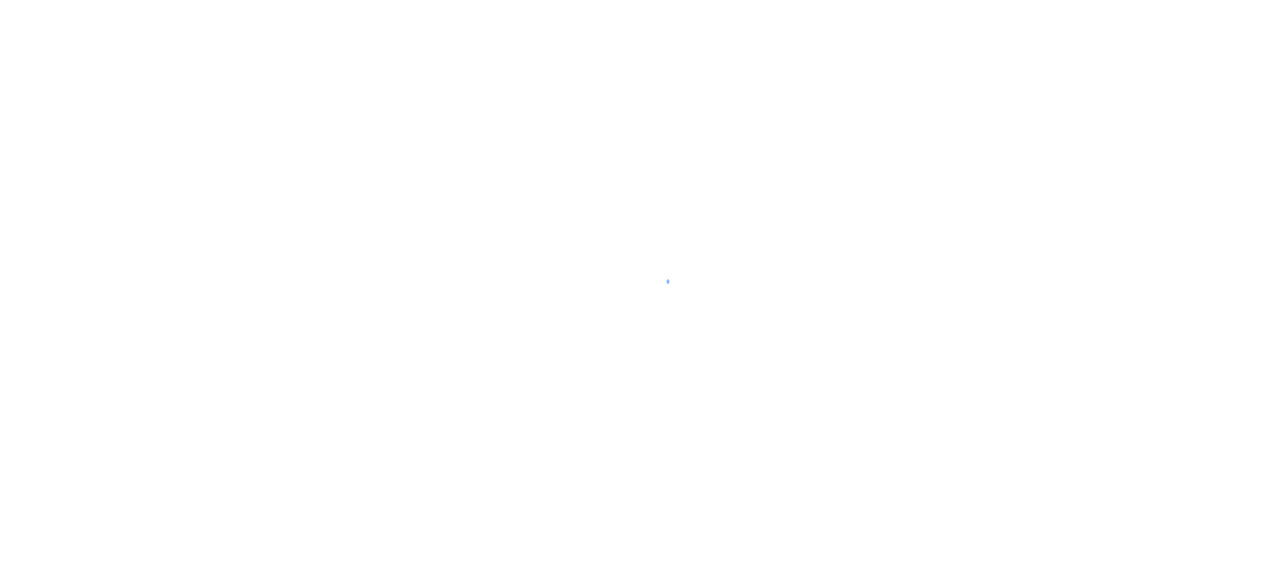 scroll, scrollTop: 0, scrollLeft: 0, axis: both 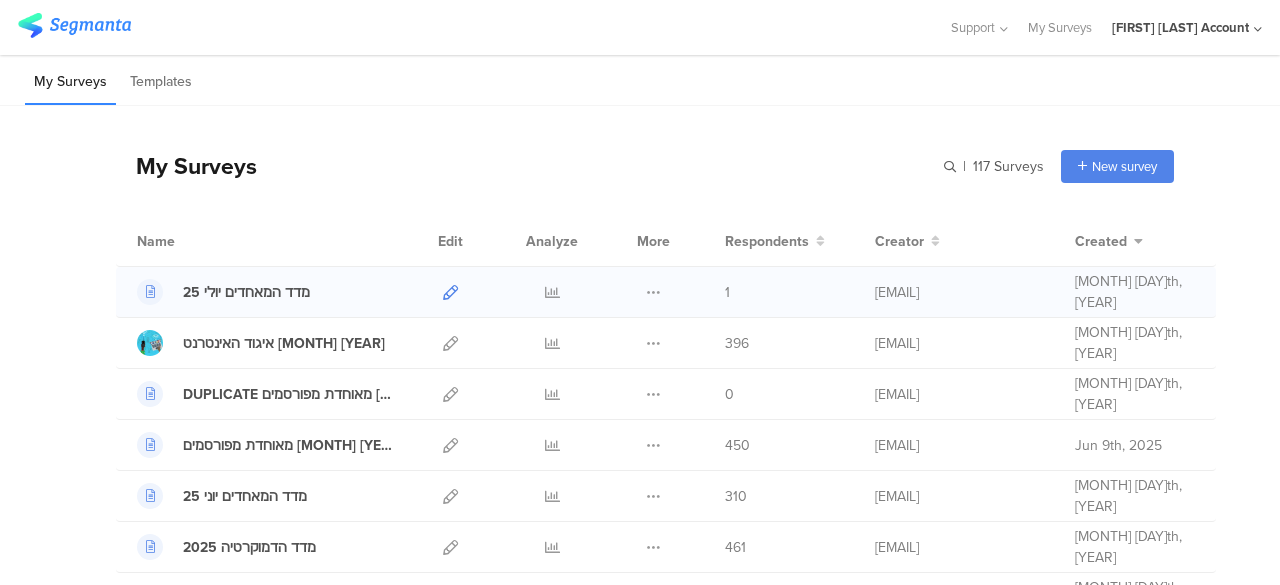 click at bounding box center [450, 292] 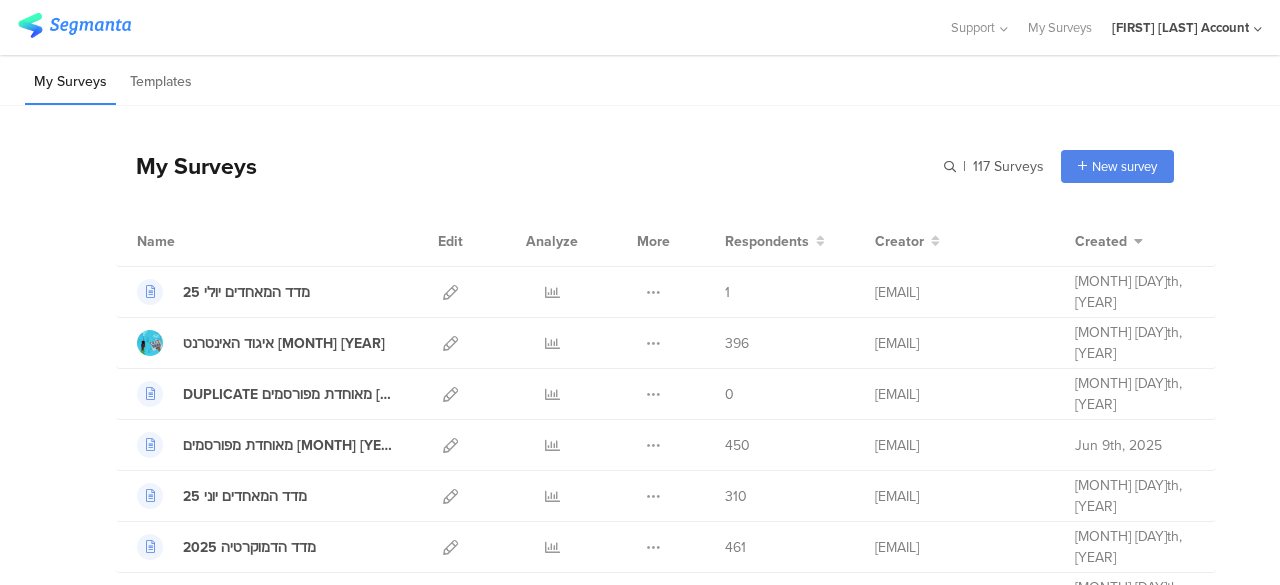 click on "My Surveys
|
117 Surveys
New survey
Start from scratch
Choose from templates" at bounding box center (645, 166) 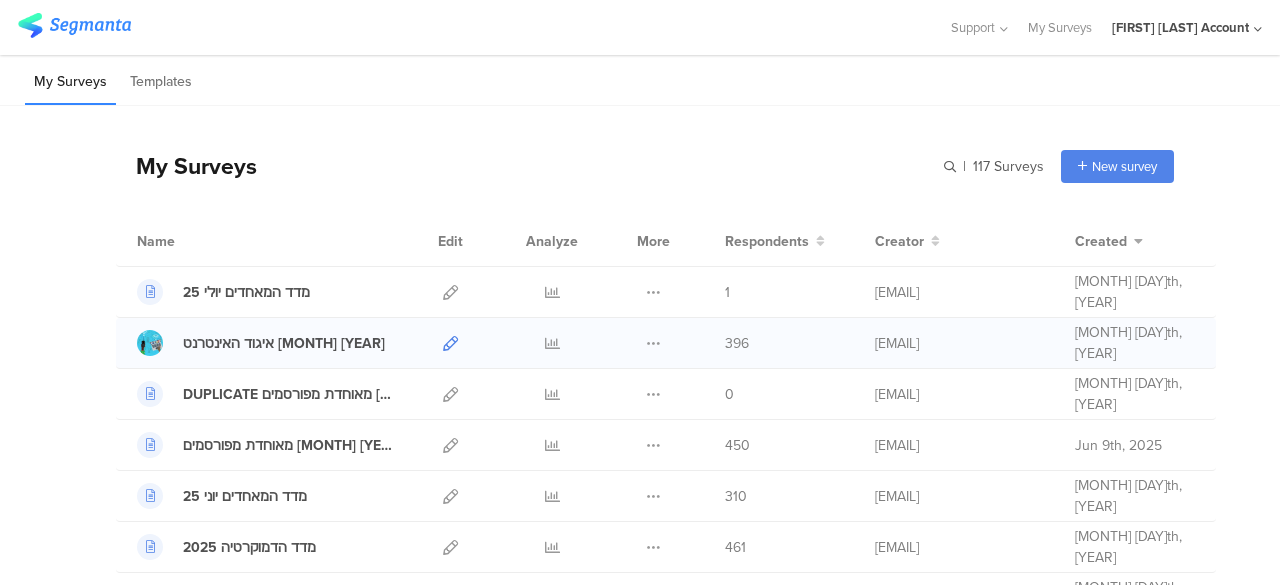click at bounding box center [450, 343] 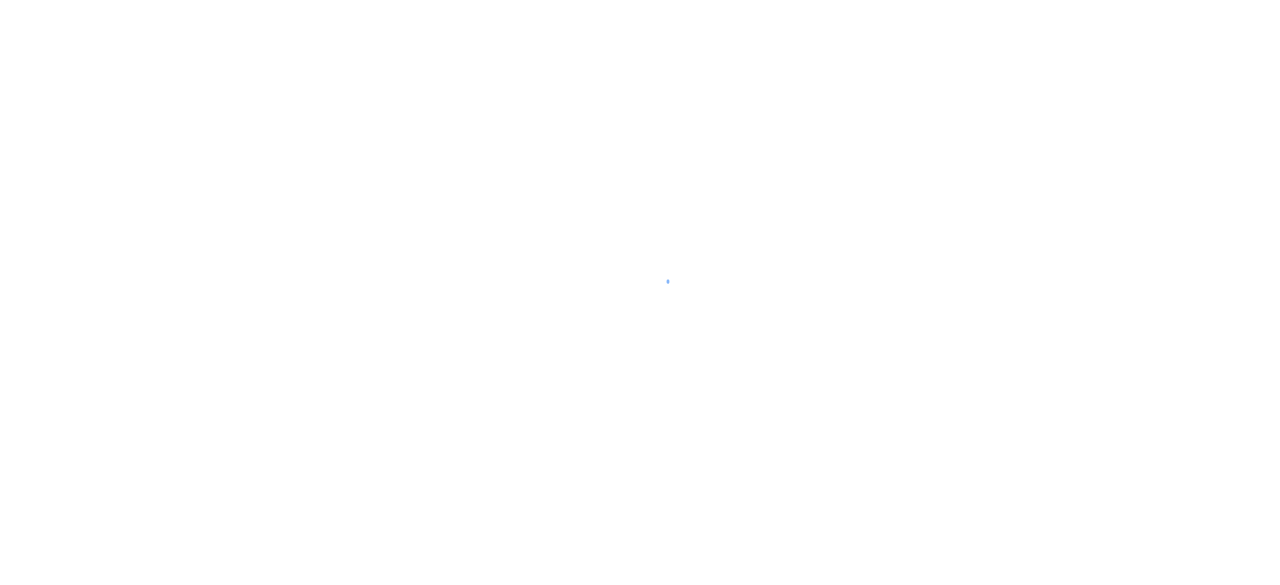 scroll, scrollTop: 0, scrollLeft: 0, axis: both 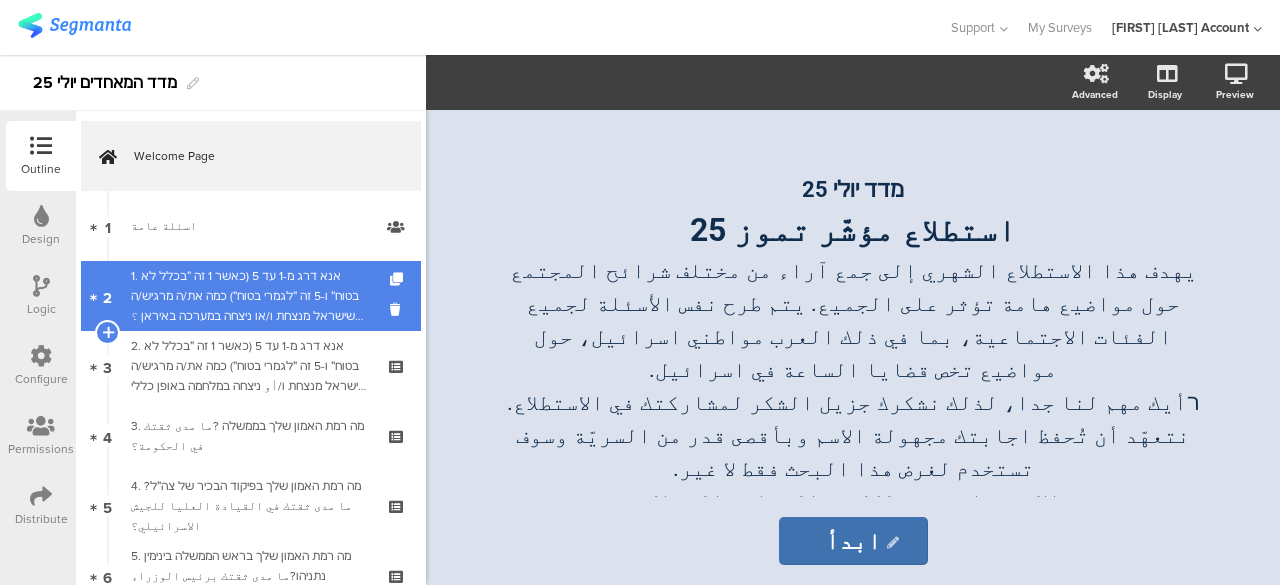 click on "1. אנא דרג מ-1 עד 5 (כאשר 1 זה ״בכלל לא בטוח״ ו-5 זה ״לגמרי בטוח״) כמה את/ה מרגיש/ה שישראל מנצחת ו/או ניצחה במערכה באיראן ؟إلى أي مدى أنت تشعر أن إسرائيل انتصرت في الحرب مع أيران ؟قيّم من 1 إلى 5 (بحيث أن 1 يعني "لا أشعر على الاطلاق" و5 يعني "أشعر بمدى كبير")." at bounding box center [250, 296] 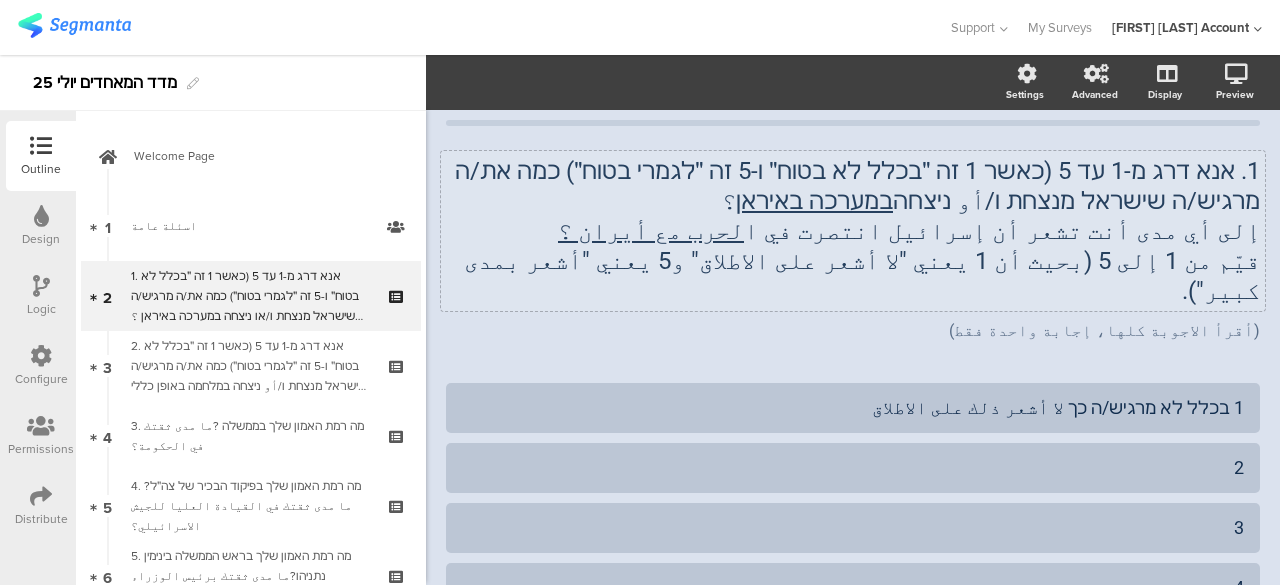 scroll, scrollTop: 0, scrollLeft: 0, axis: both 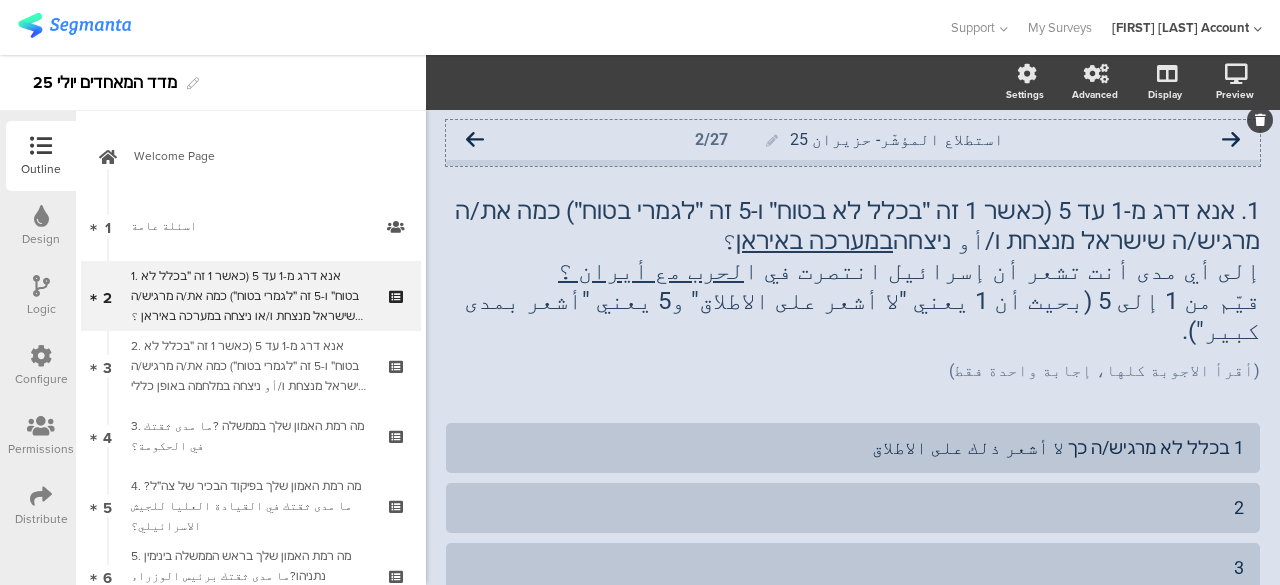 click at bounding box center [475, 140] 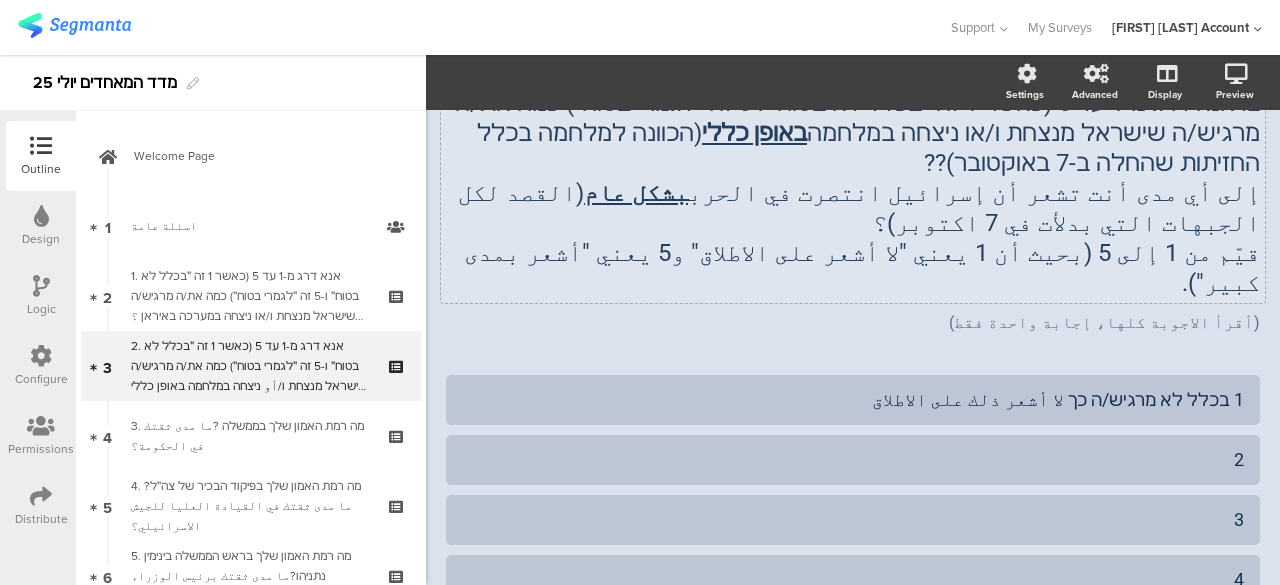 scroll, scrollTop: 0, scrollLeft: 0, axis: both 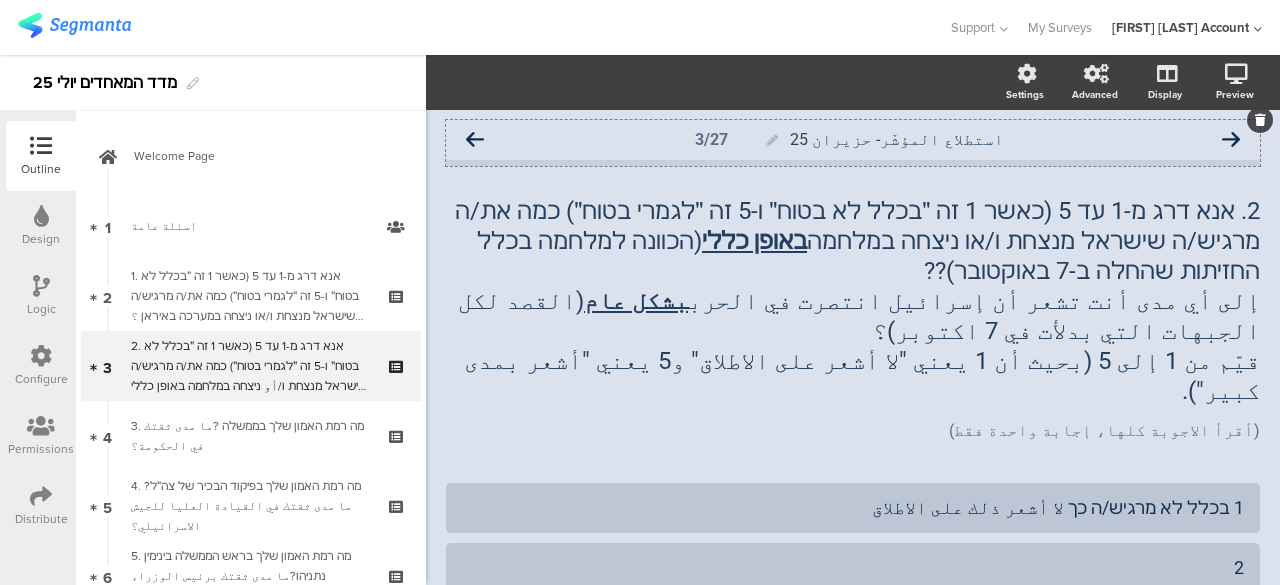 click at bounding box center (475, 140) 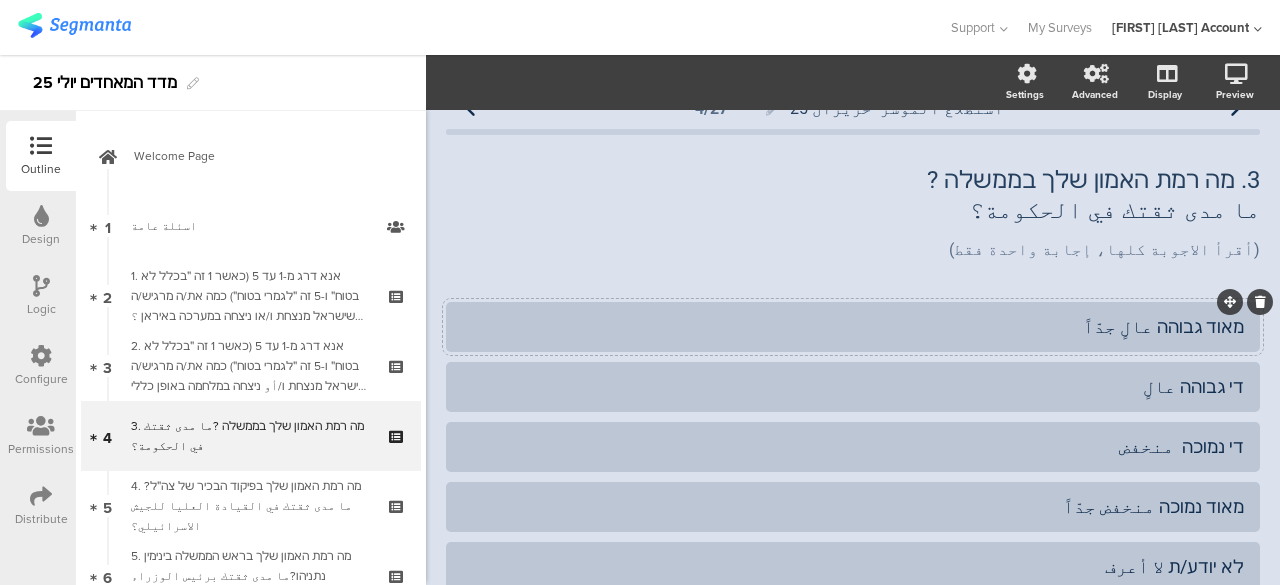 scroll, scrollTop: 0, scrollLeft: 0, axis: both 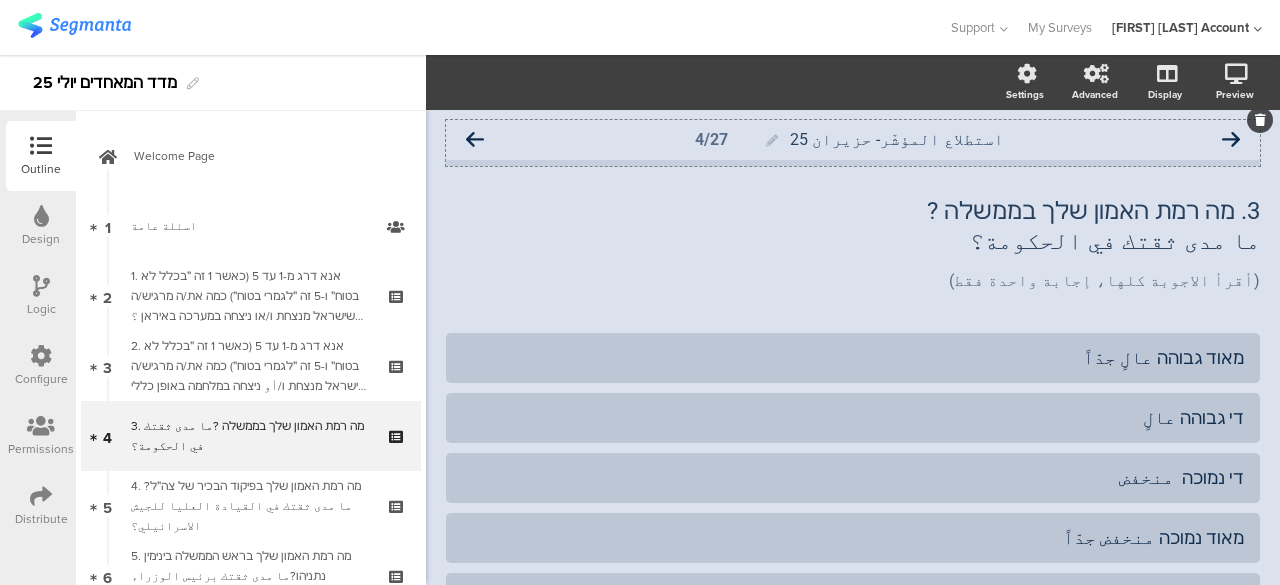 click at bounding box center [475, 140] 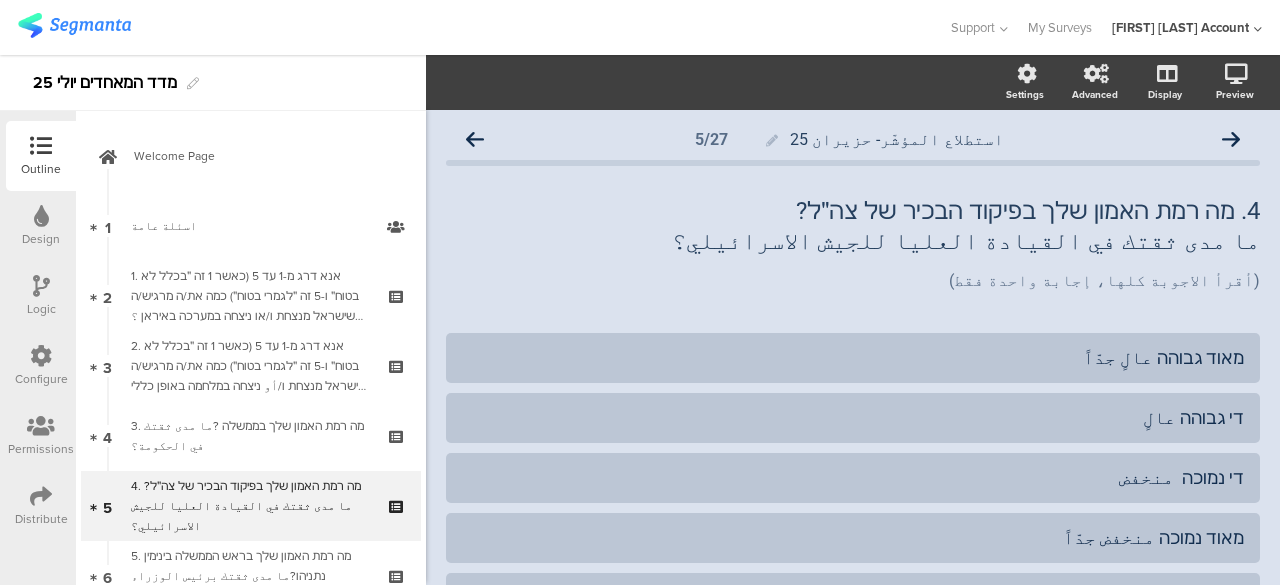 click at bounding box center (475, 140) 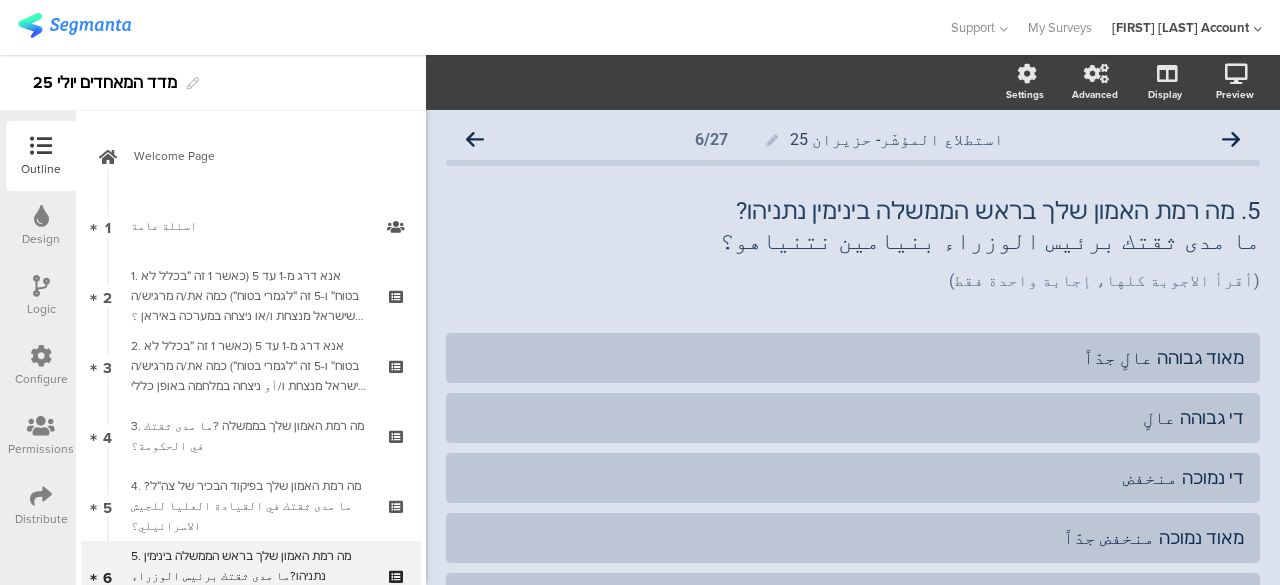 click at bounding box center (475, 140) 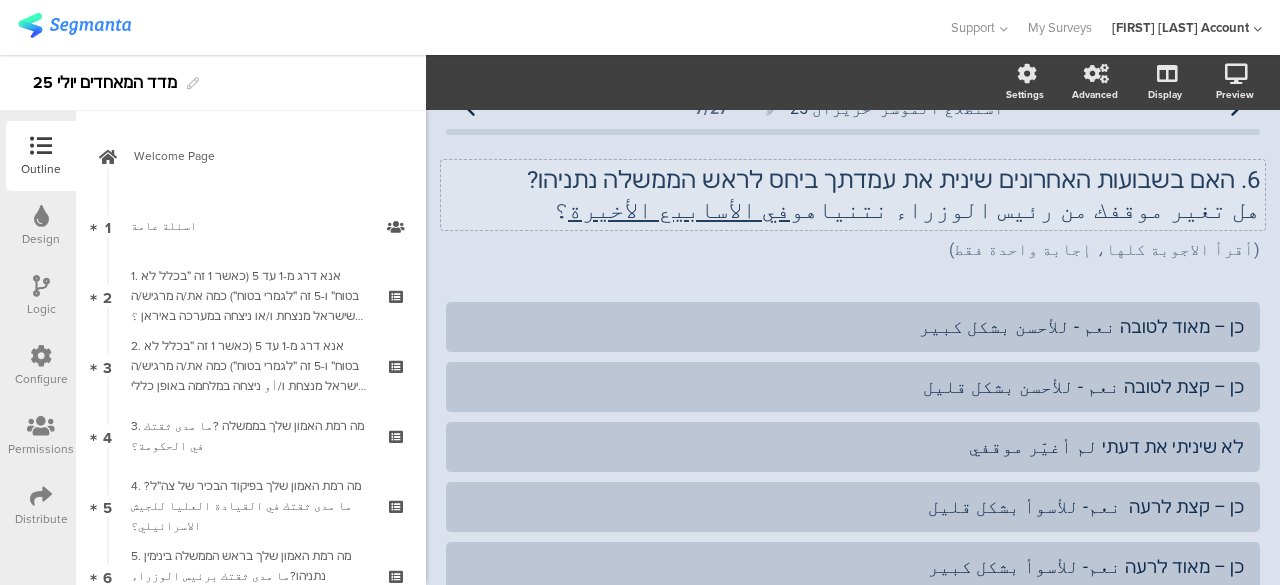 scroll, scrollTop: 0, scrollLeft: 0, axis: both 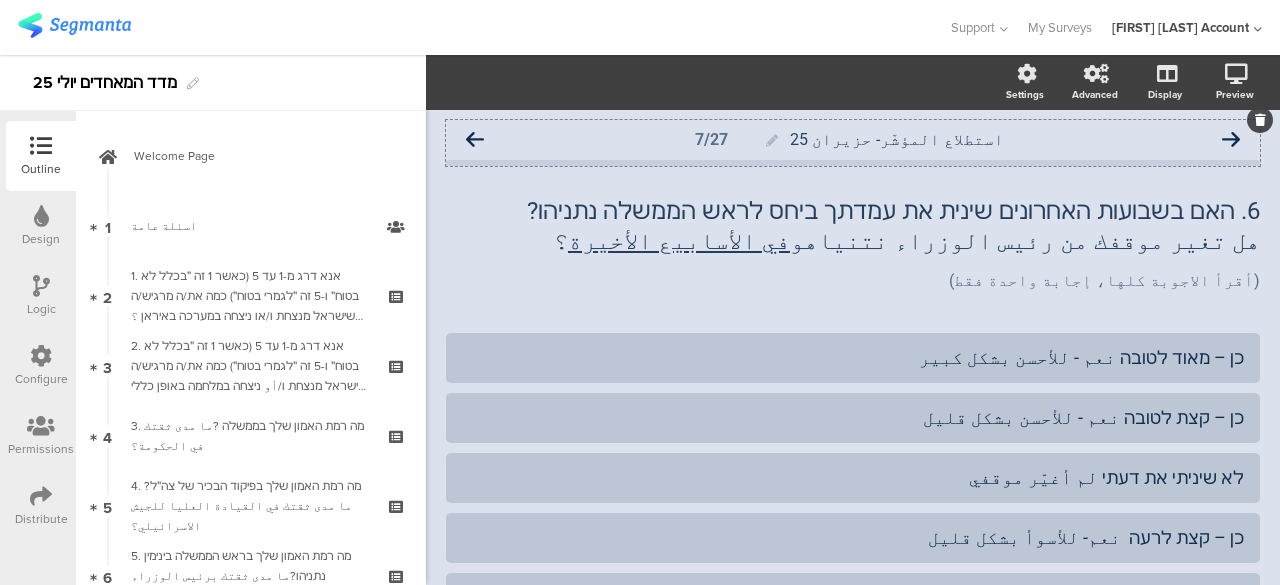 click at bounding box center (475, 140) 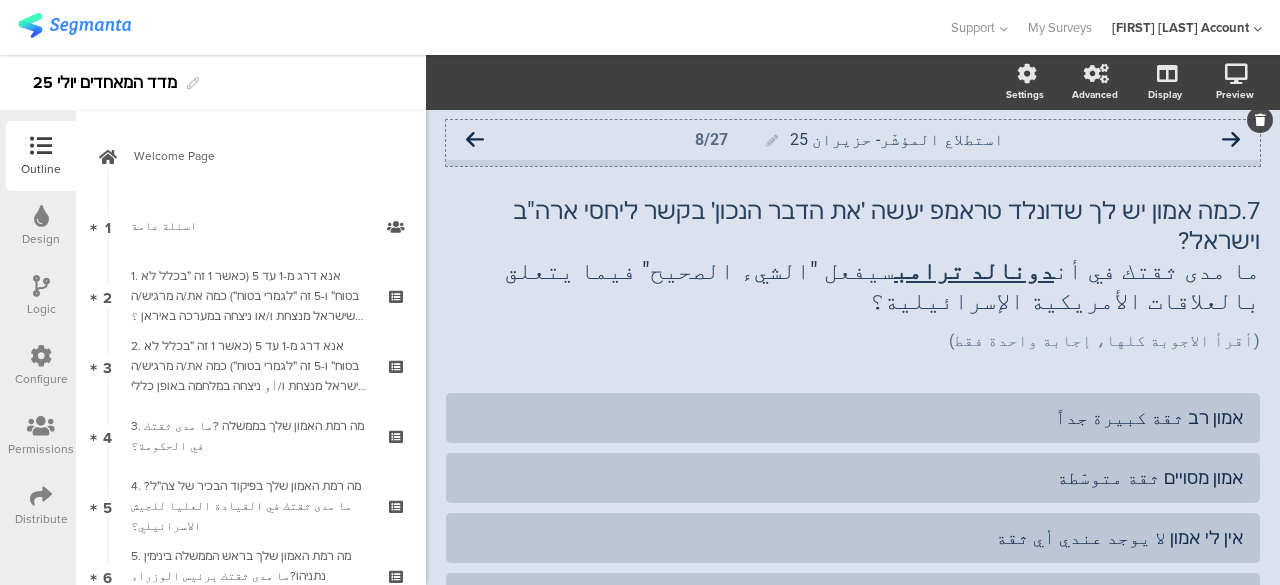 click at bounding box center [475, 140] 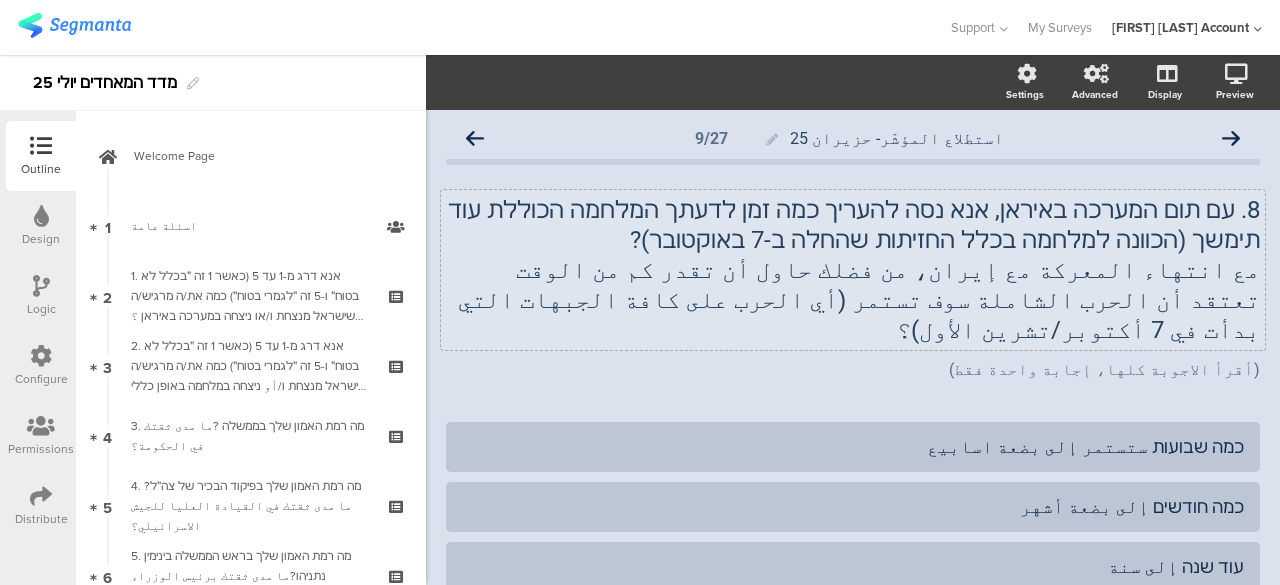 scroll, scrollTop: 0, scrollLeft: 0, axis: both 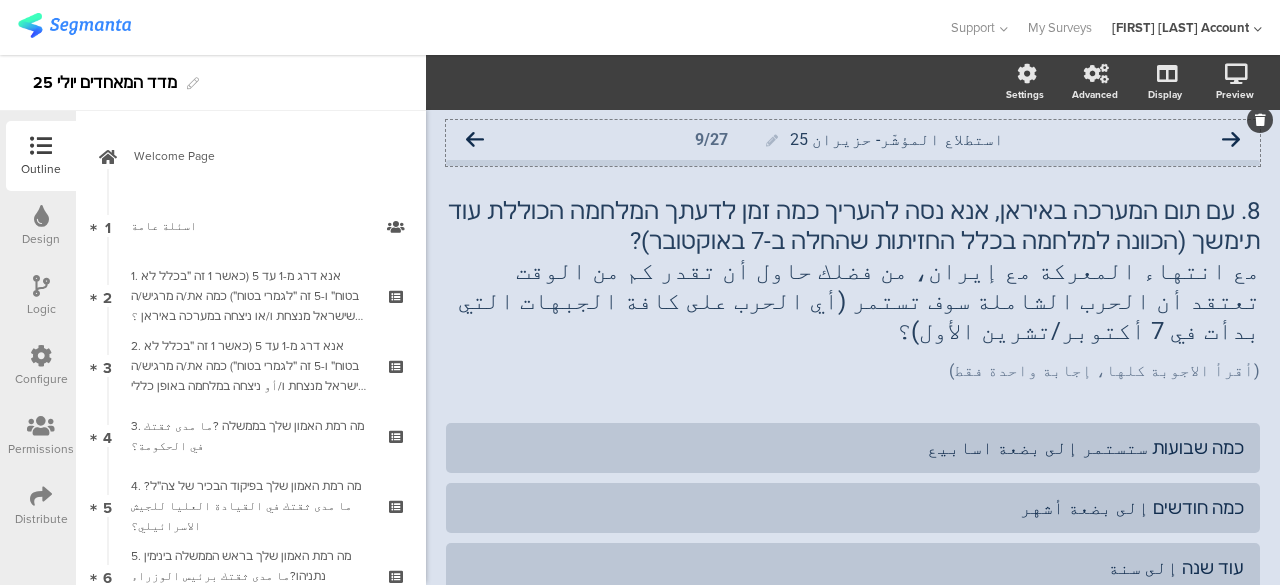 click at bounding box center [475, 140] 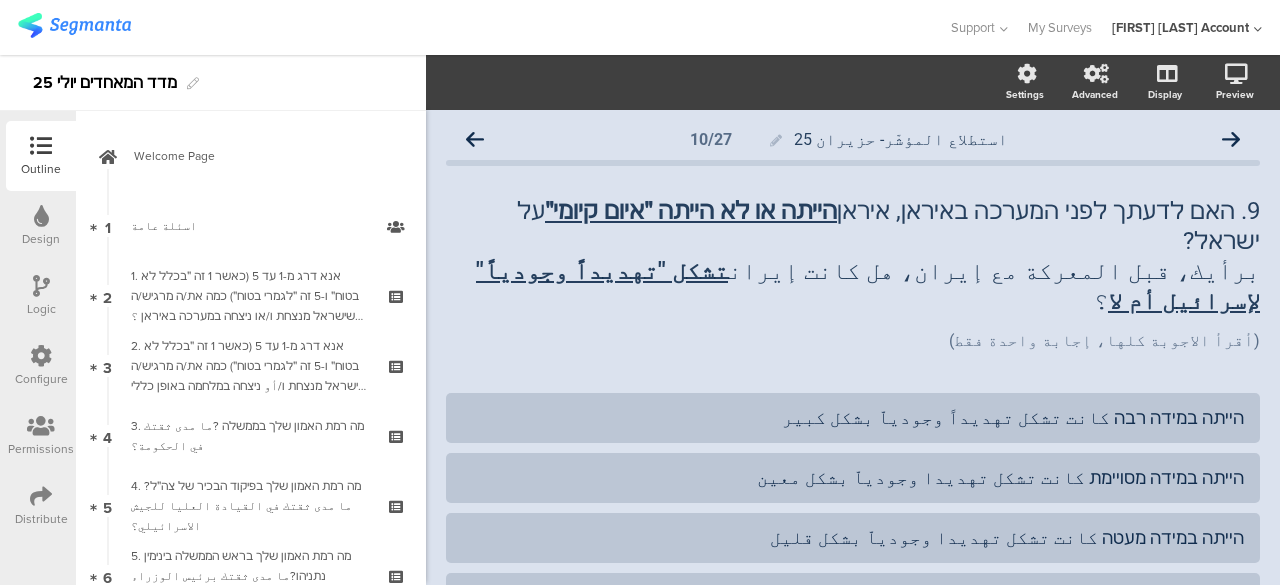 click at bounding box center [475, 140] 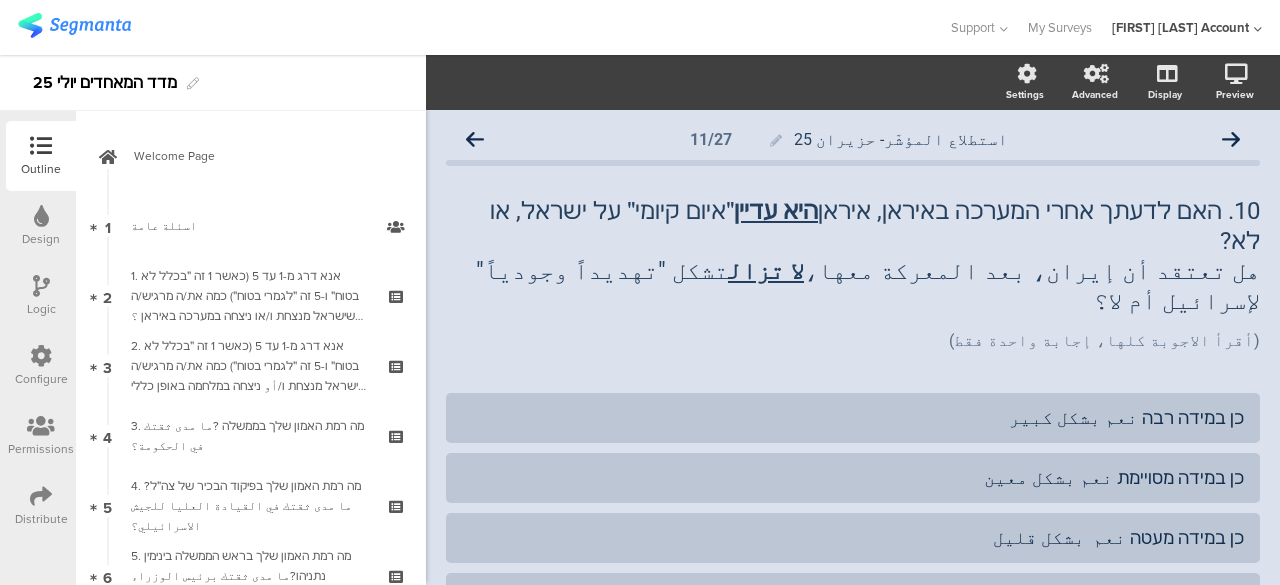 click at bounding box center [475, 140] 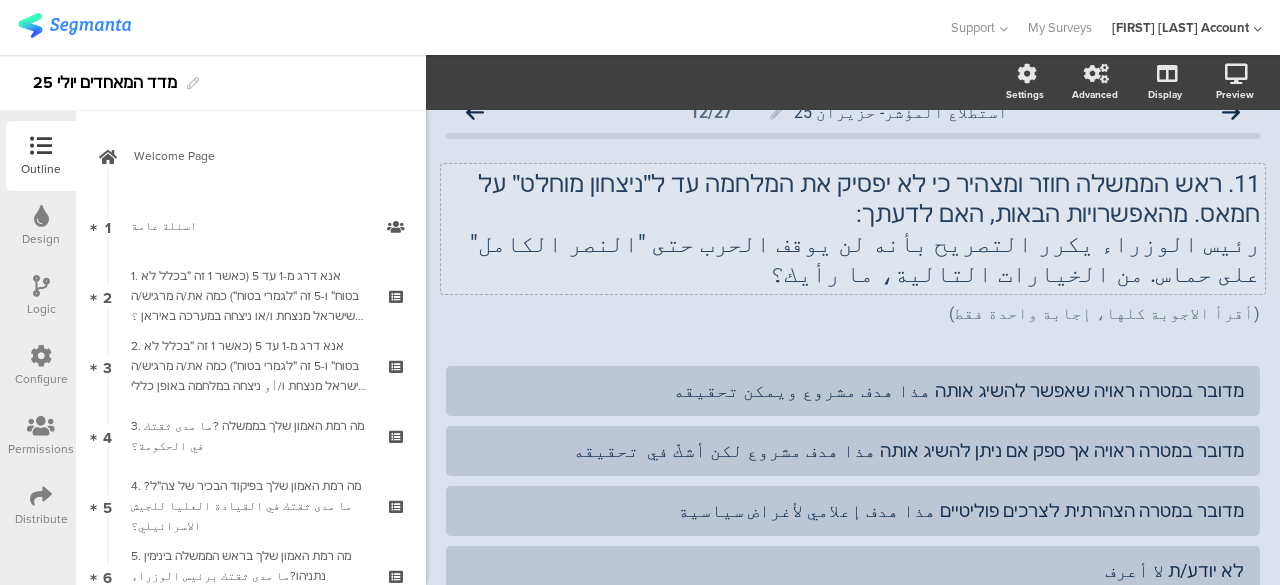 scroll, scrollTop: 0, scrollLeft: 0, axis: both 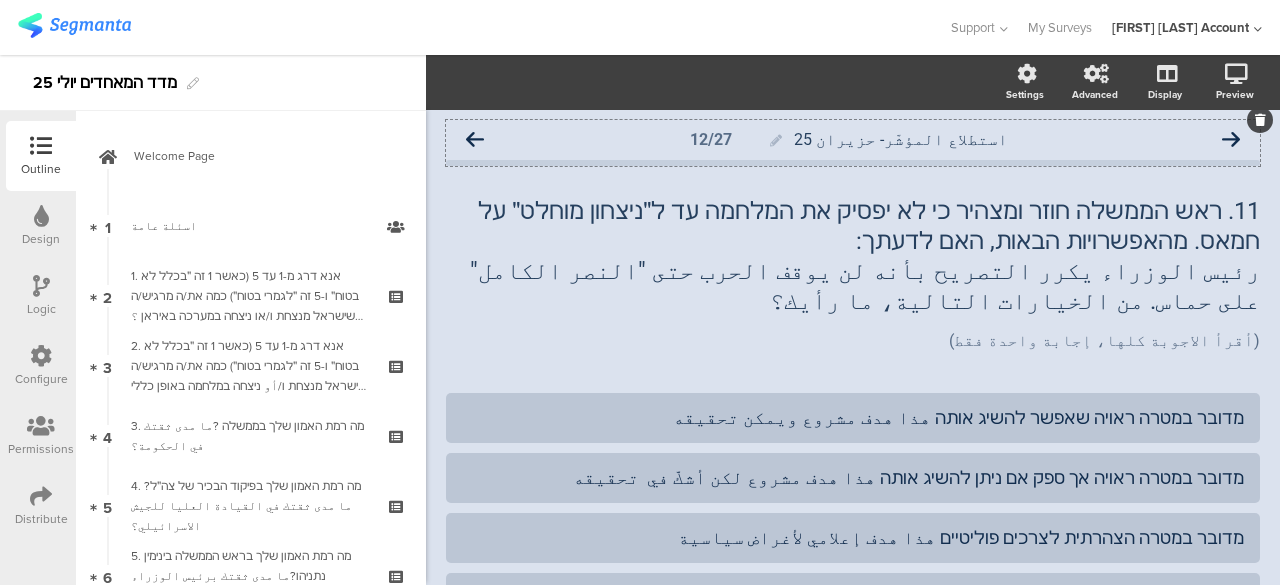 click at bounding box center (475, 140) 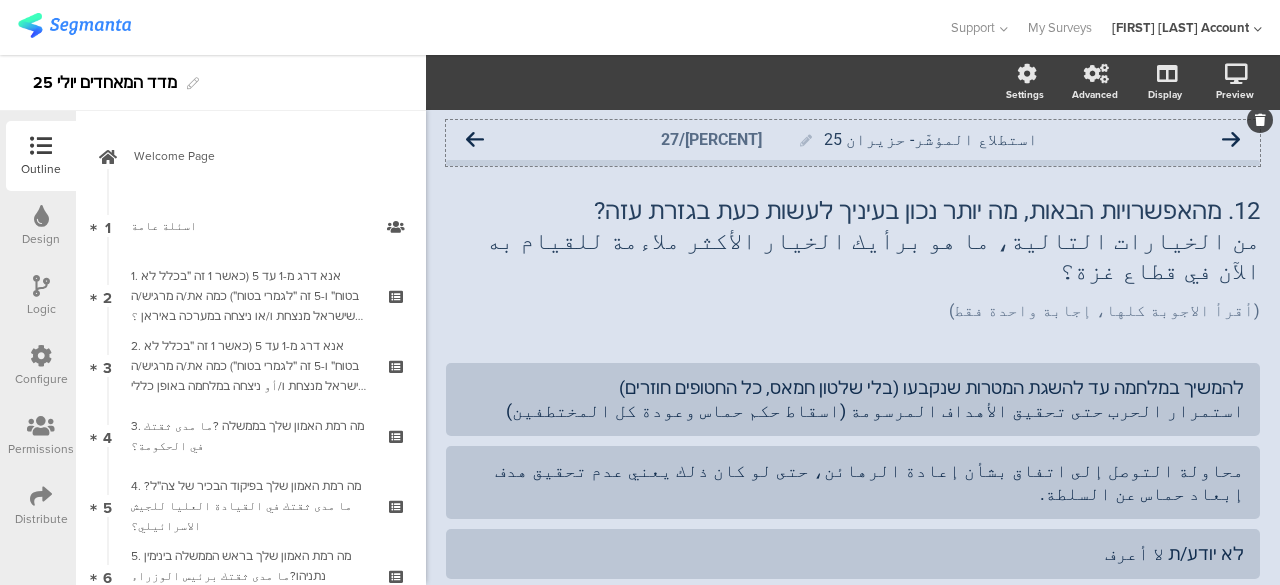 click at bounding box center [475, 140] 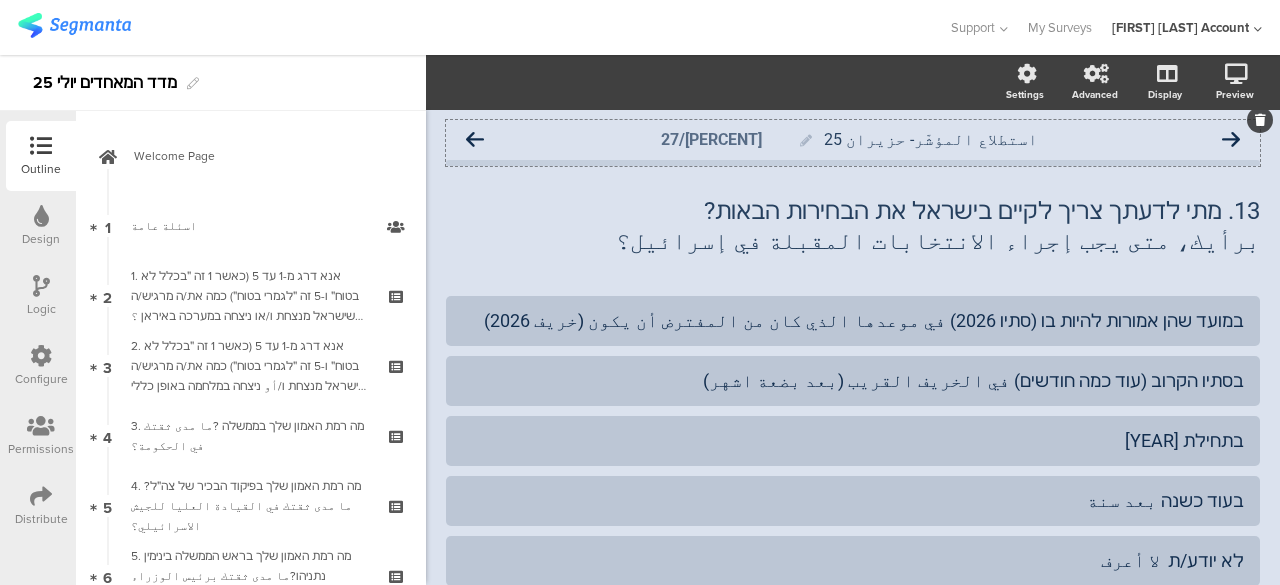 click at bounding box center [475, 140] 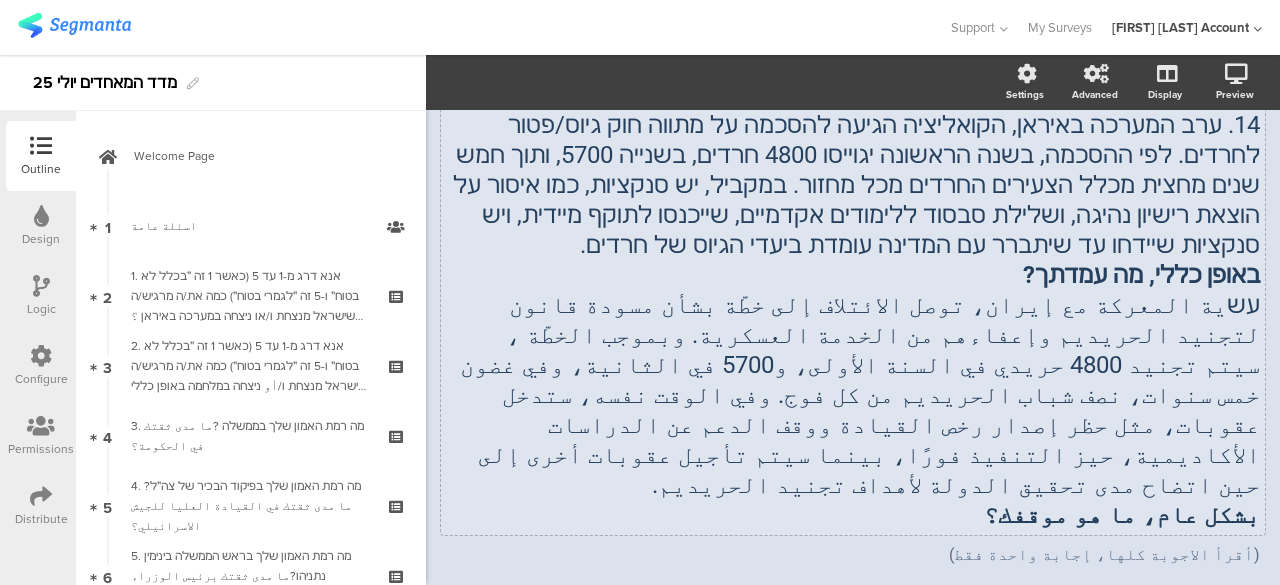 scroll, scrollTop: 3, scrollLeft: 0, axis: vertical 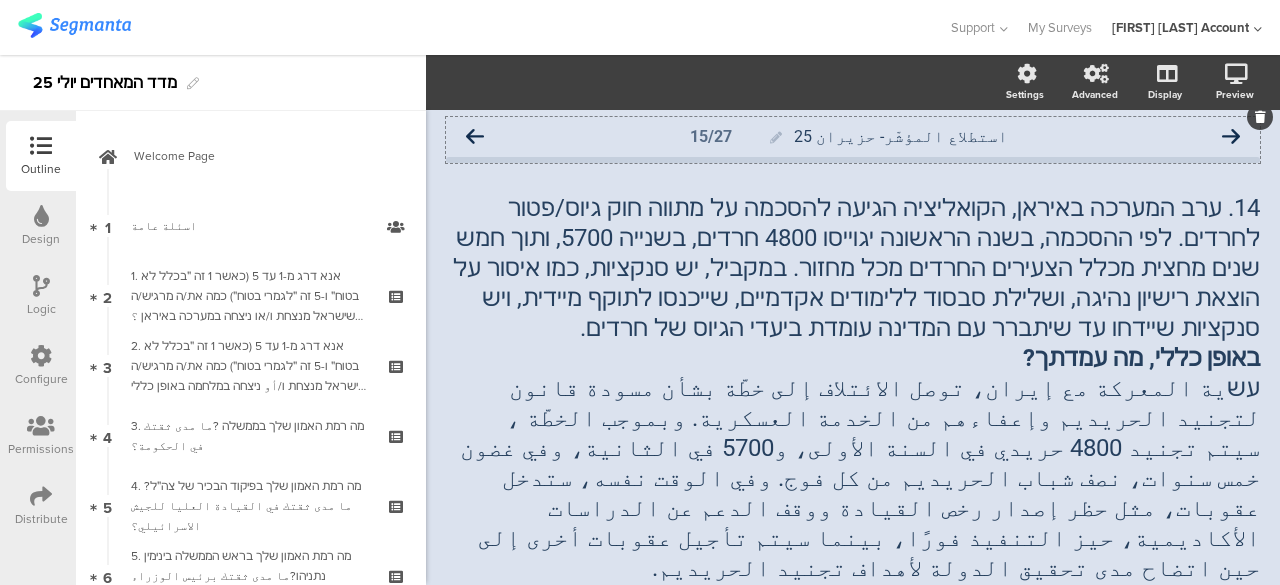 click at bounding box center [475, 137] 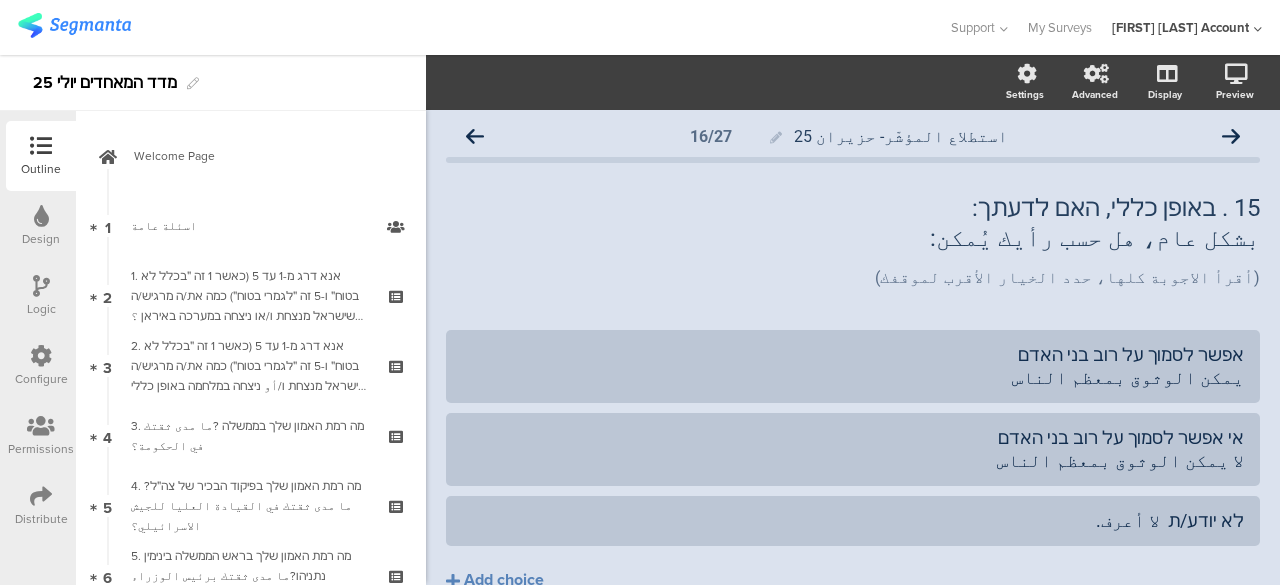 click at bounding box center [475, 137] 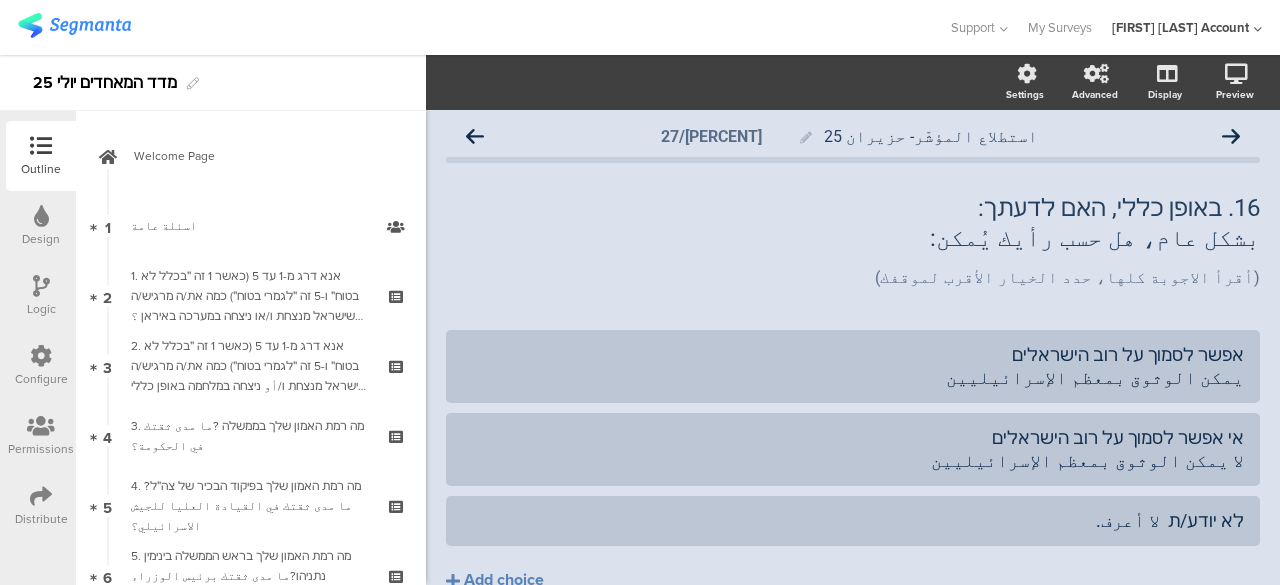 click at bounding box center (475, 137) 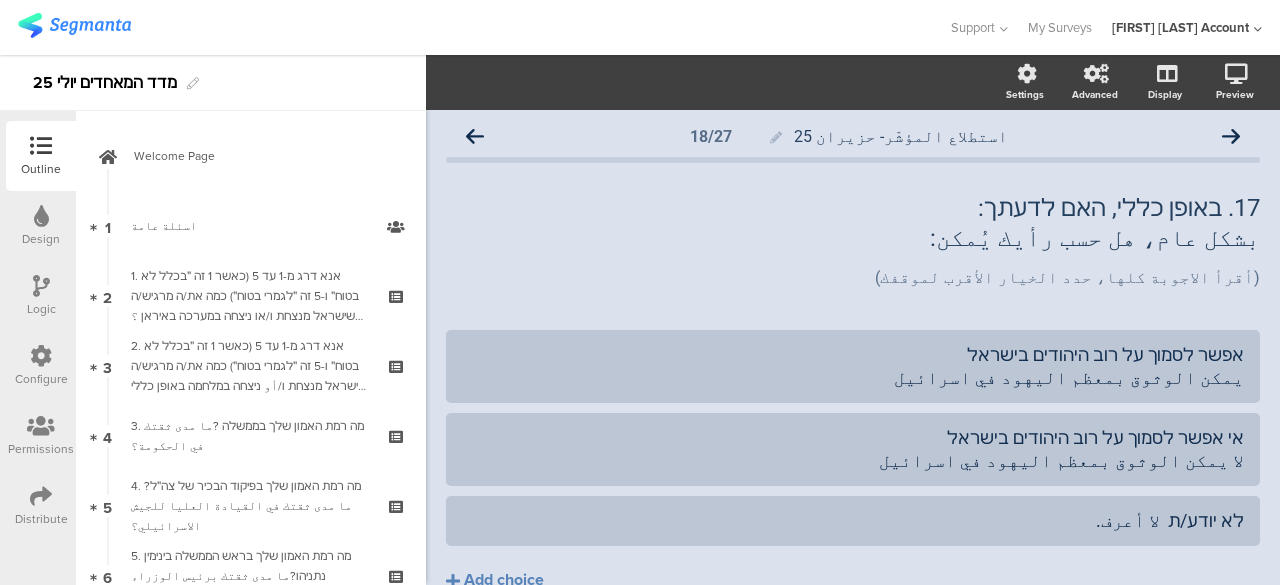 click at bounding box center (475, 137) 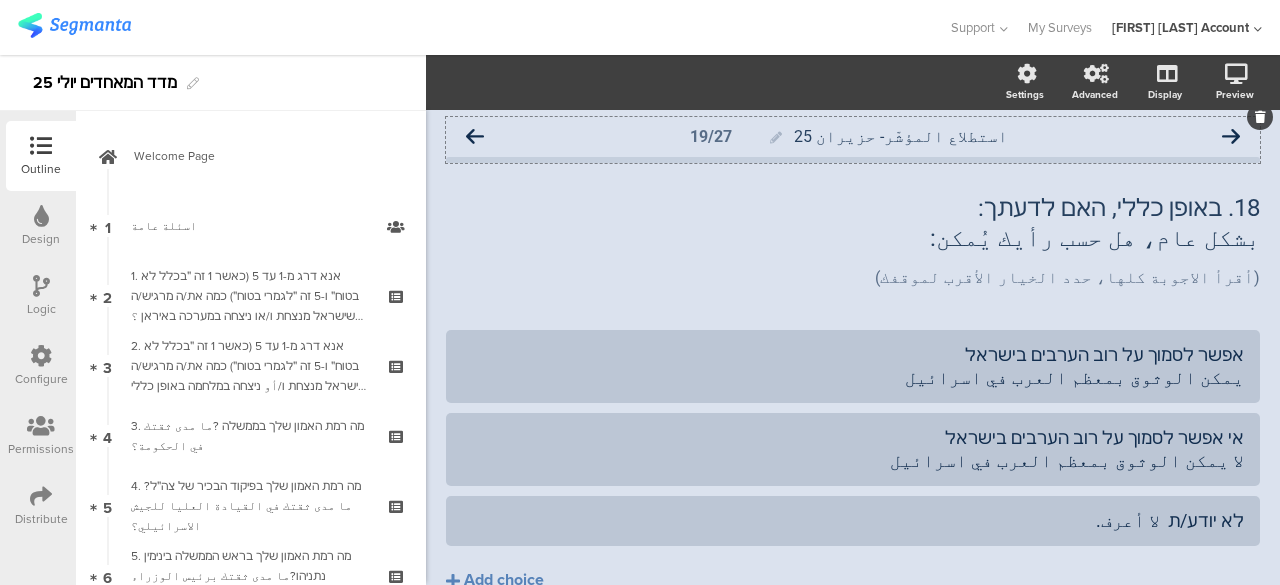 click at bounding box center (475, 137) 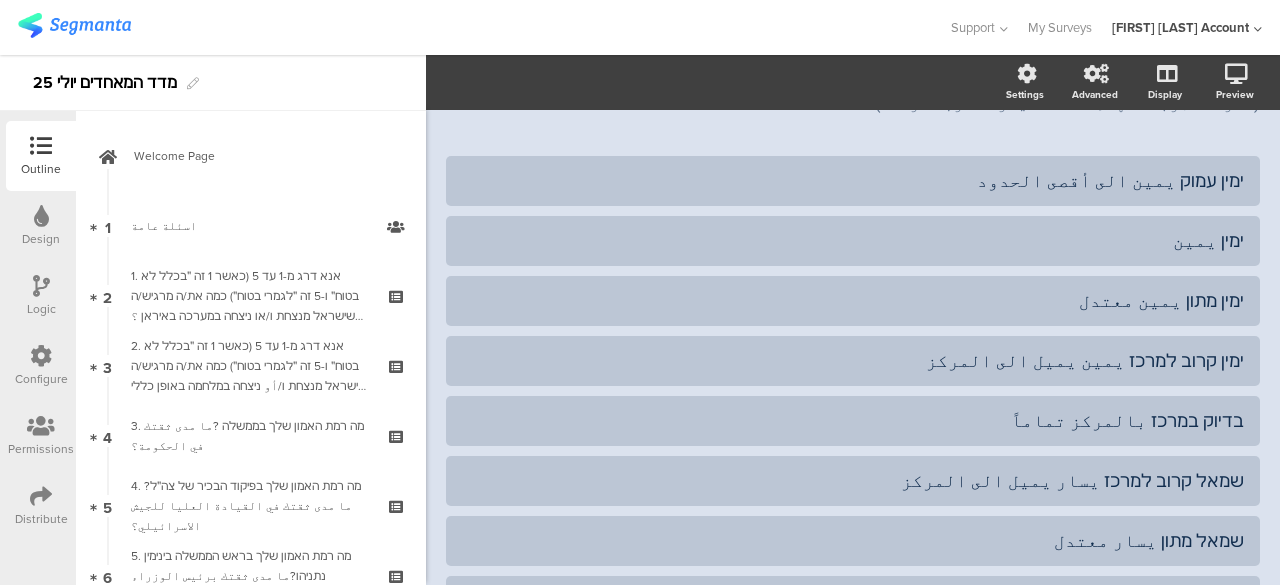 scroll, scrollTop: 0, scrollLeft: 0, axis: both 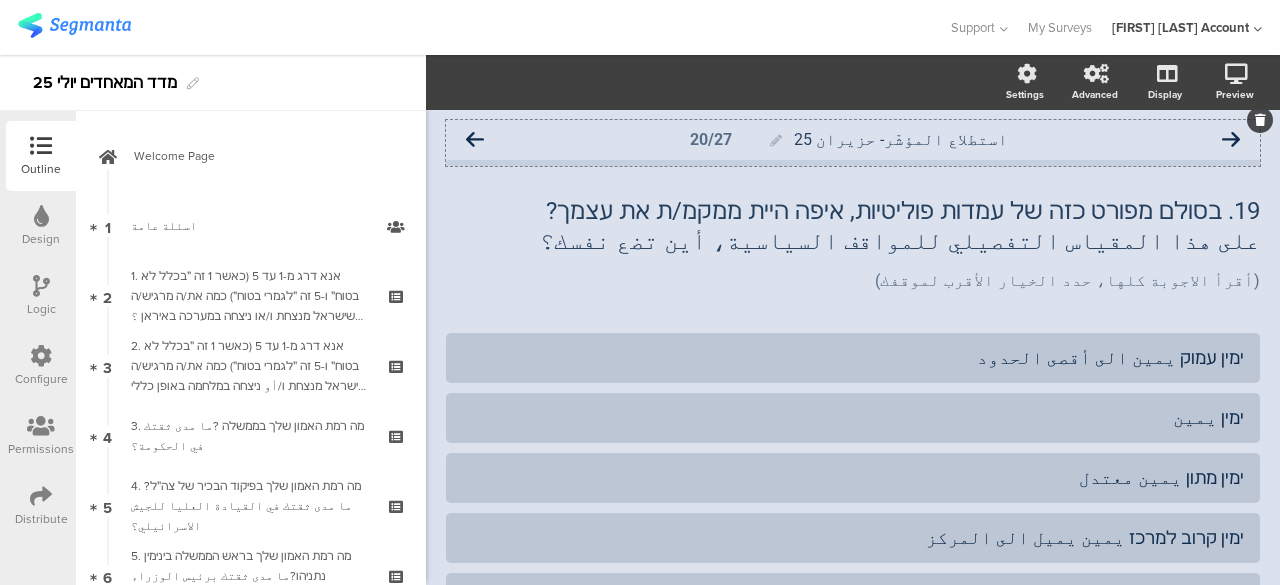 click at bounding box center (475, 140) 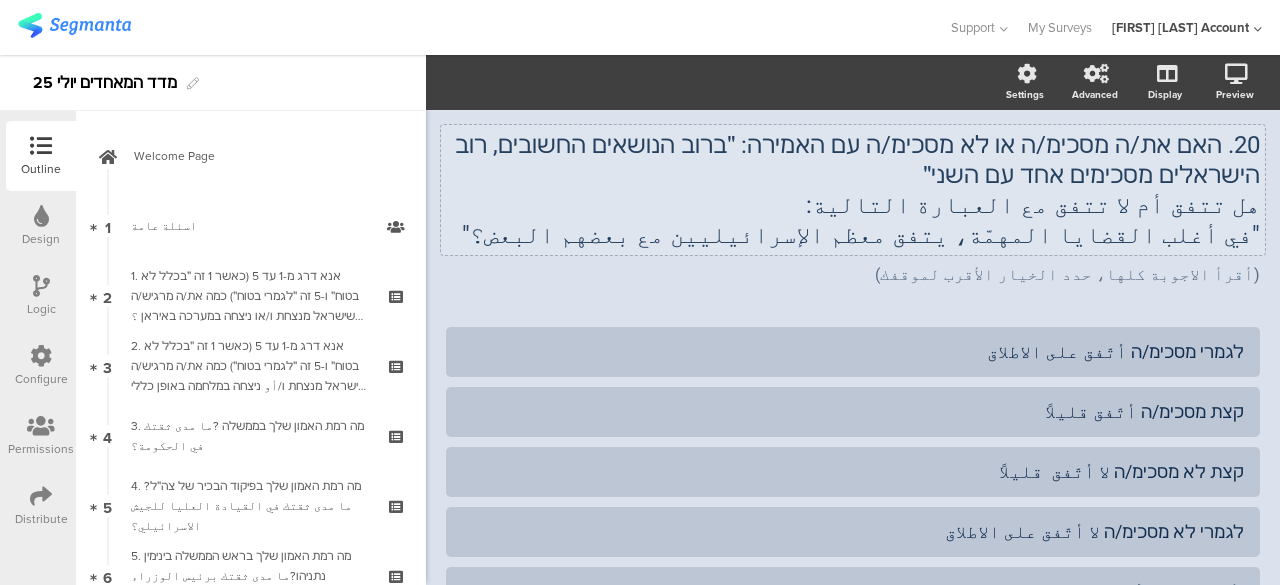 scroll, scrollTop: 0, scrollLeft: 0, axis: both 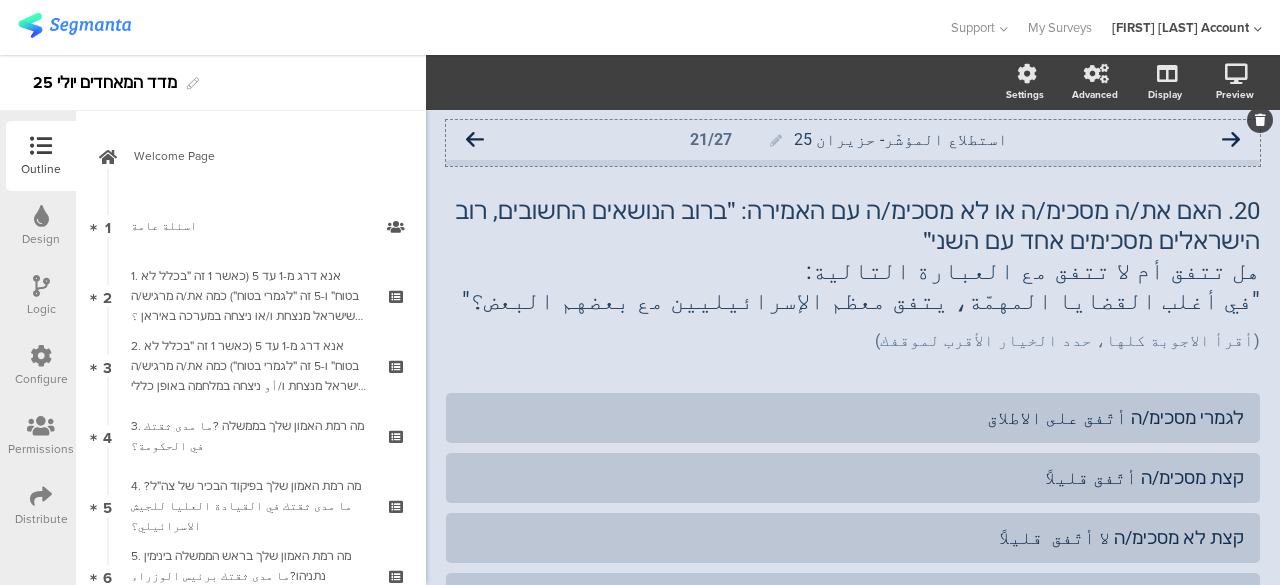 click at bounding box center [475, 140] 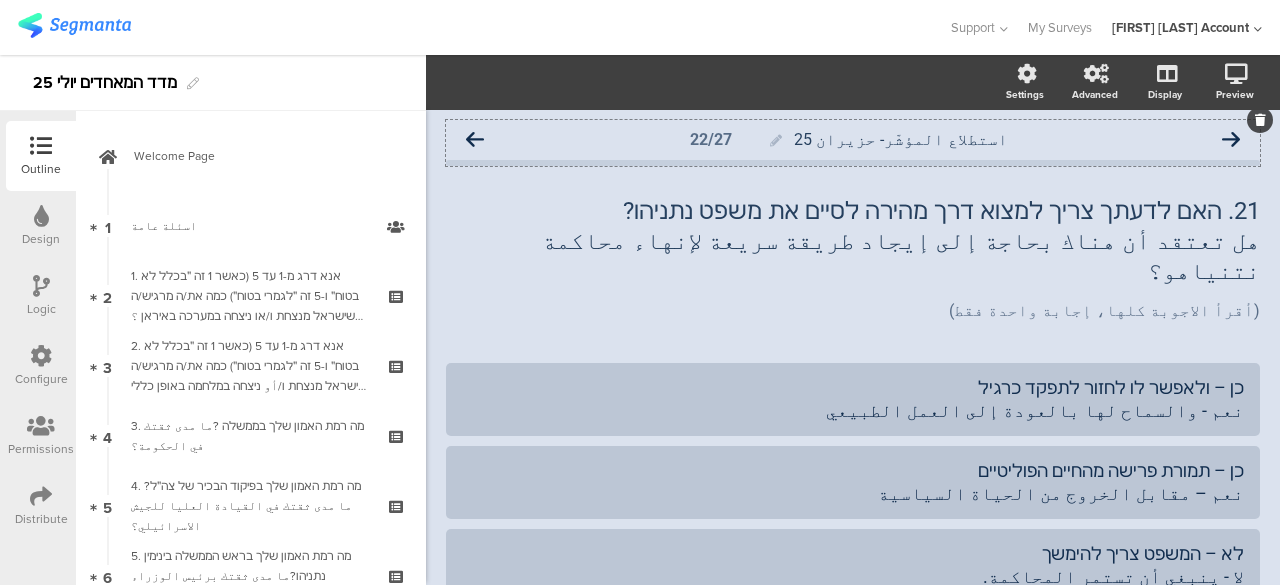 click at bounding box center (475, 140) 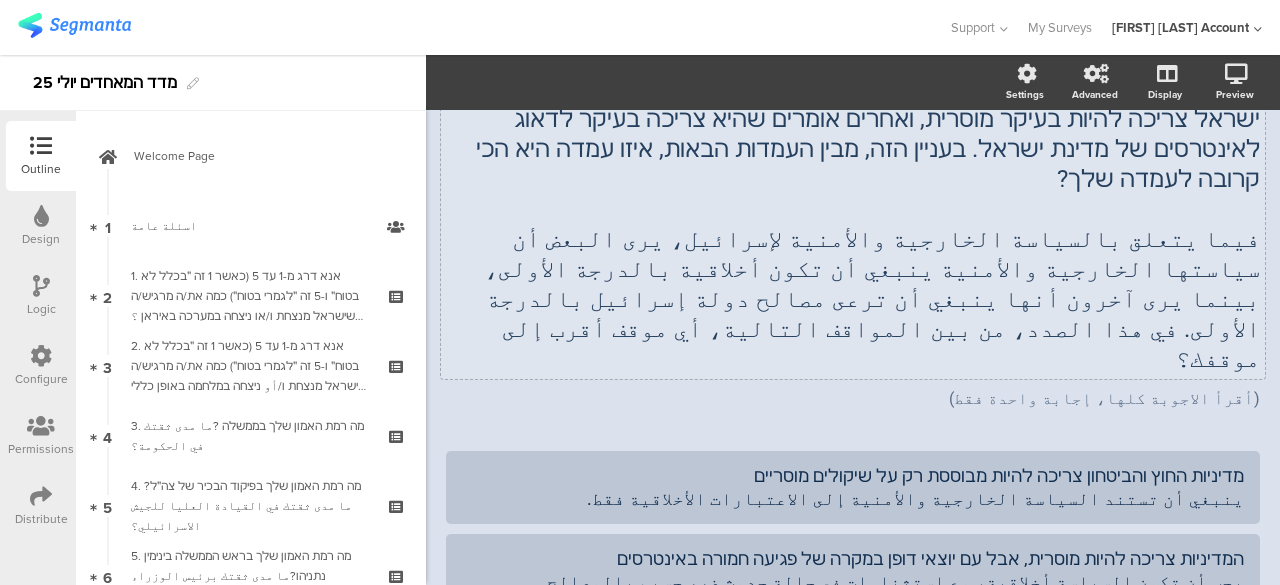 scroll, scrollTop: 0, scrollLeft: 0, axis: both 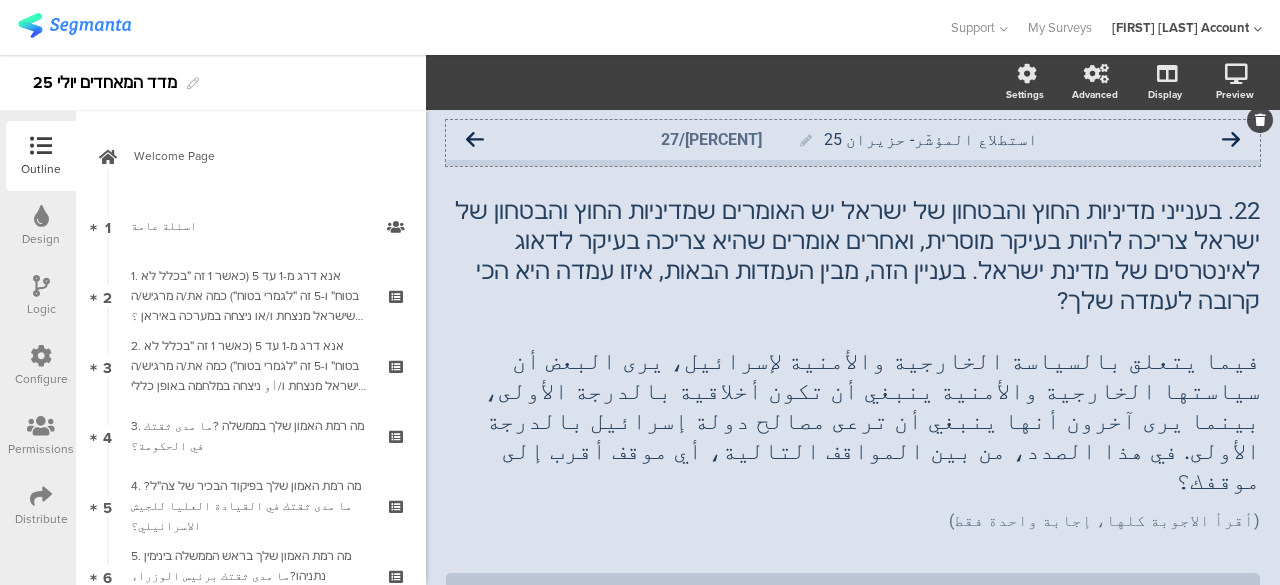 click at bounding box center [475, 140] 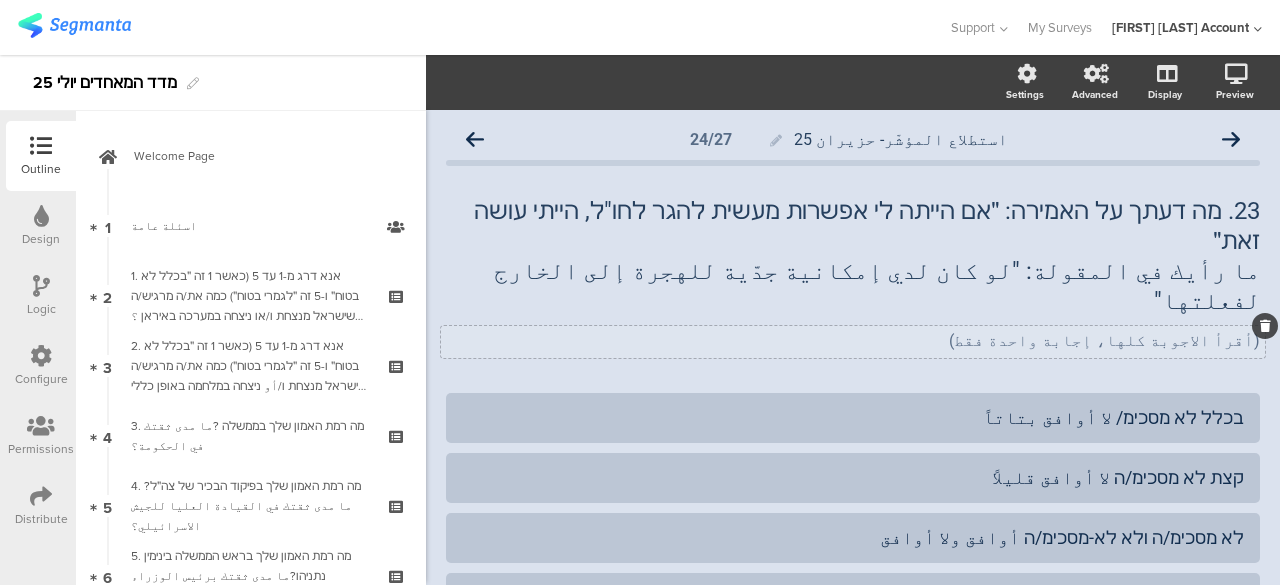 drag, startPoint x: 479, startPoint y: 143, endPoint x: 643, endPoint y: 267, distance: 205.60156 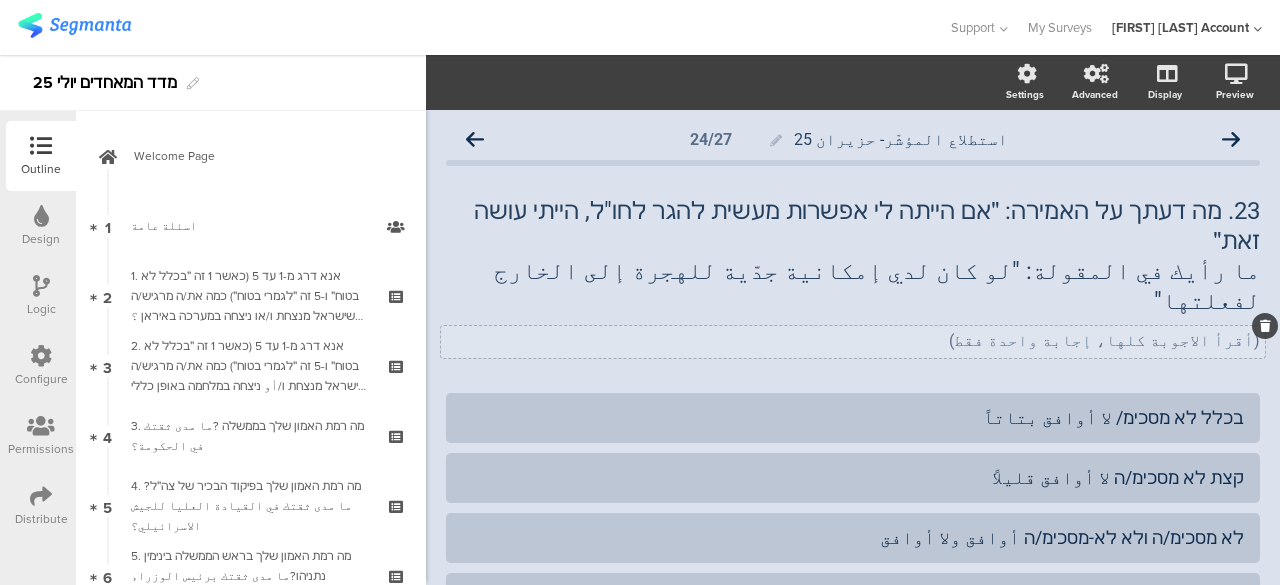 click on "استطلاع المؤشّر- حزيران 25
24/27
23.	מה דעתך על האמירה: ״אם הייתה לי אפשרות מעשית להגר לחו"ל, הייתי עושה זאת״ ما رأيك في المقولة: "لو كان لدي إمكانية جدّية للهجرة إلى الخارج لفعلتها"
23.	מה דעתך על האמירה: ״אם הייתה לי אפשרות מעשית להגר לחו"ל, הייתי עושה זאת״ ما رأيك في المقولة: "لو كان لدي إمكانية جدّية للهجرة إلى الخارج لفعلتها"" at bounding box center (853, 496) 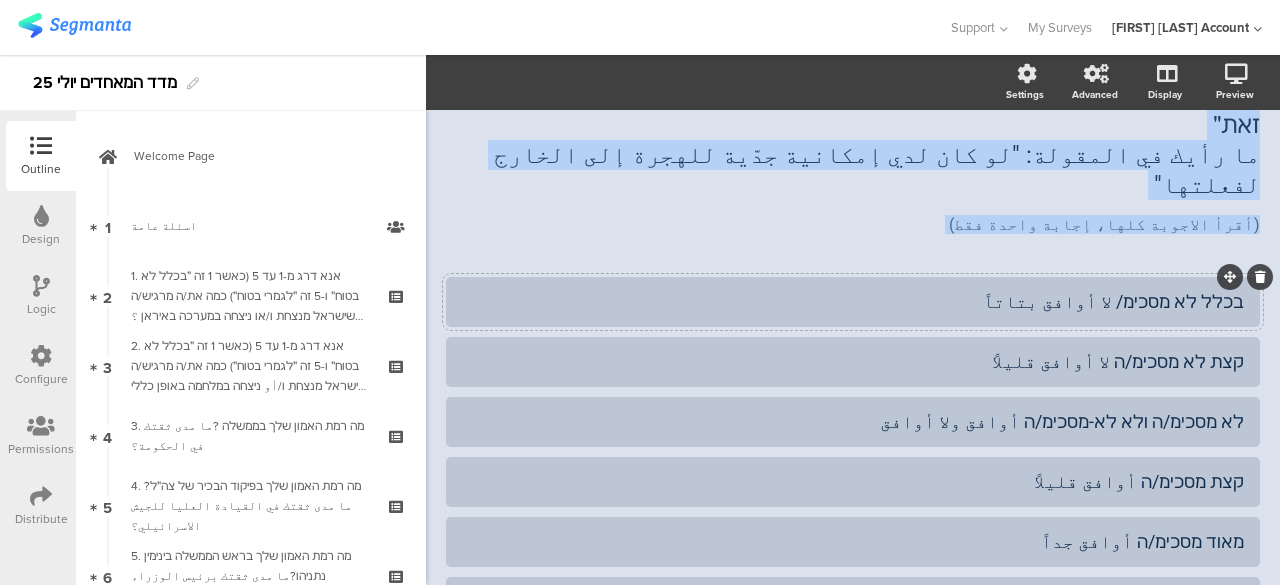 scroll, scrollTop: 0, scrollLeft: 0, axis: both 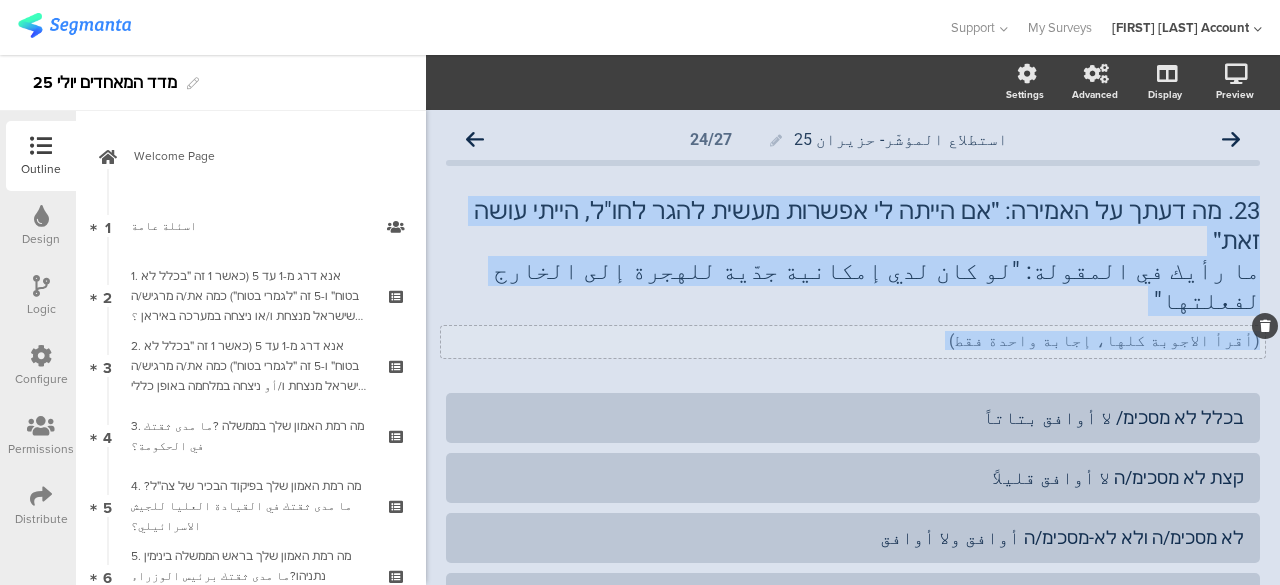 click on "(أقرأ الاجوبة كلها، إجابة واحدة فقط)
(أقرأ الاجوبة كلها، إجابة واحدة فقط)" at bounding box center (853, 342) 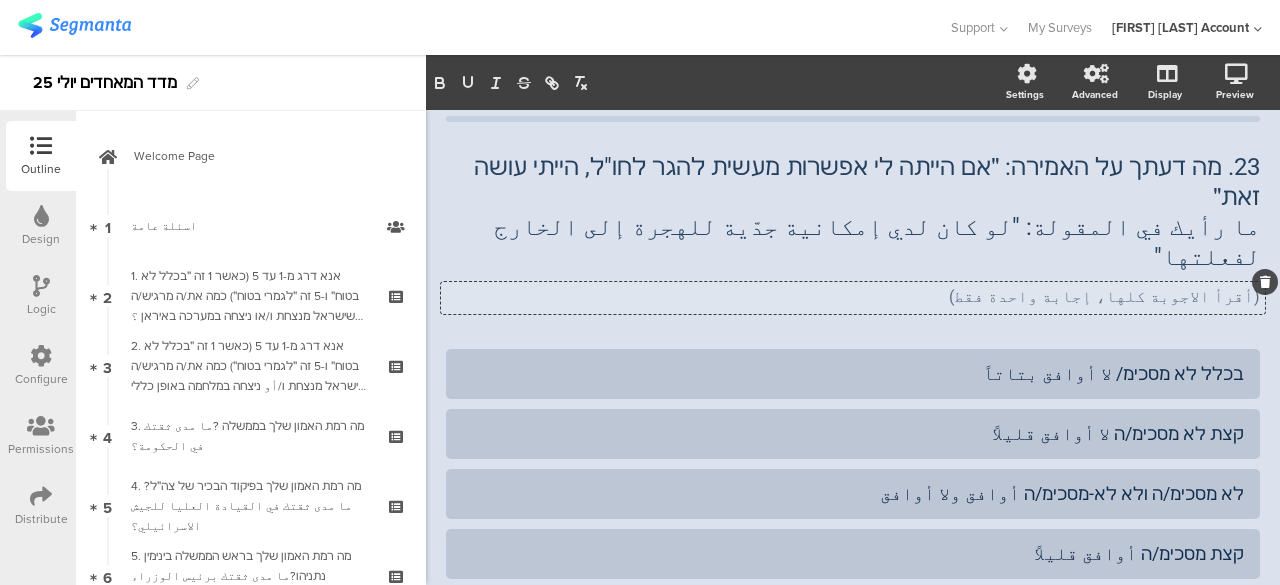scroll, scrollTop: 0, scrollLeft: 0, axis: both 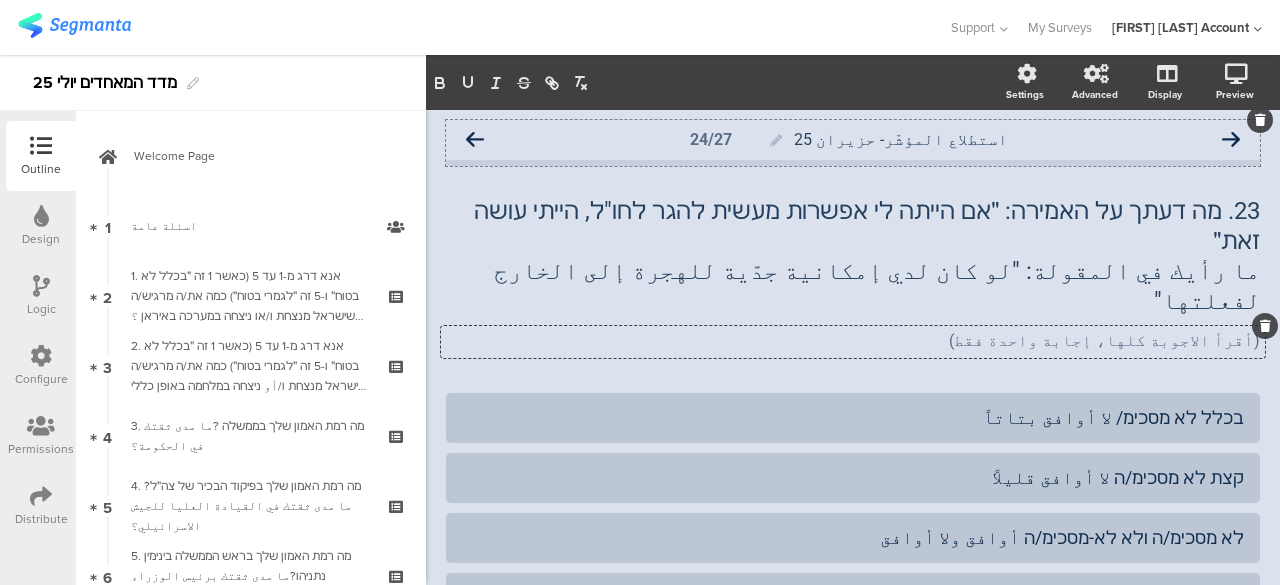 click at bounding box center (475, 140) 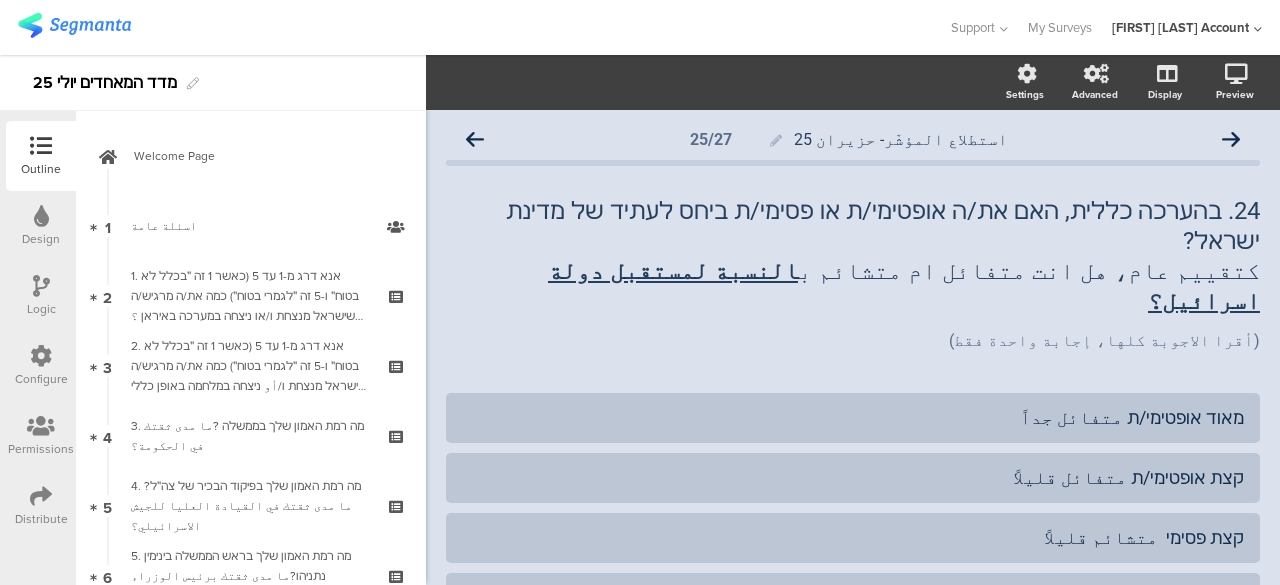 click at bounding box center [475, 140] 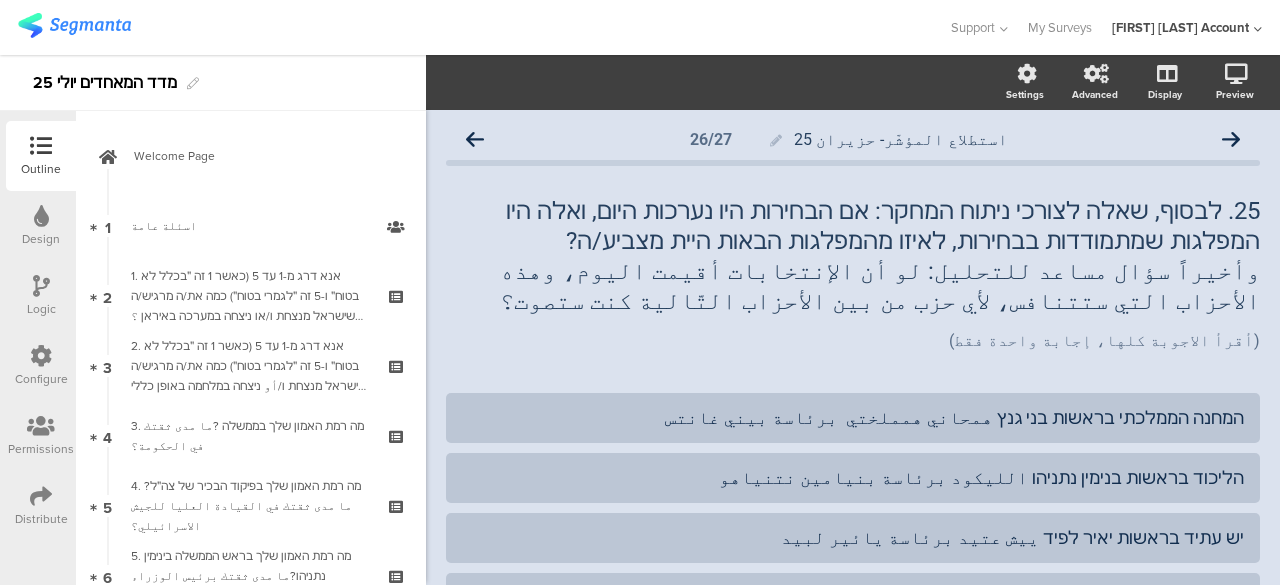 click at bounding box center [475, 140] 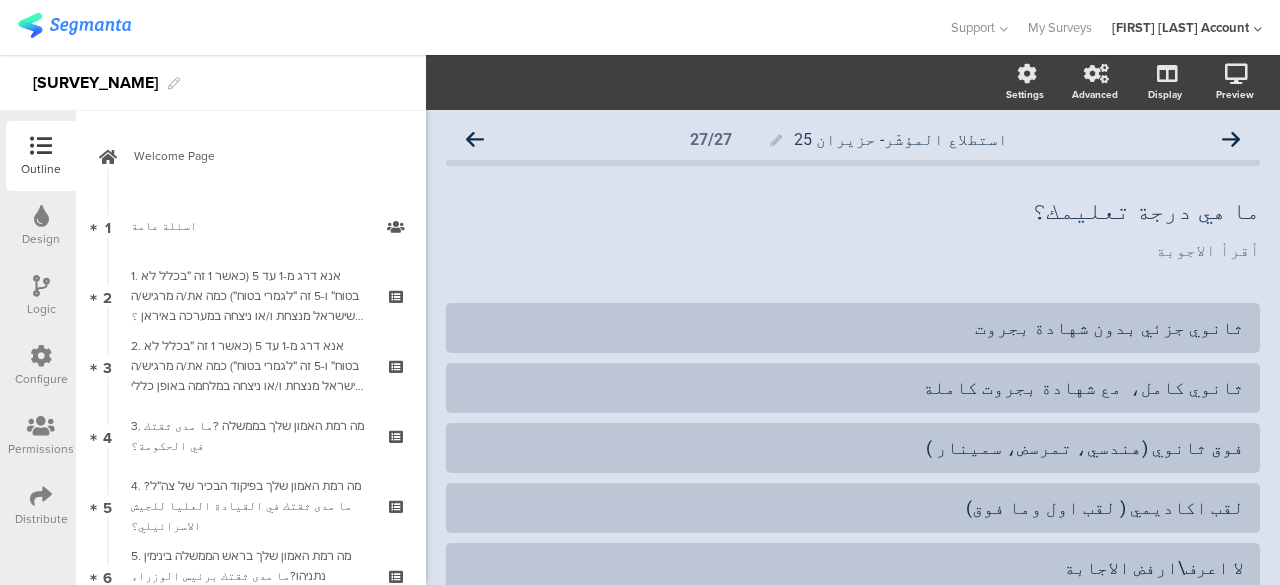 scroll, scrollTop: 0, scrollLeft: 0, axis: both 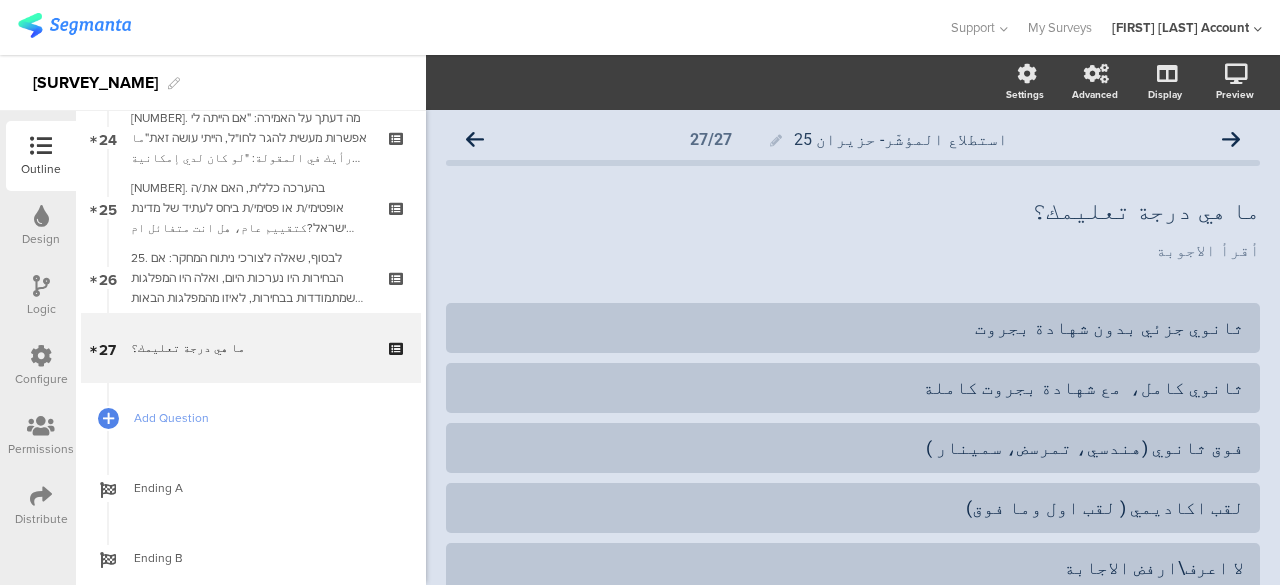 click at bounding box center [41, 496] 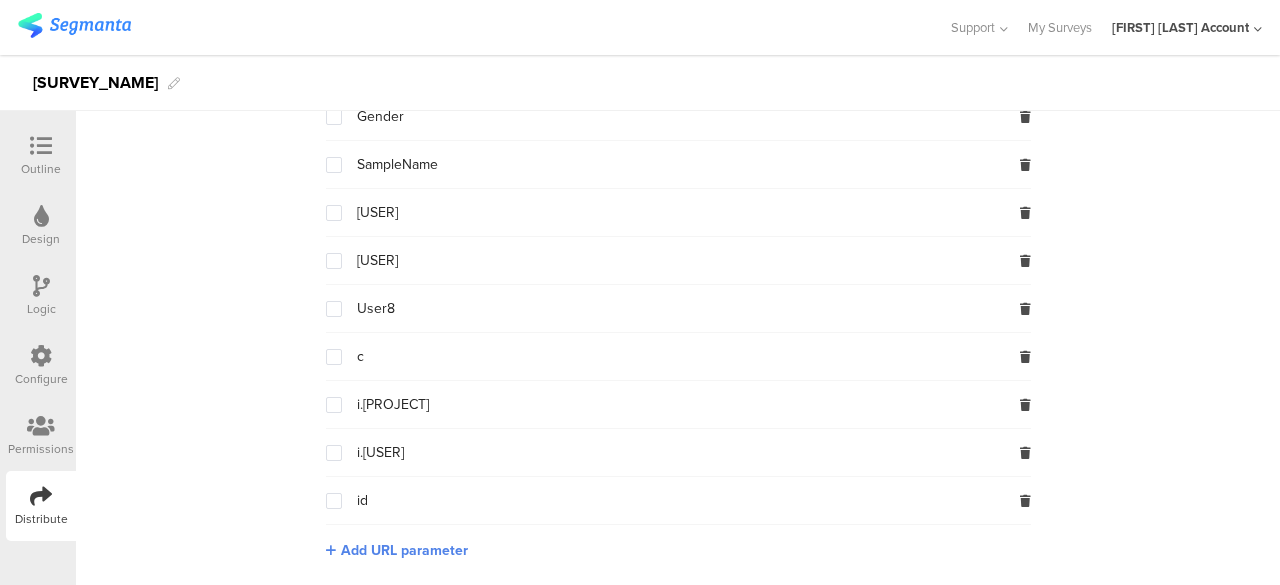 scroll, scrollTop: 0, scrollLeft: 0, axis: both 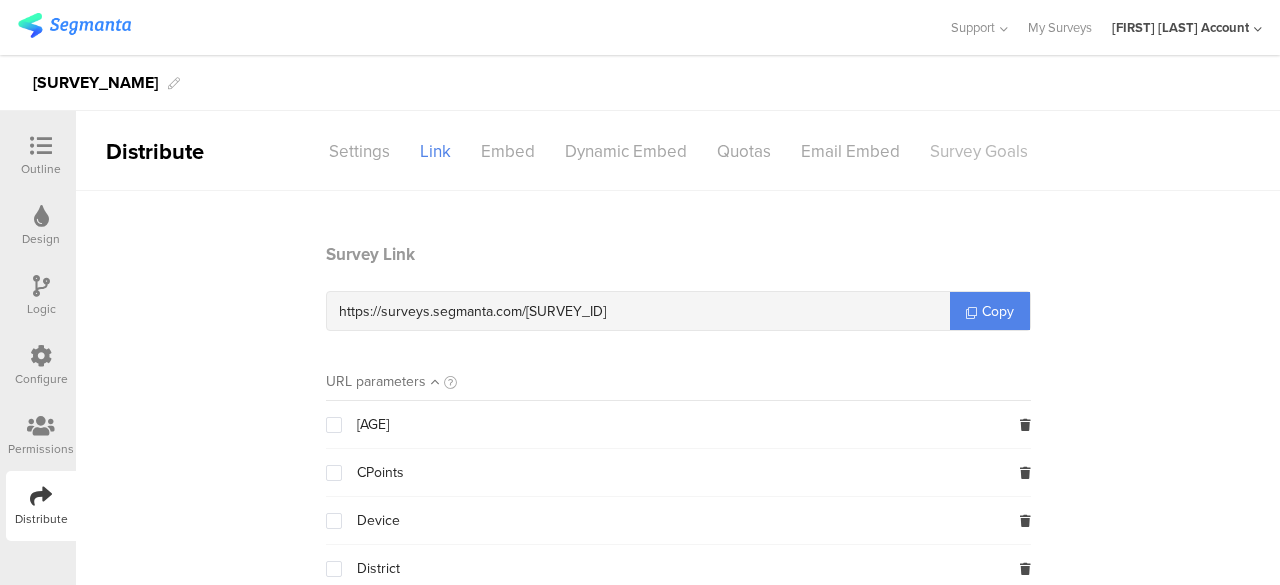click on "Survey Goals" at bounding box center [359, 151] 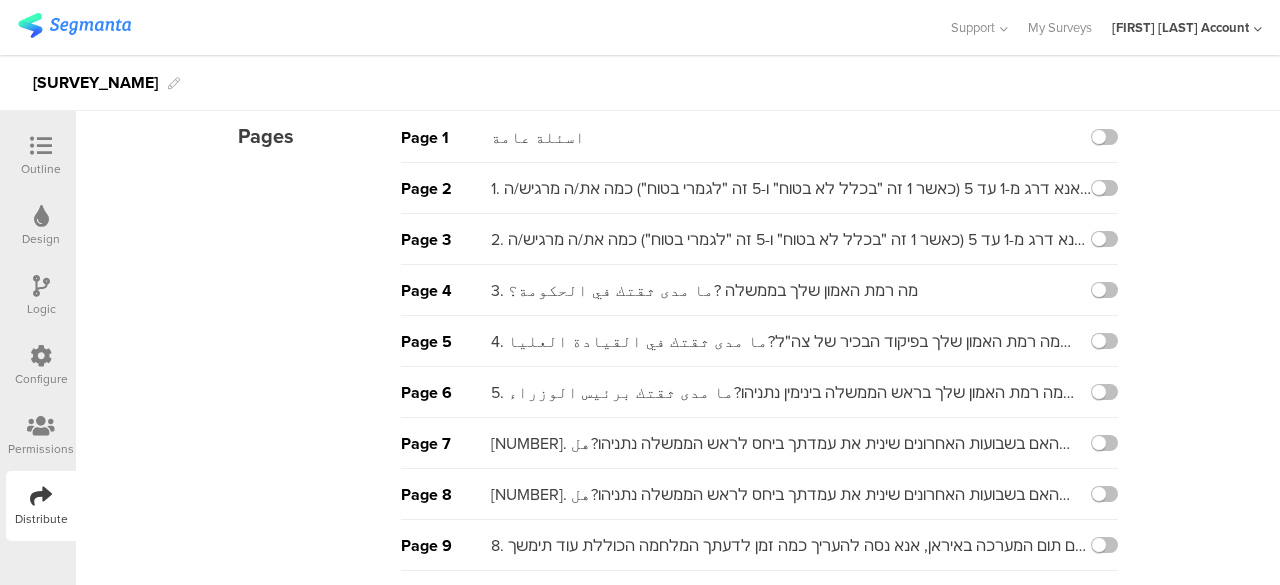 scroll, scrollTop: 0, scrollLeft: 0, axis: both 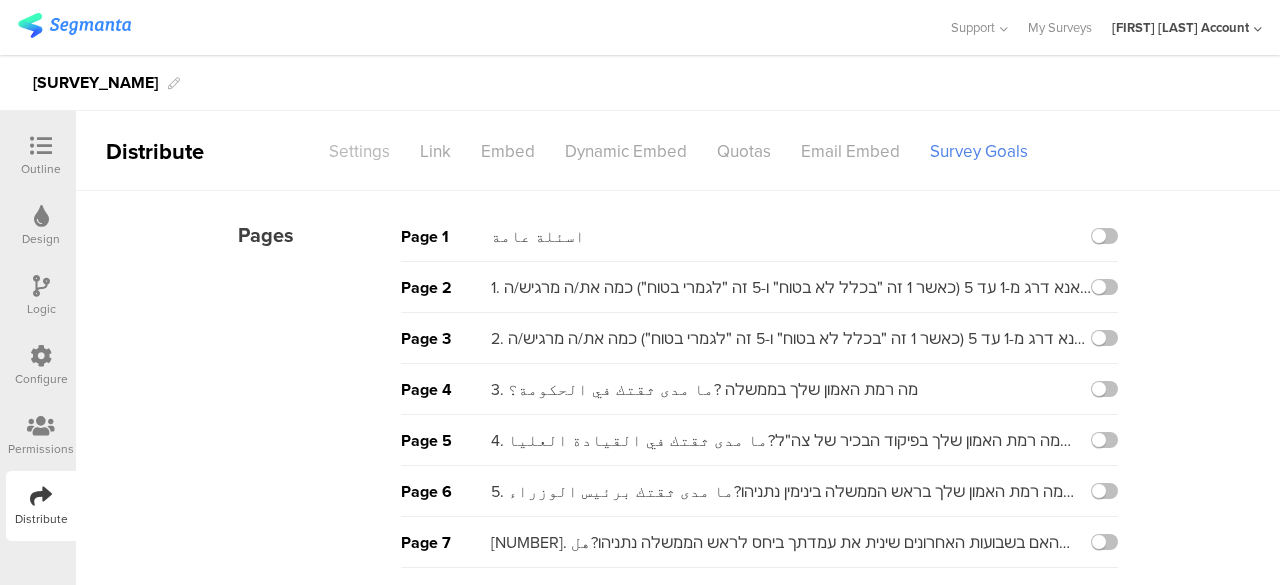 click on "Settings" at bounding box center [359, 151] 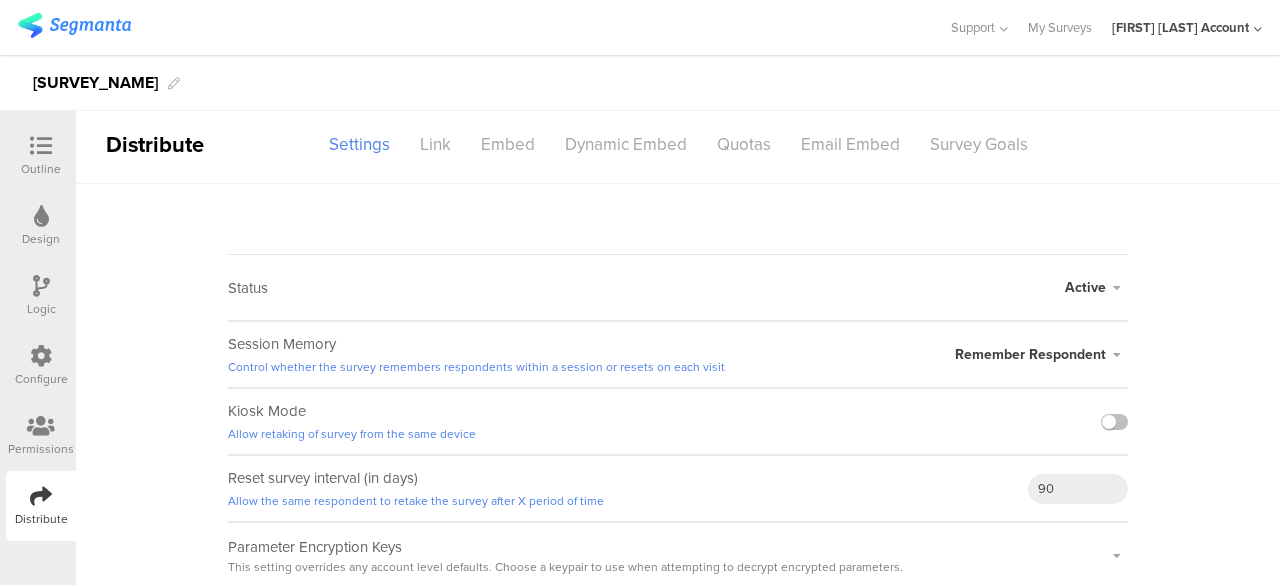 scroll, scrollTop: 0, scrollLeft: 0, axis: both 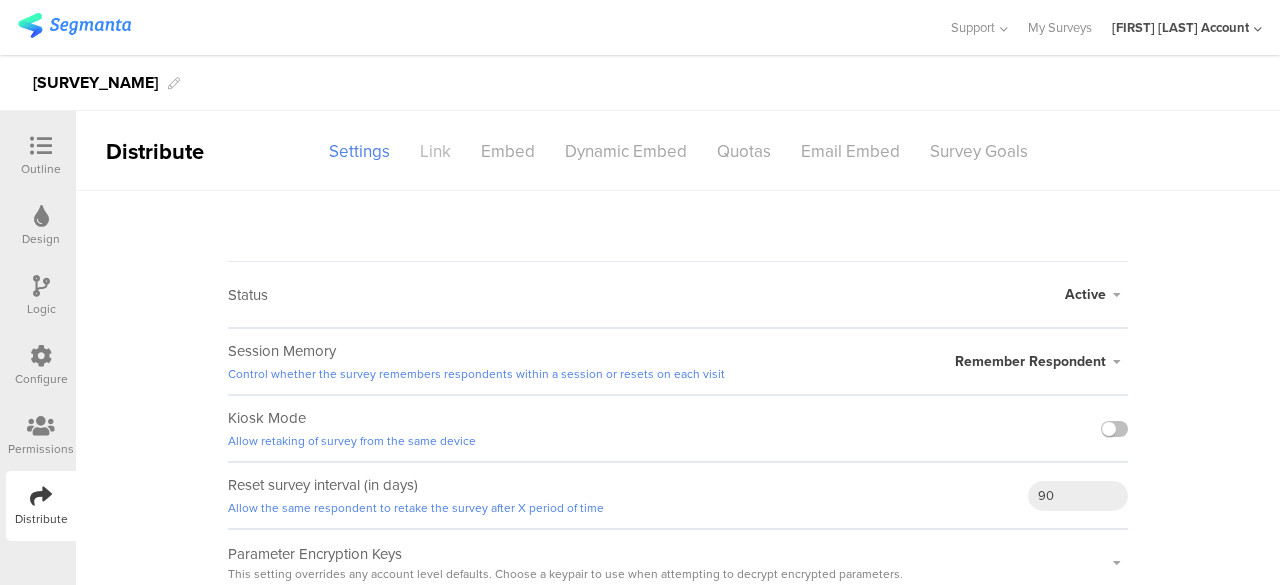 click on "Link" at bounding box center (359, 151) 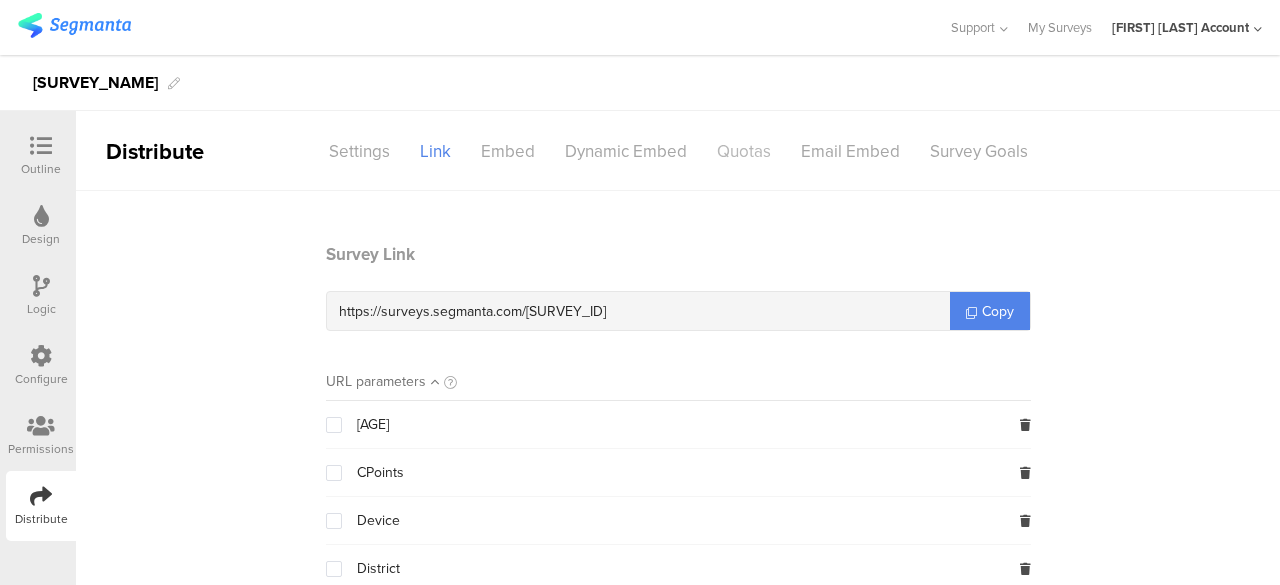 click on "Quotas" at bounding box center (359, 151) 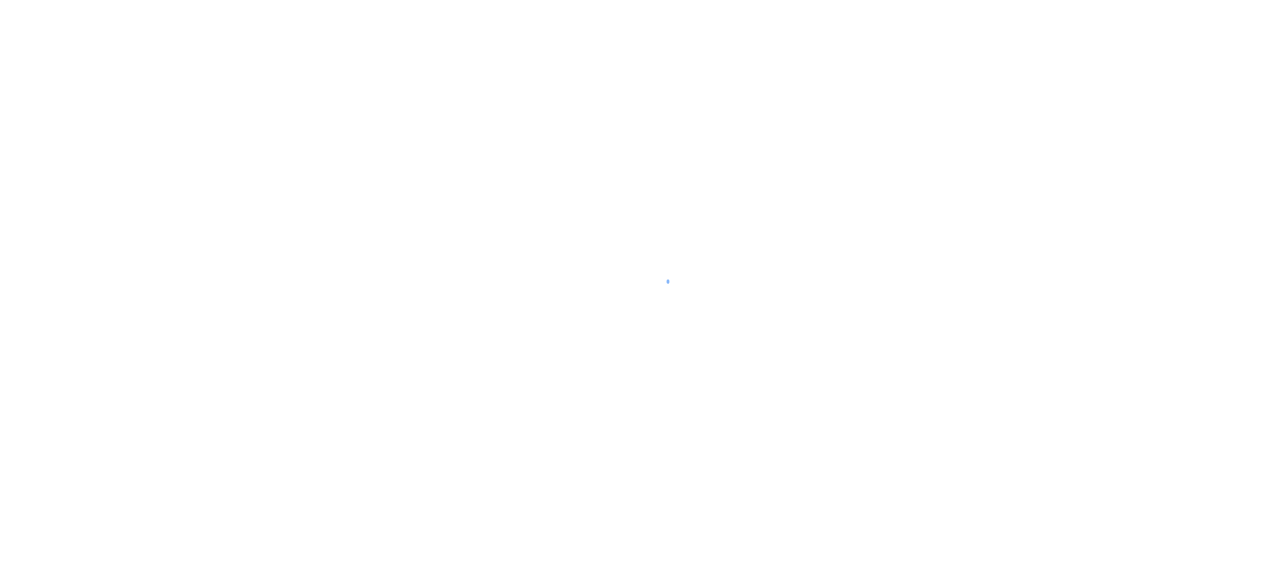 scroll, scrollTop: 0, scrollLeft: 0, axis: both 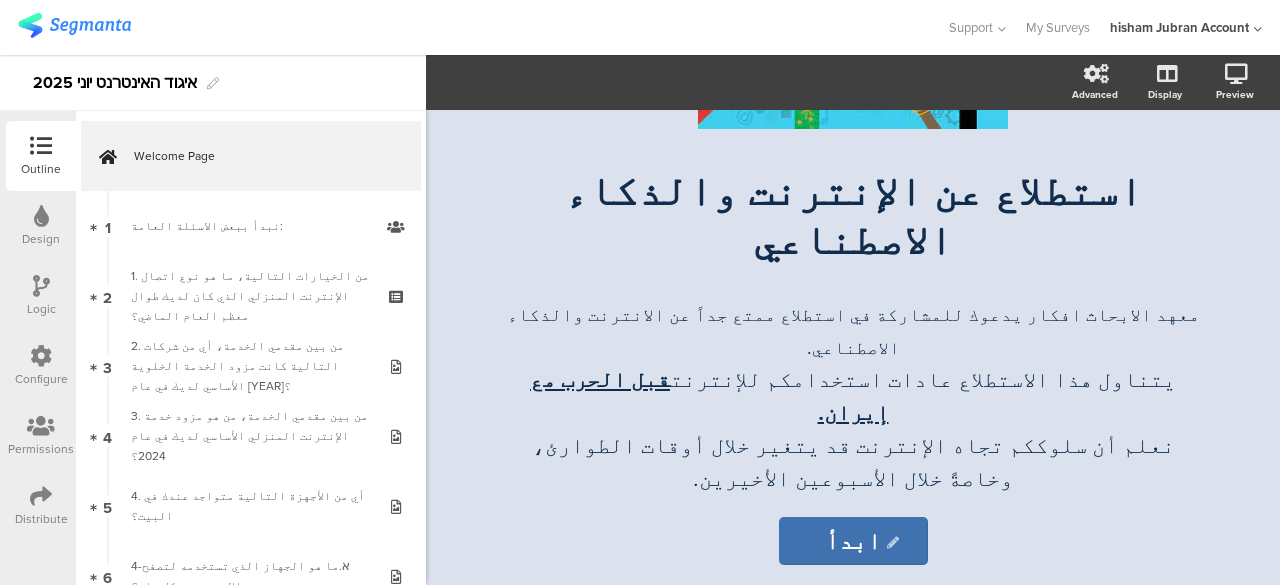 click at bounding box center (473, 27) 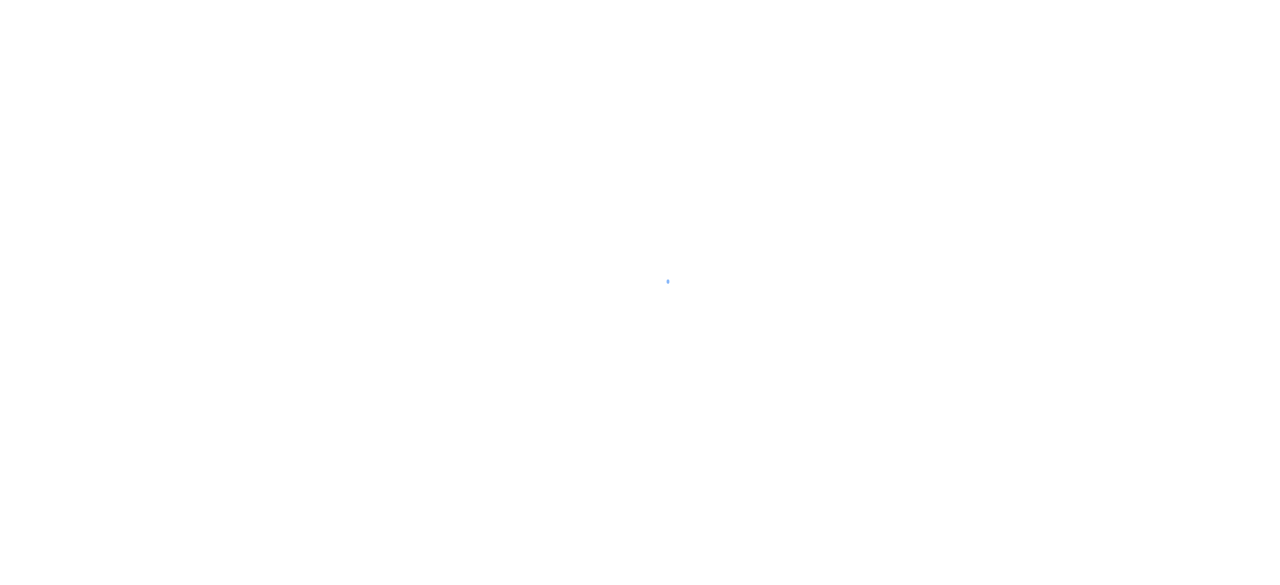scroll, scrollTop: 0, scrollLeft: 0, axis: both 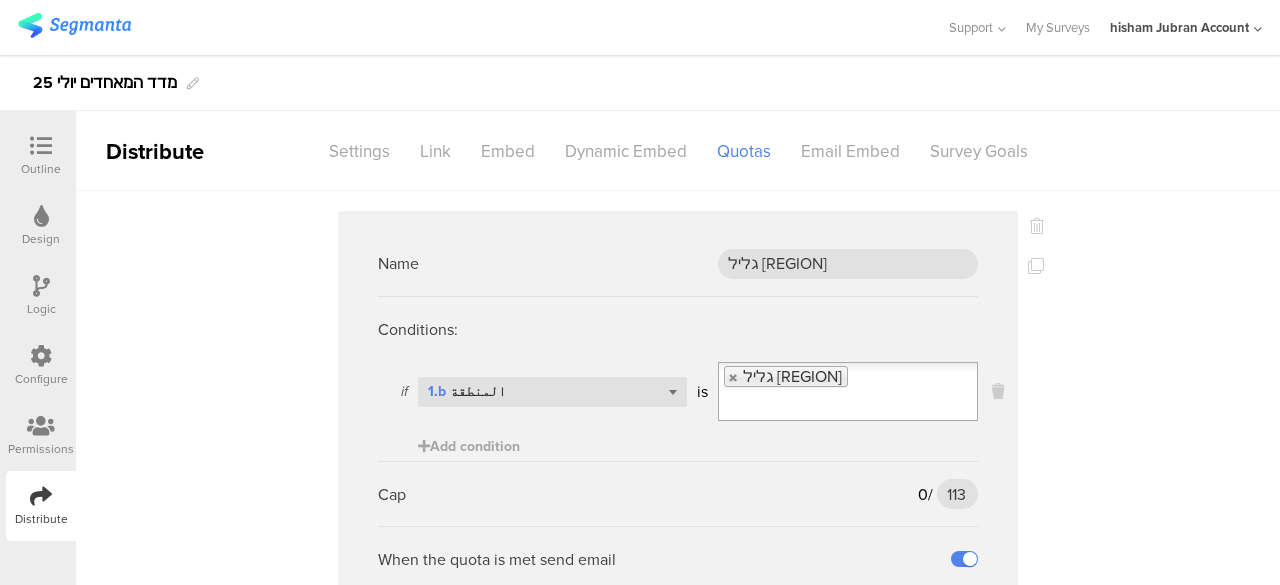 click at bounding box center [41, 146] 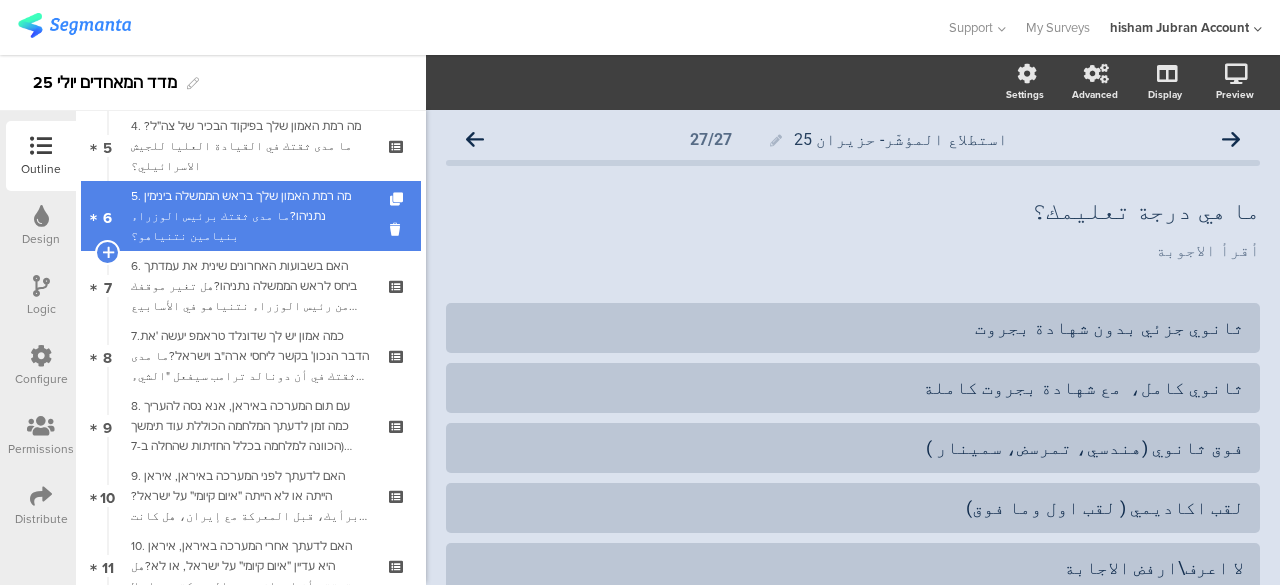 scroll, scrollTop: 0, scrollLeft: 0, axis: both 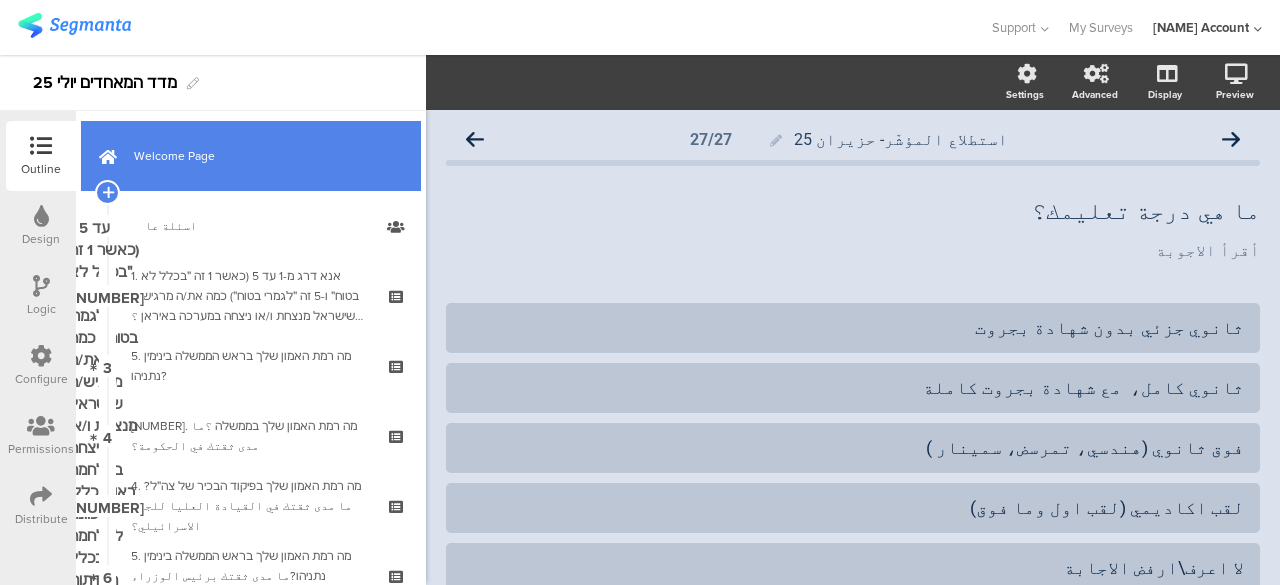 click on "Welcome Page" at bounding box center (251, 156) 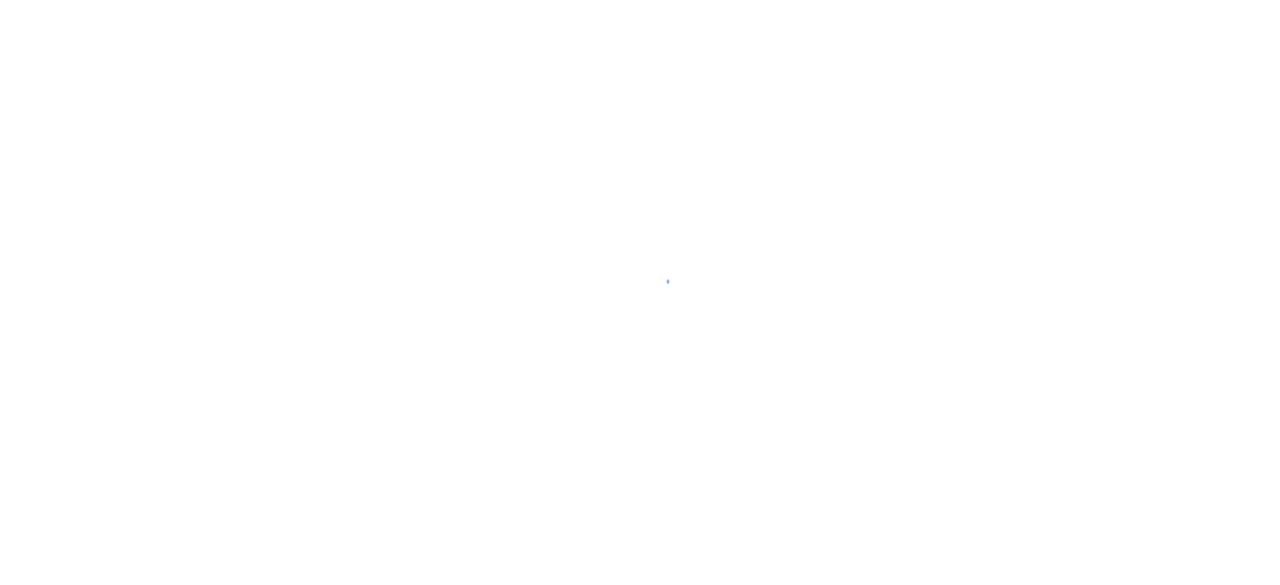 scroll, scrollTop: 0, scrollLeft: 0, axis: both 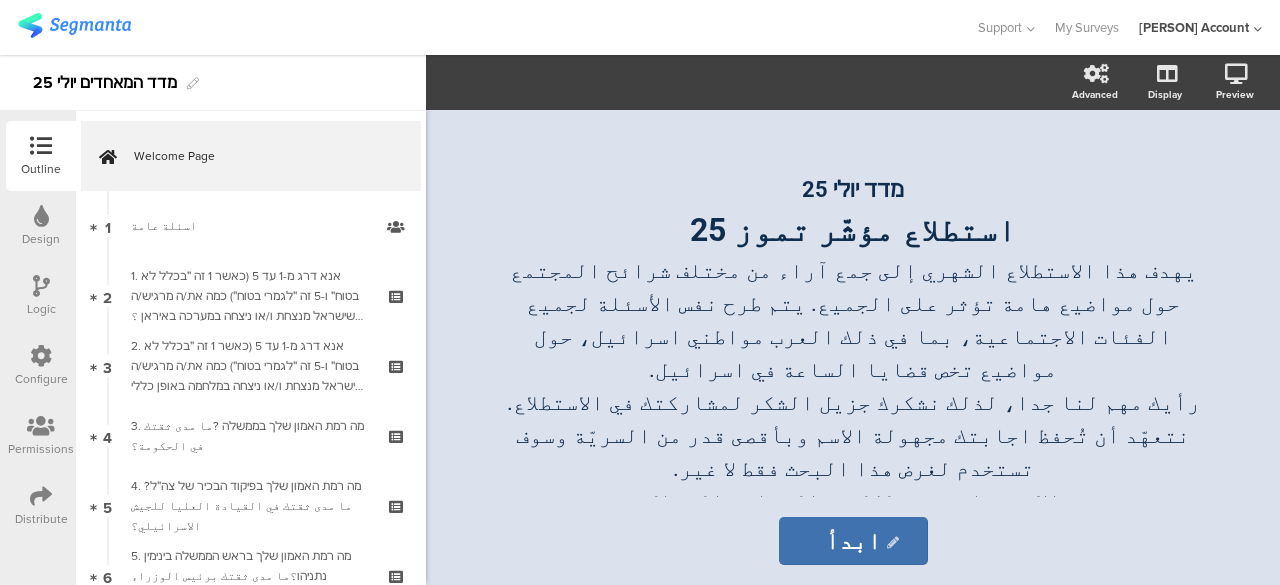 click on "Logic" at bounding box center [41, 296] 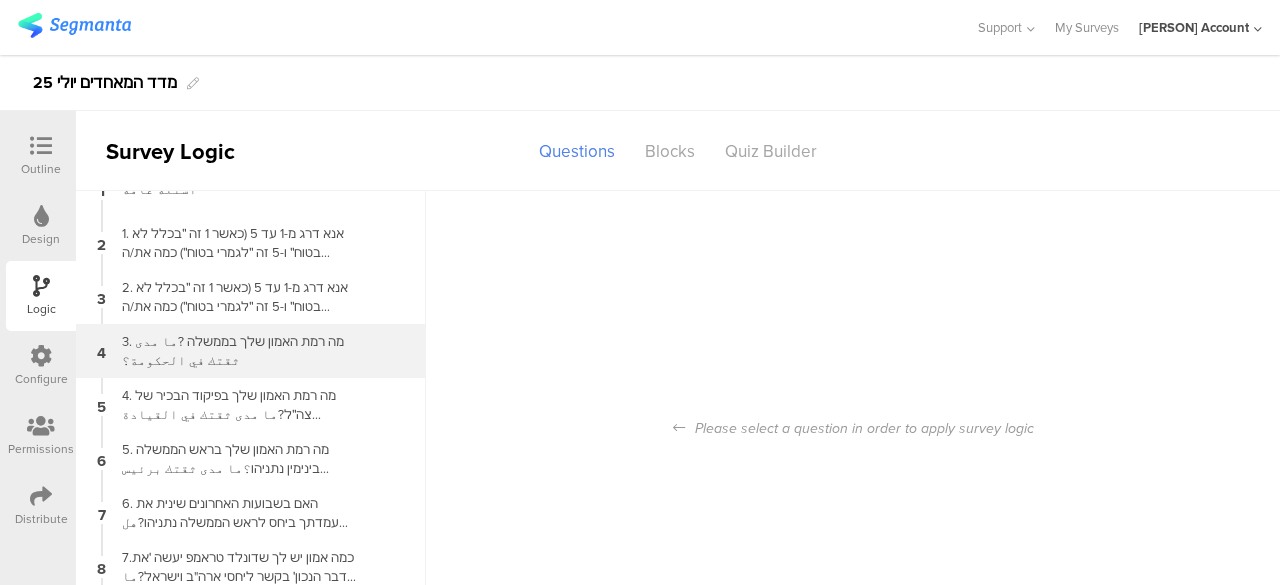 scroll, scrollTop: 0, scrollLeft: 0, axis: both 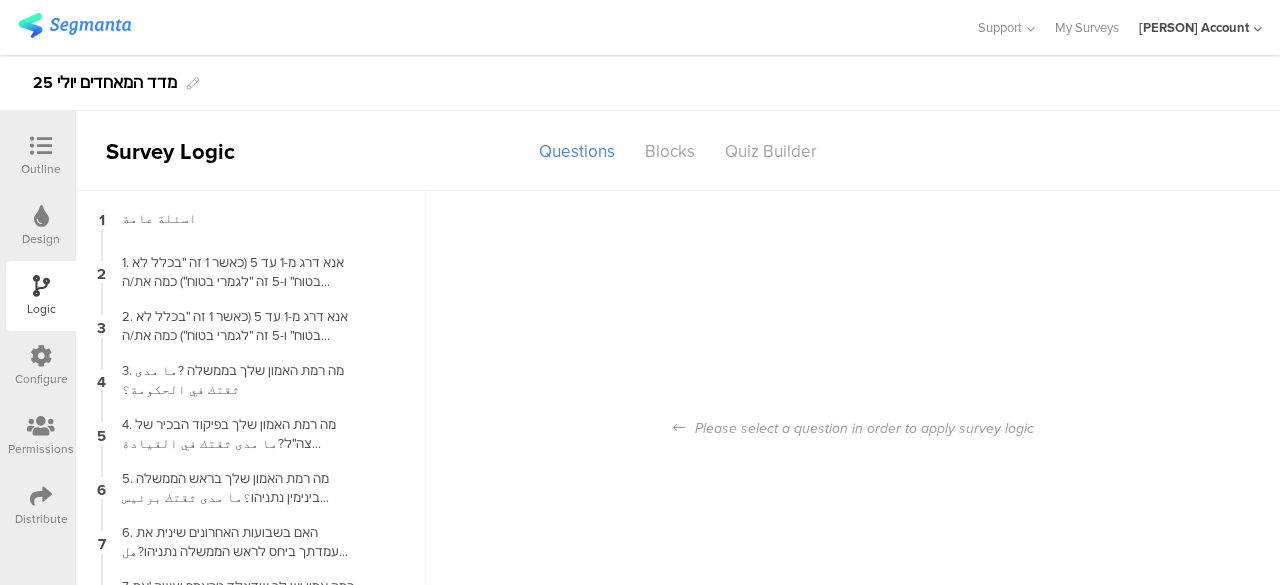 click on "Outline" at bounding box center (41, 156) 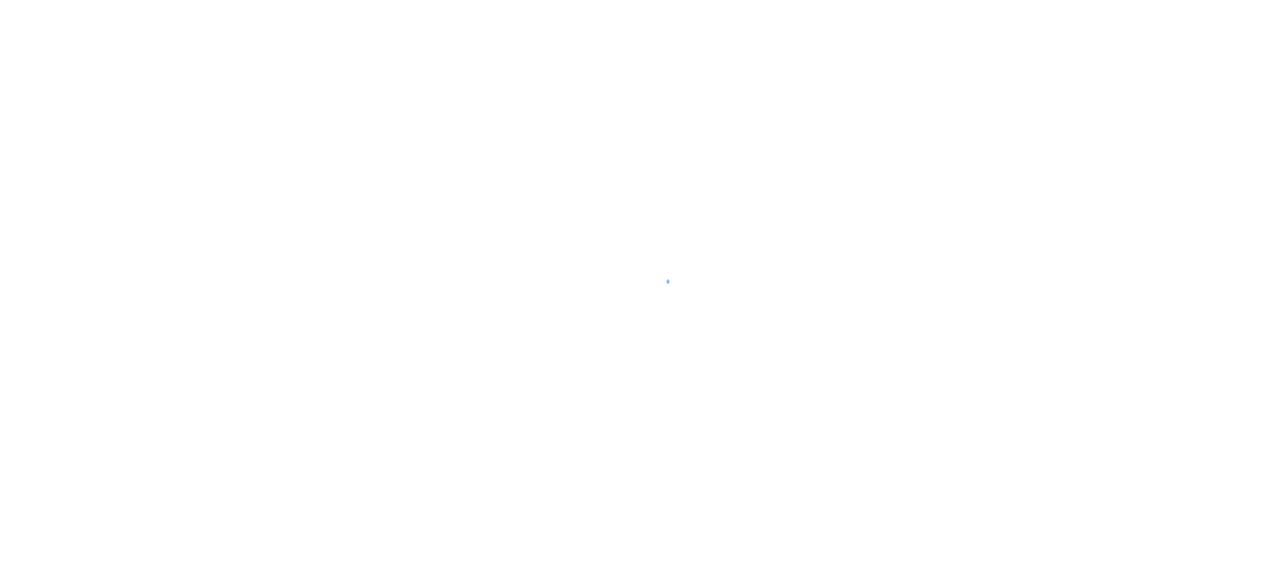 scroll, scrollTop: 0, scrollLeft: 0, axis: both 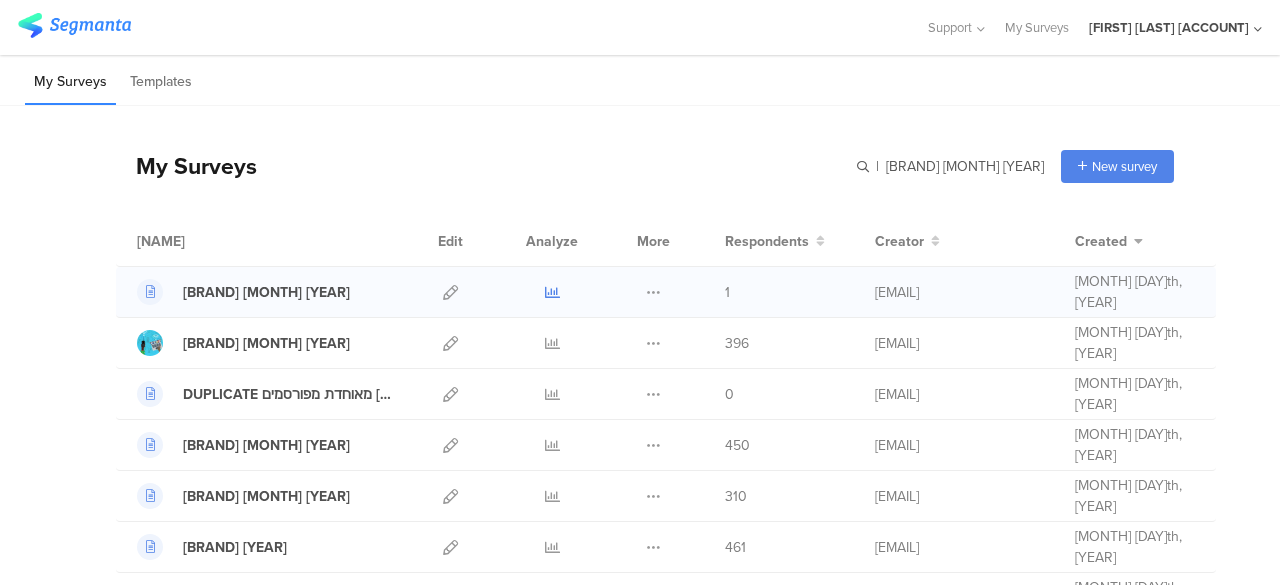 click at bounding box center (552, 292) 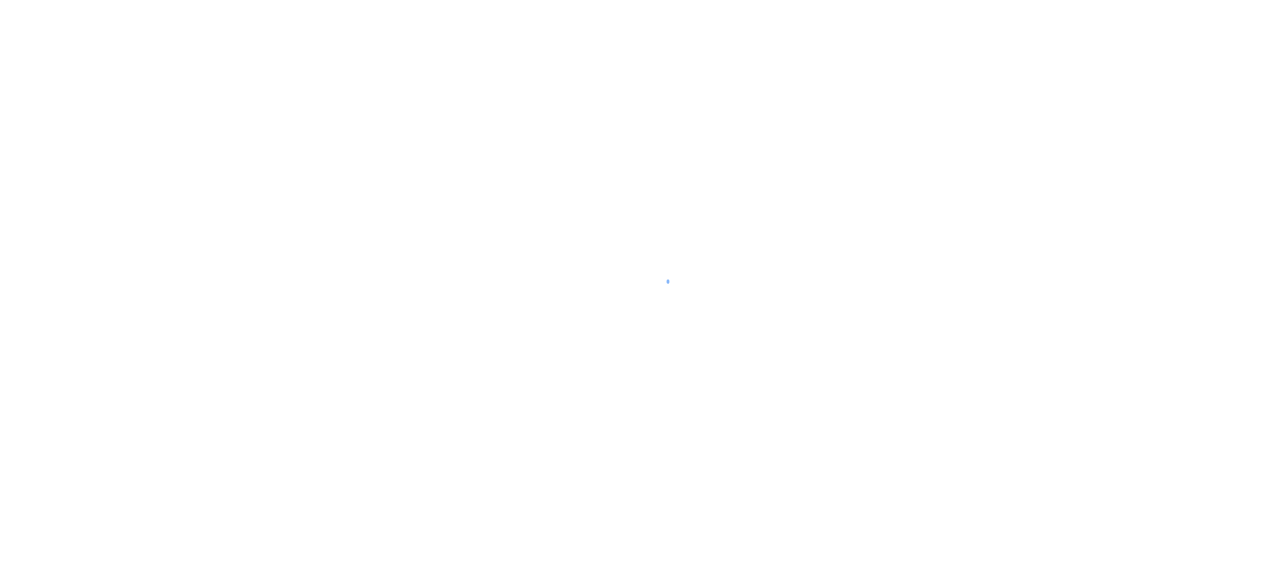scroll, scrollTop: 0, scrollLeft: 0, axis: both 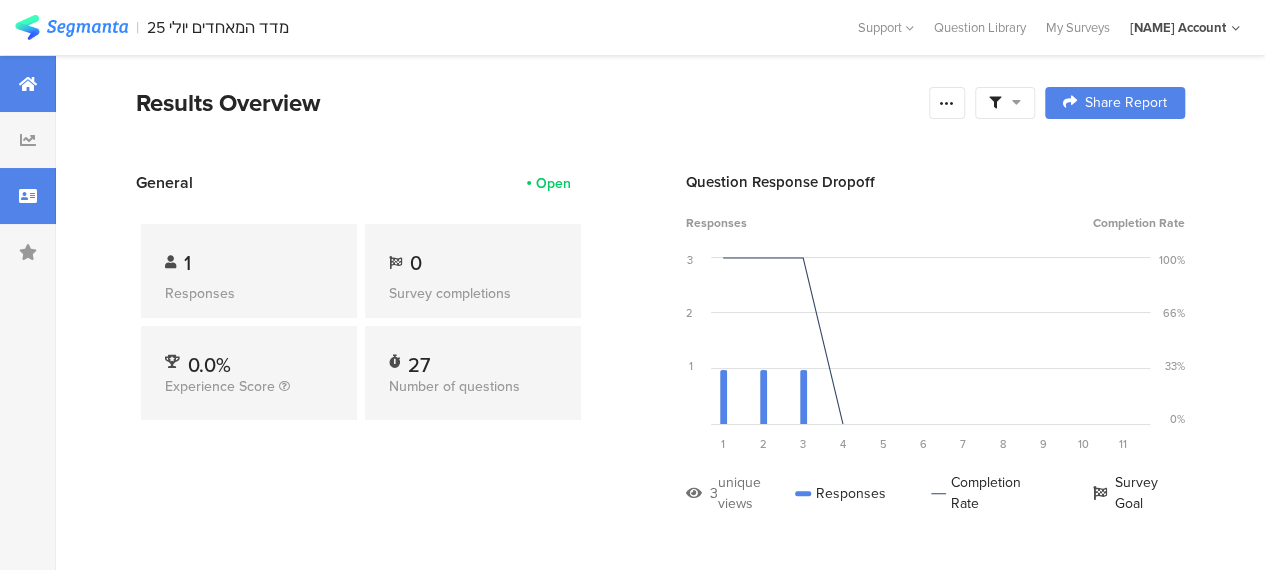 click at bounding box center (28, 196) 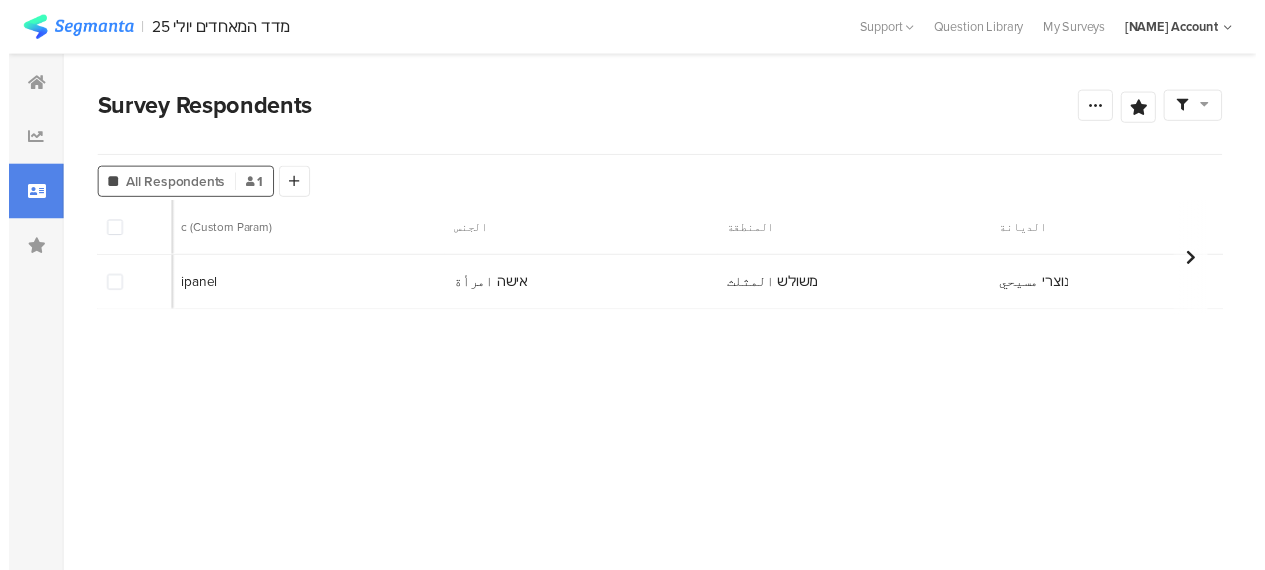 scroll, scrollTop: 0, scrollLeft: 0, axis: both 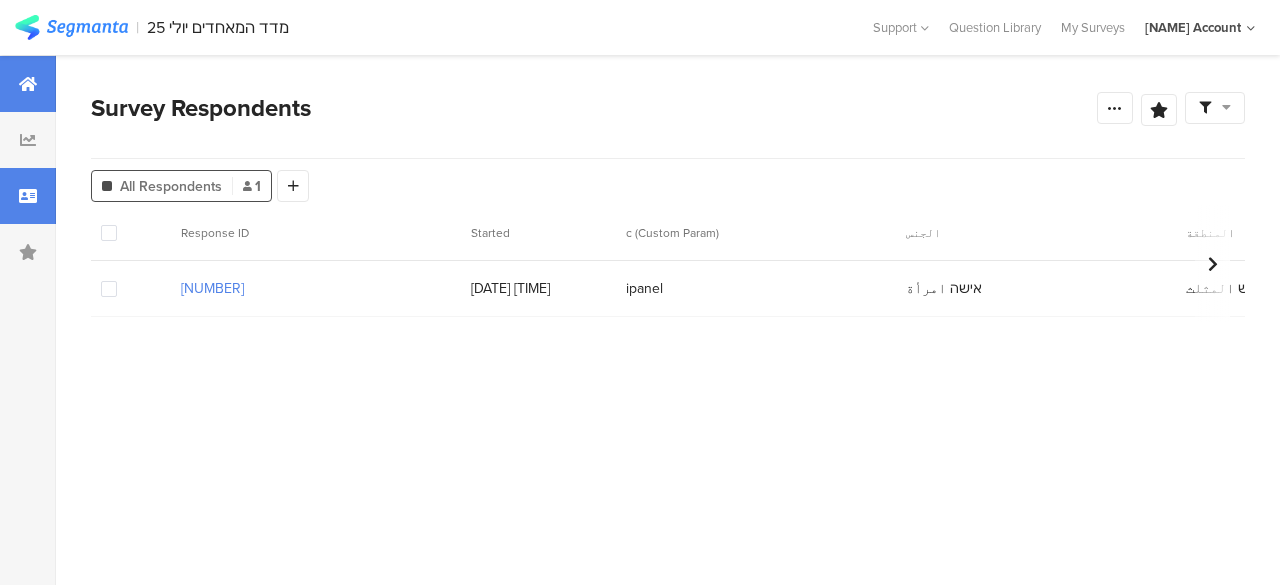 click at bounding box center (28, 84) 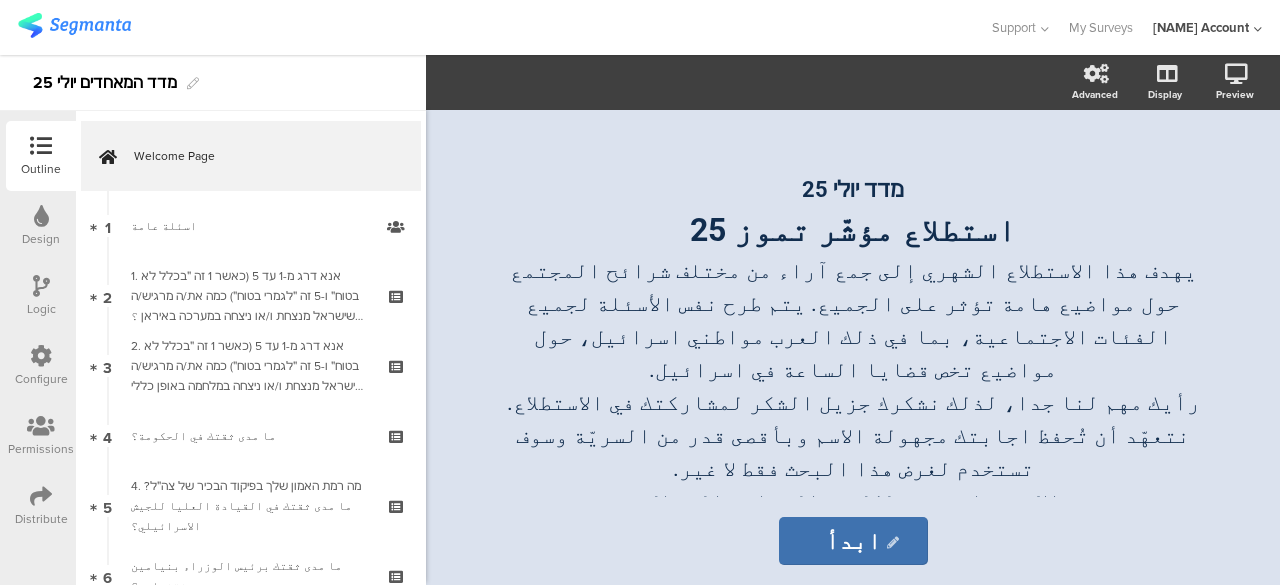 scroll, scrollTop: 0, scrollLeft: 0, axis: both 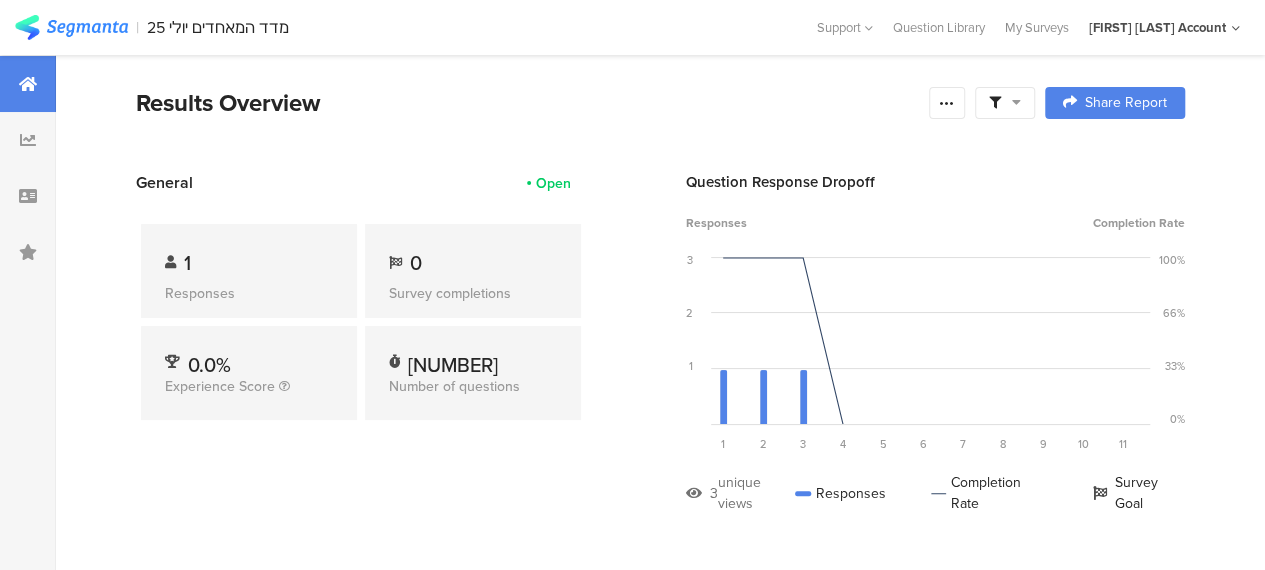 click at bounding box center (1016, 102) 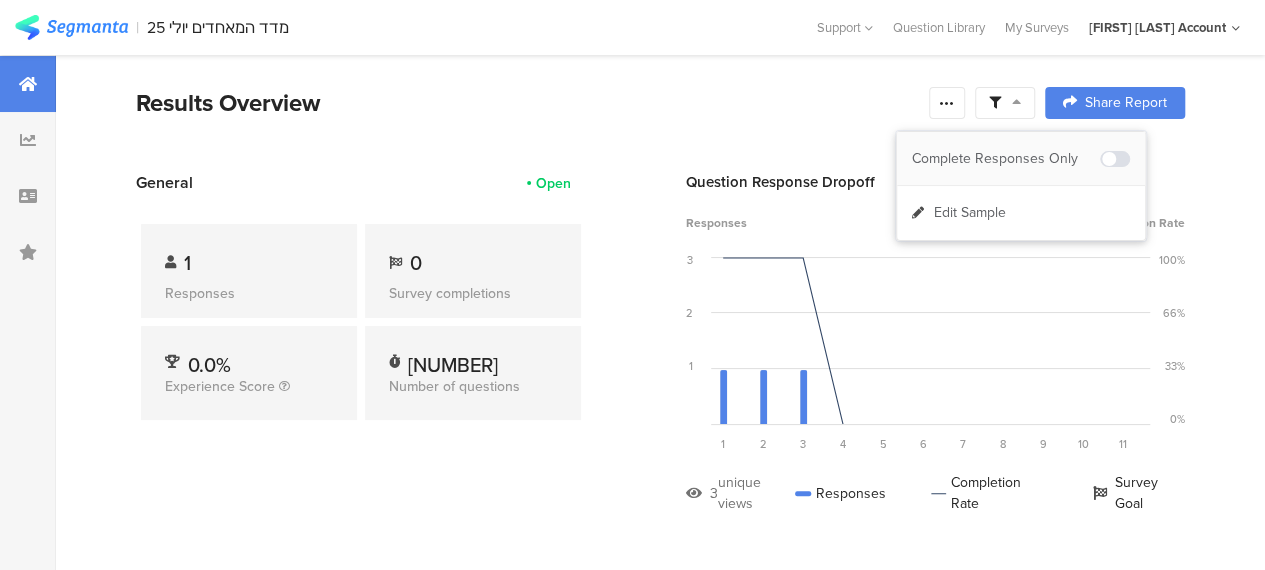 click on "Complete Responses Only" at bounding box center [1006, 159] 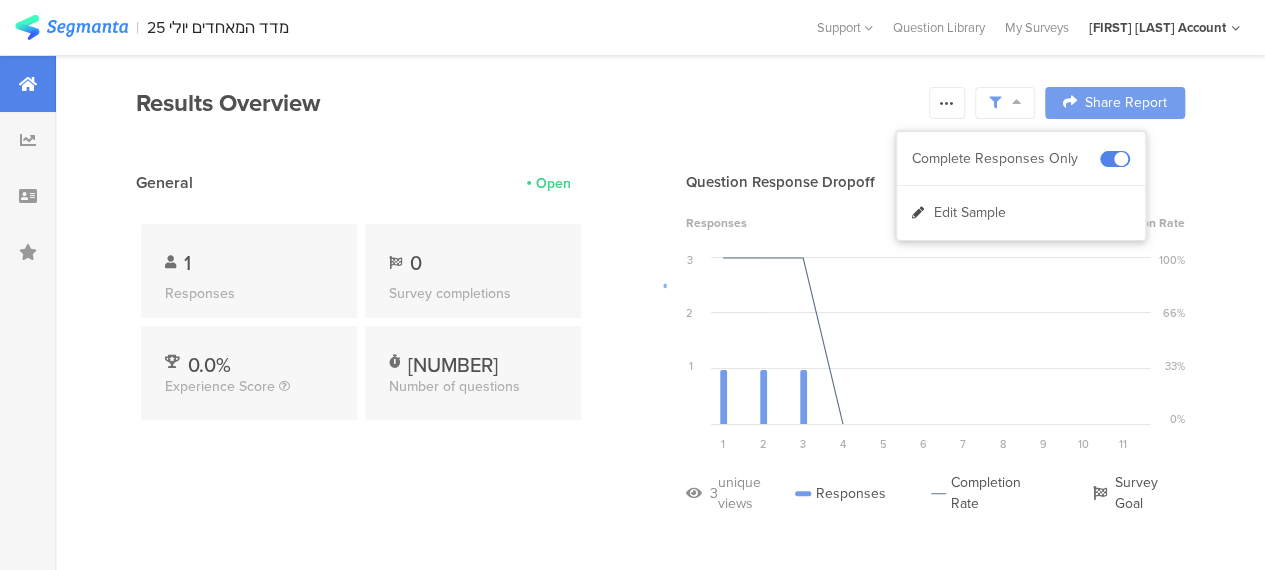 click at bounding box center [632, 285] 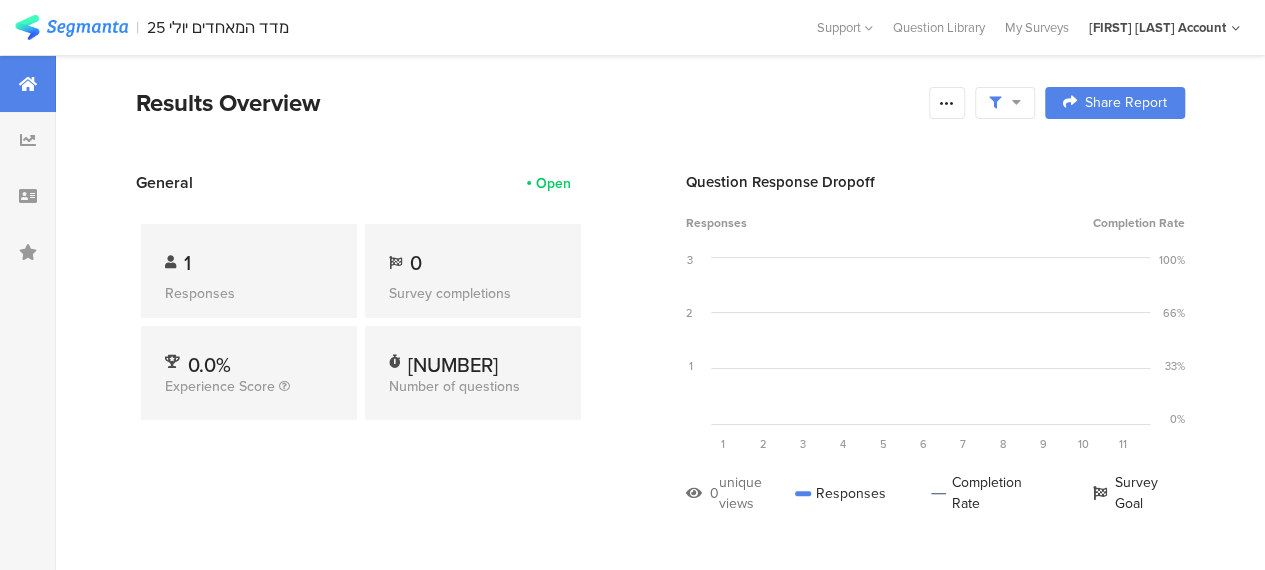 click at bounding box center (1005, 103) 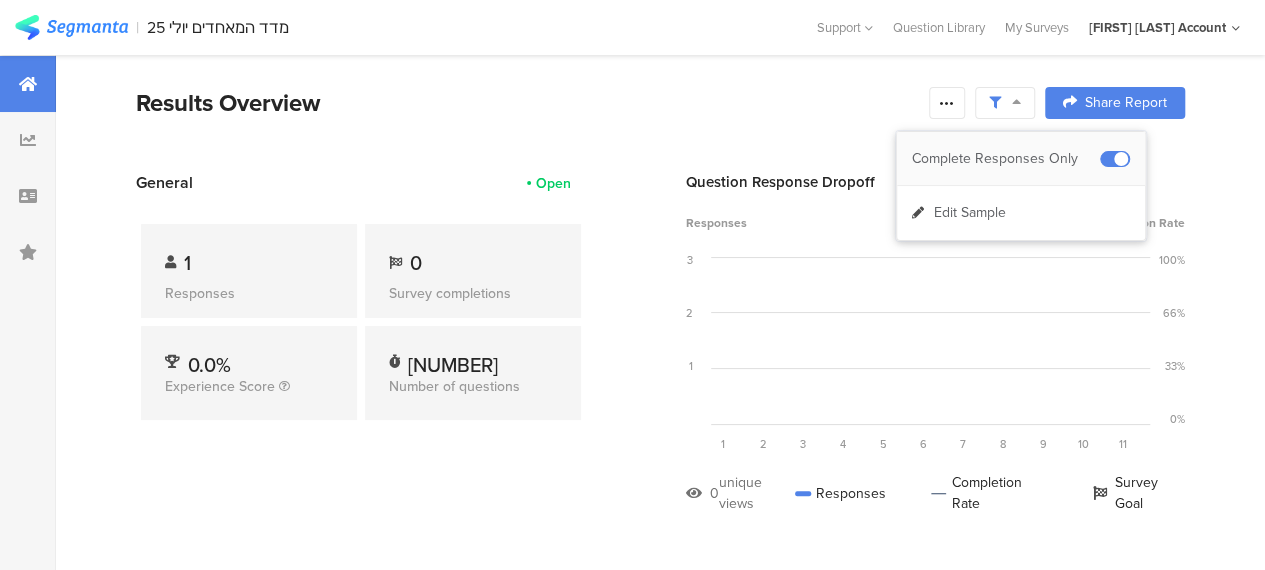 click on "Complete Responses Only" at bounding box center (1006, 159) 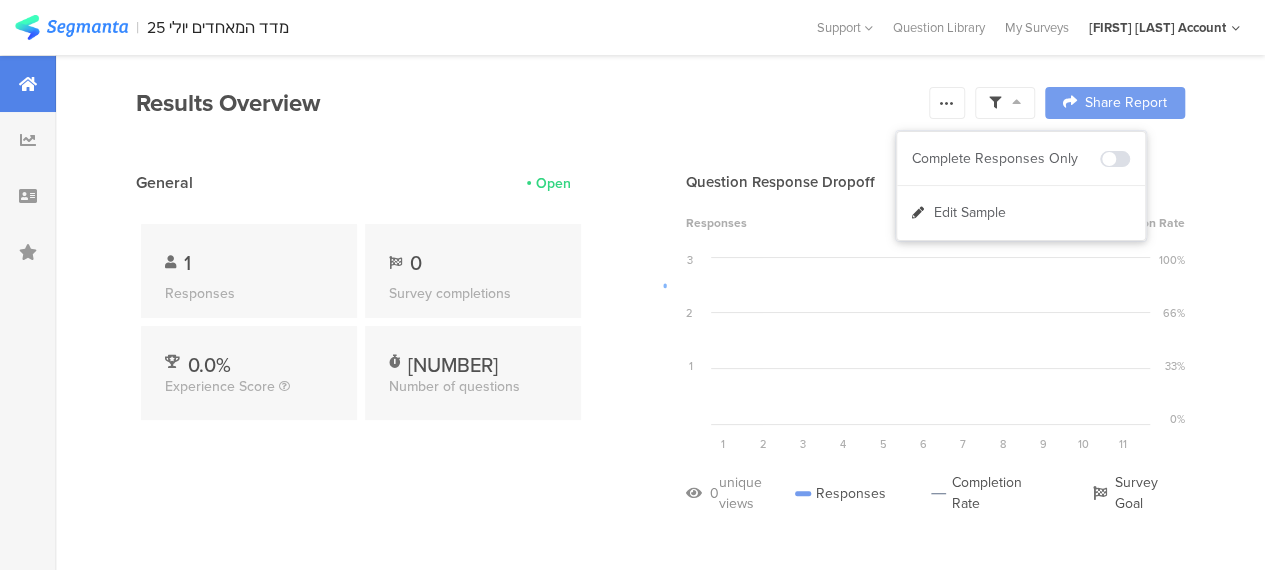 click at bounding box center (632, 285) 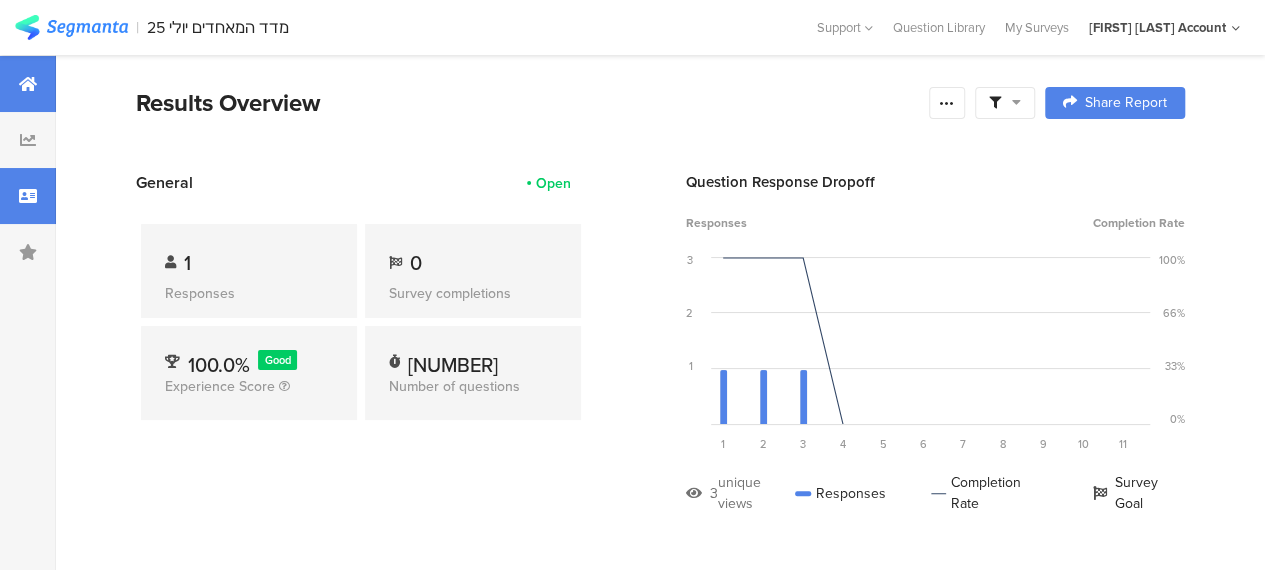 click at bounding box center [28, 196] 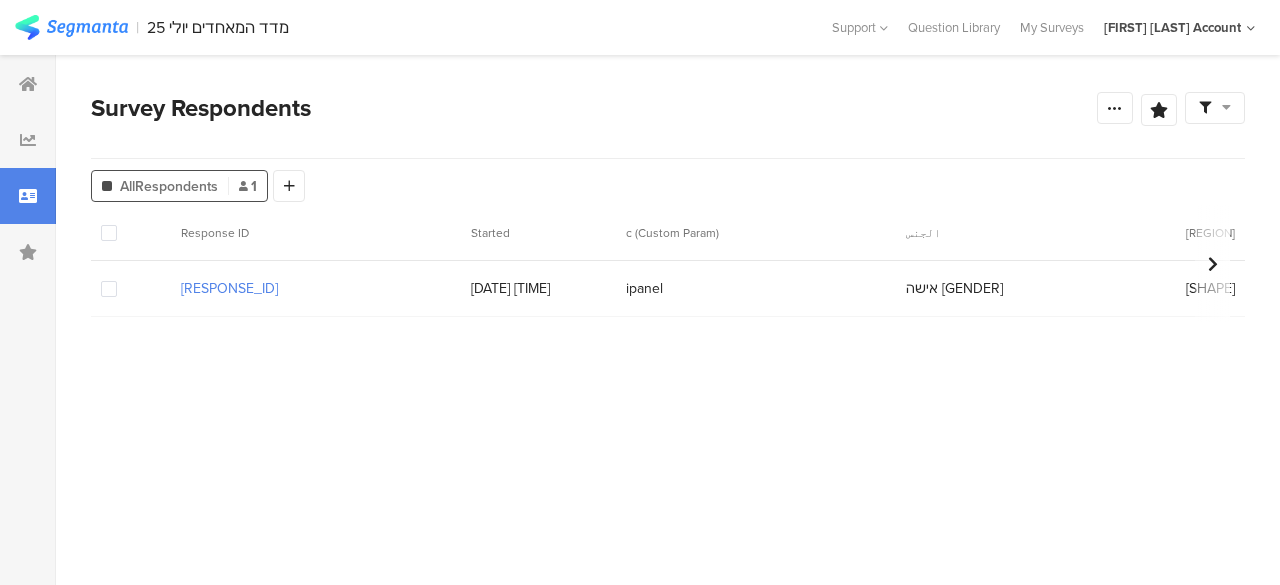 click on "ipanel" at bounding box center (756, 288) 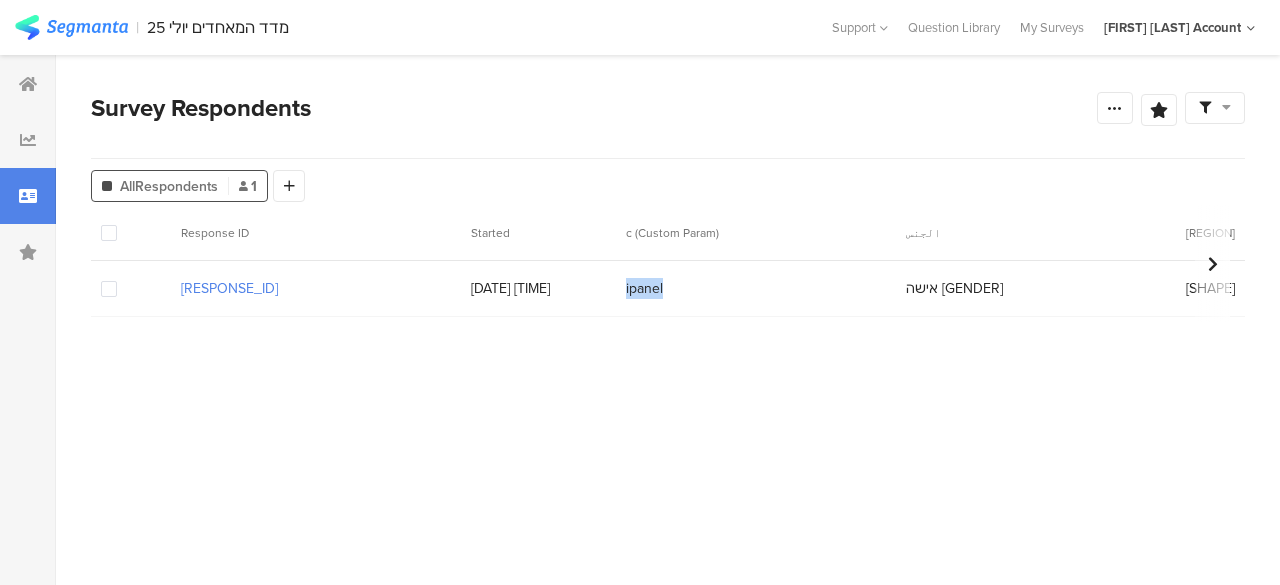 click on "ipanel" at bounding box center (756, 288) 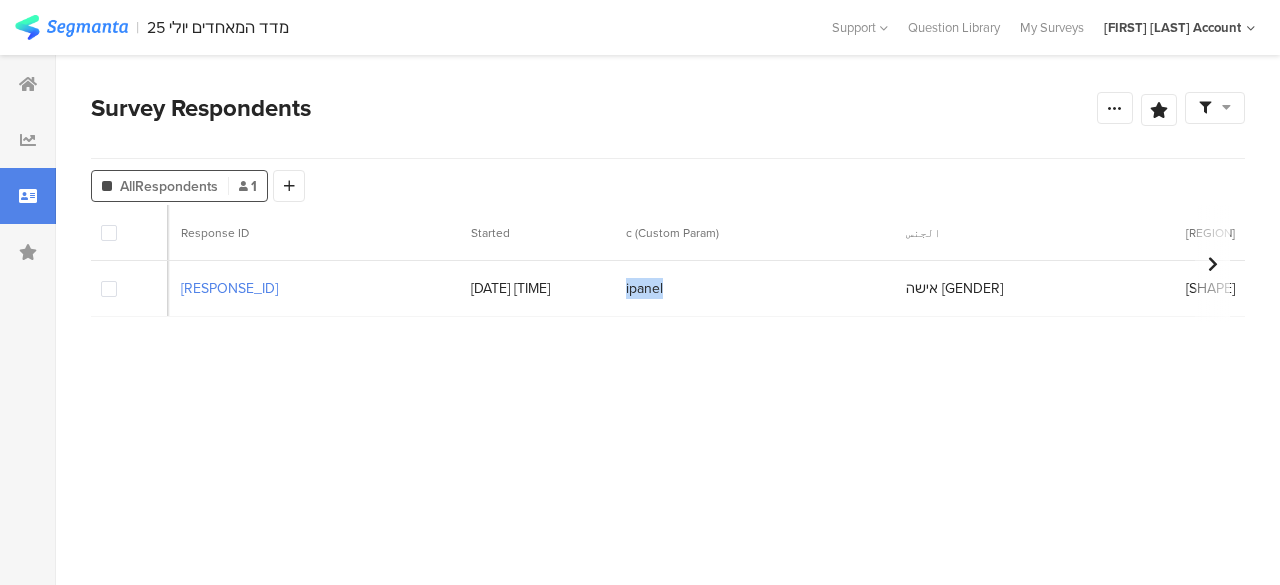 scroll, scrollTop: 0, scrollLeft: 1009, axis: horizontal 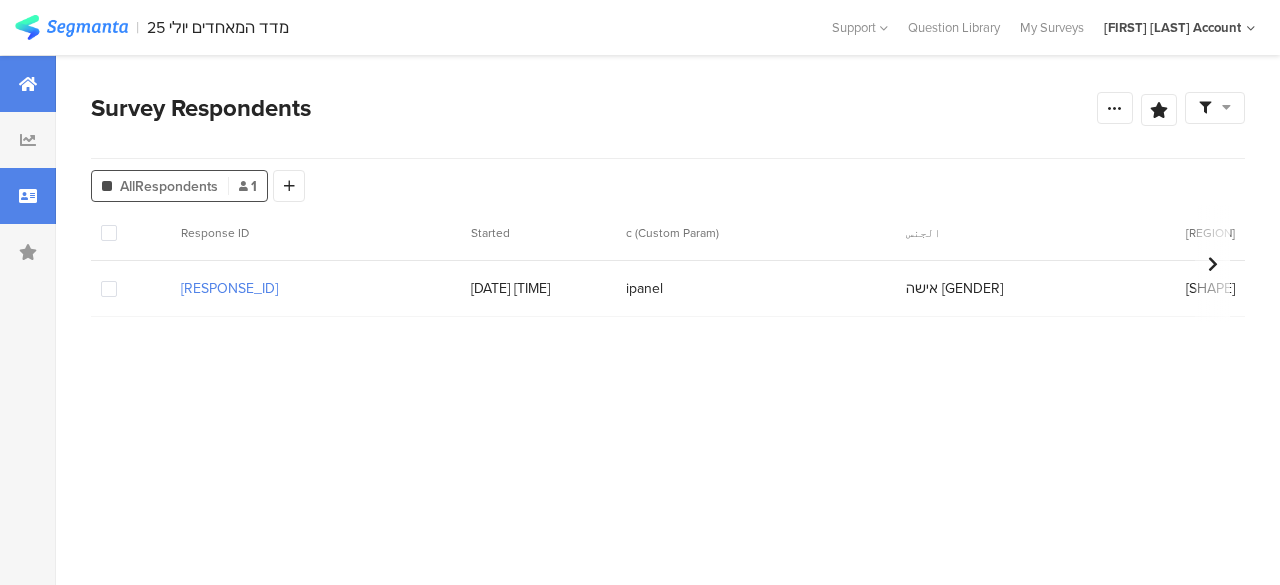 click at bounding box center [28, 84] 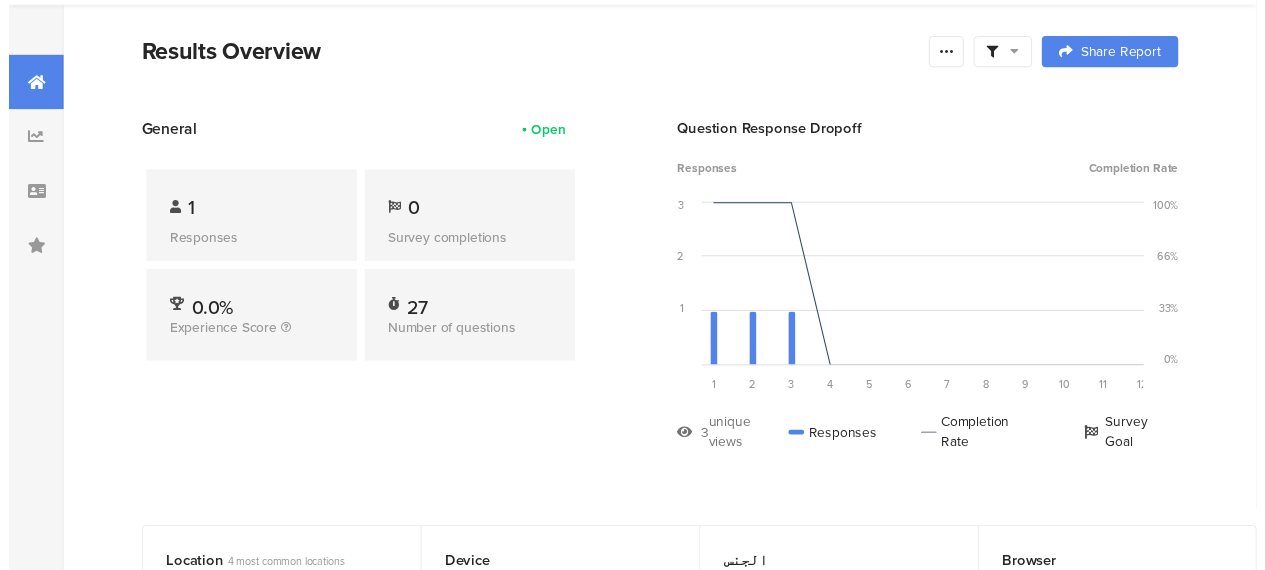 scroll, scrollTop: 0, scrollLeft: 0, axis: both 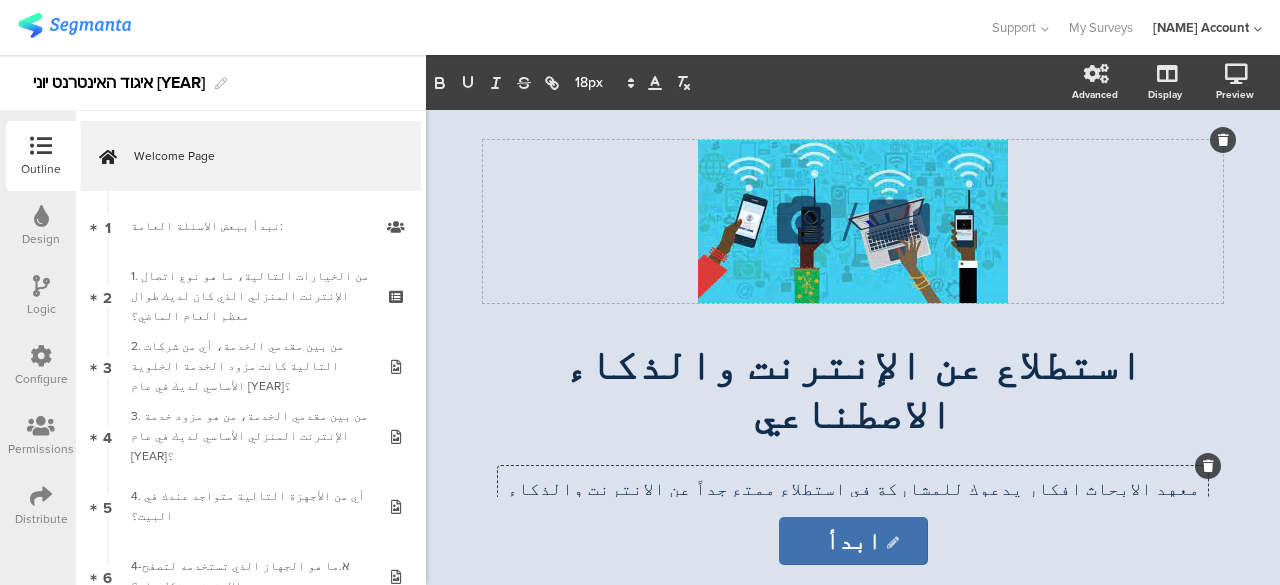drag, startPoint x: 950, startPoint y: 302, endPoint x: 832, endPoint y: 302, distance: 118 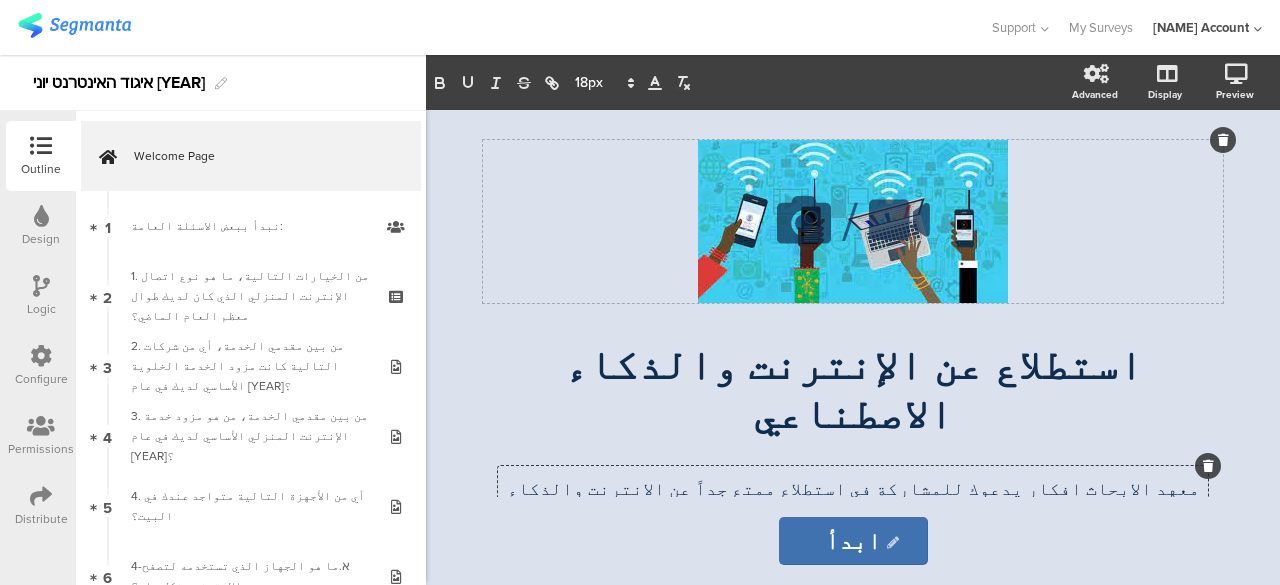 click on "/
استطلاع عن الإنترنت والذكاء الاصطناعي
استطلاع عن الإنترنت والذكاء الاصطناعي
معهد الابحاث افكار يدعوك للمشاركة في استطلاع ممتع جداً عن الانترنت والذكاء الاصطناعي. يتناول هذا الاستطلاع عادات استخدامكم للإنترنت  قبل الحرب مع إيران. نعلم أن سلوككم تجاه الإنترنت قد يتغير خلال أوقات الطوارئ، وخاصةً خلال الأسبوعين الأخيرين. لذلك، نطلب منكم الإجابة وفق استخداماتكم  قبل الحرب مع إيران .   رأيك مهم لنا جدا، لذلك نشكرك جزيل الشكر لمشاركتك في الاستطلاع.
.
." at bounding box center [853, 464] 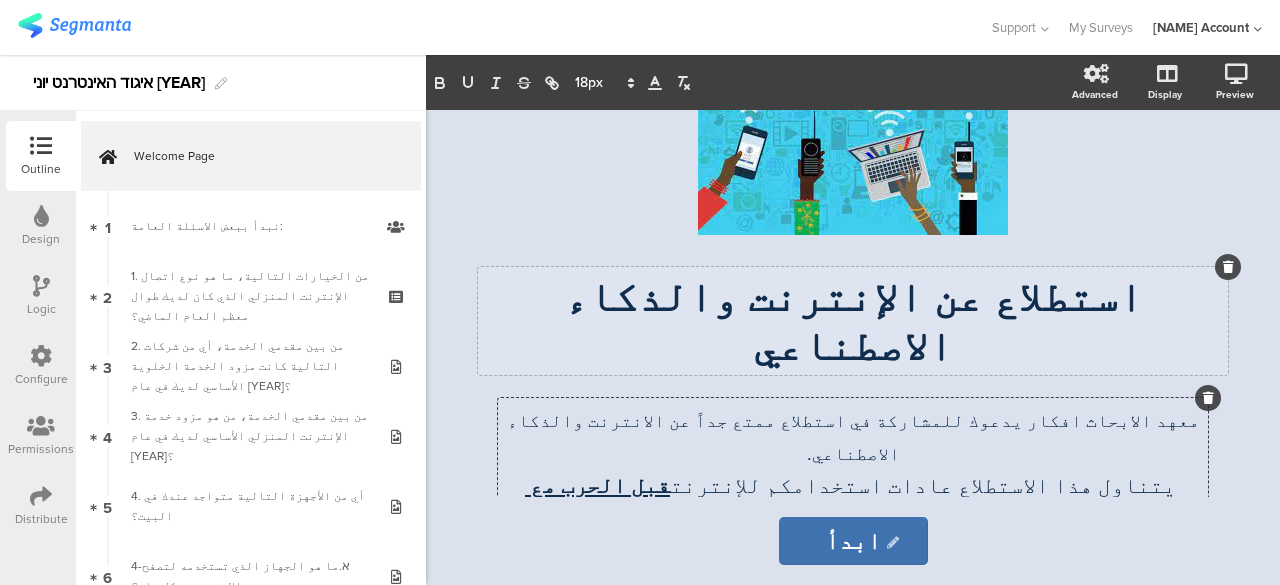 scroll, scrollTop: 174, scrollLeft: 0, axis: vertical 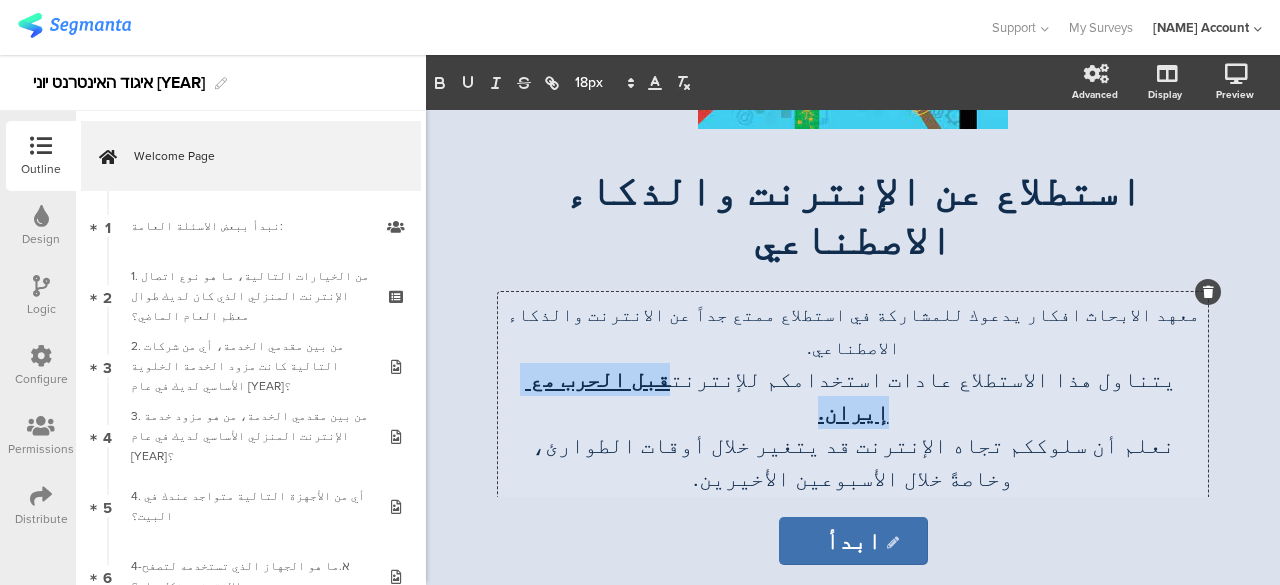 drag, startPoint x: 762, startPoint y: 301, endPoint x: 605, endPoint y: 303, distance: 157.01274 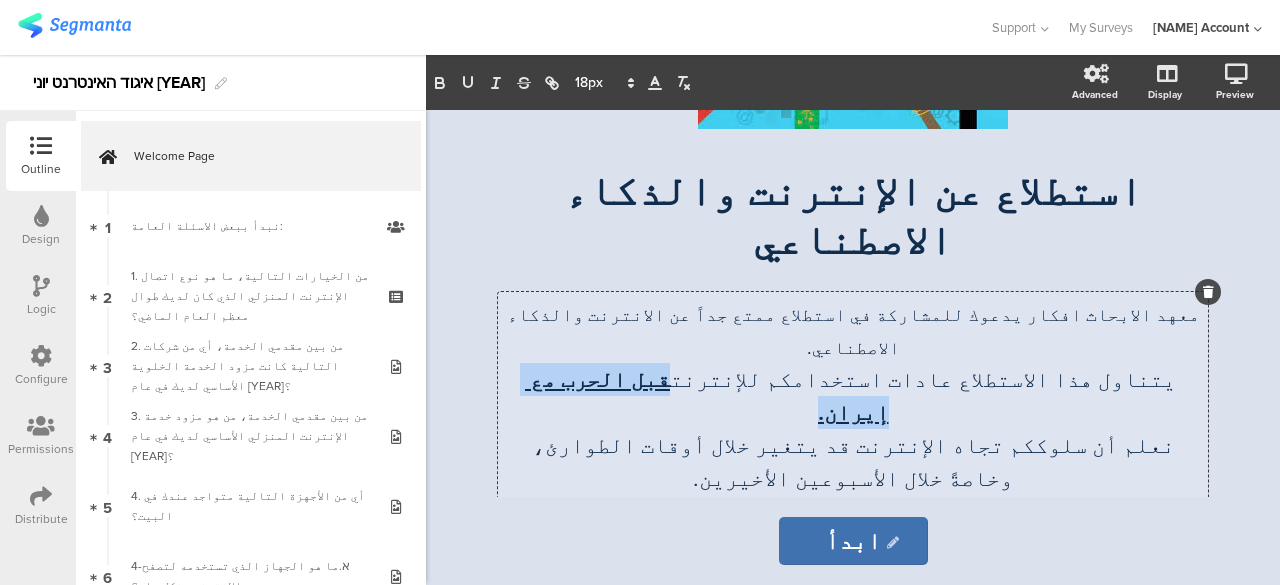 click on "يتناول هذا الاستطلاع عادات استخدامكم للإنترنت  قبل الحرب مع إيران." at bounding box center [853, 396] 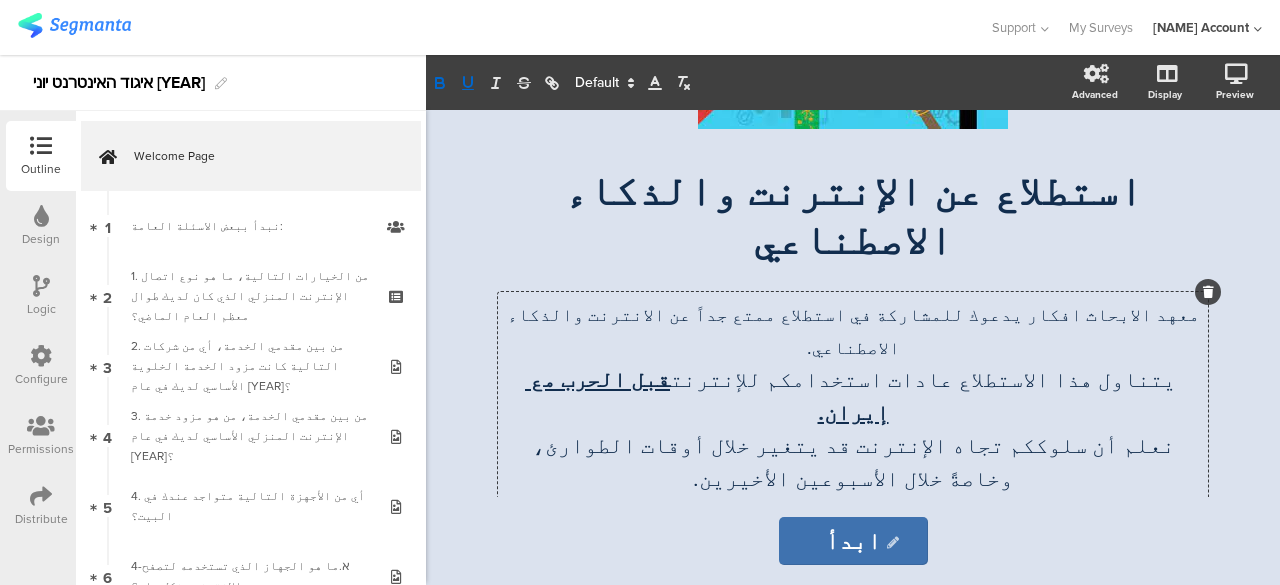 click on "معهد الابحاث افكار يدعوك للمشاركة في استطلاع ممتع جداً عن الانترنت والذكاء الاصطناعي. يتناول هذا الاستطلاع عادات استخدامكم للإنترنت  قبل الحرب مع إيران. نعلم أن سلوككم تجاه الإنترنت قد يتغير خلال أوقات الطوارئ، وخاصةً خلال الأسبوعين الأخيرين. لذلك، نطلب منكم الإجابة وفق استخداماتكم  قبل الحرب مع إيران .   رأيك مهم لنا جدا، لذلك نشكرك جزيل الشكر لمشاركتك في الاستطلاع.  الاستطلاع بدون ذكر اسماء ونحافظ على السريّة.
معهد الابحاث افكار يدعوك للمشاركة في استطلاع ممتع جداً عن الانترنت والذكاء الاصطناعي. يتناول هذا الاستطلاع عادات استخدامكم للإنترنت  .
." at bounding box center (853, 453) 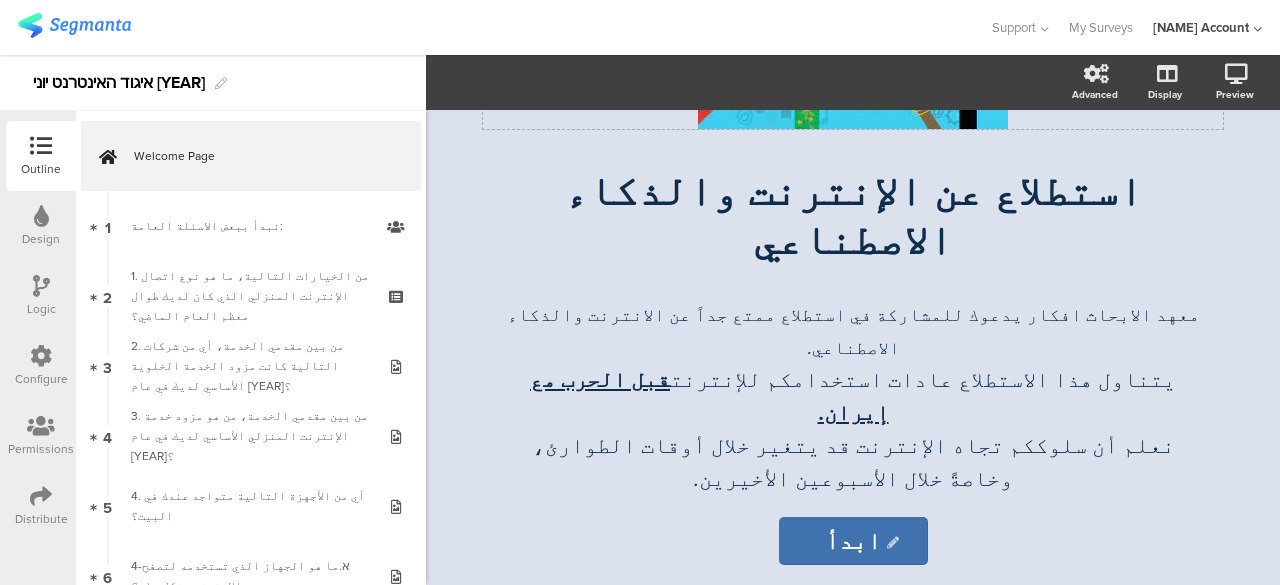 scroll, scrollTop: 0, scrollLeft: 0, axis: both 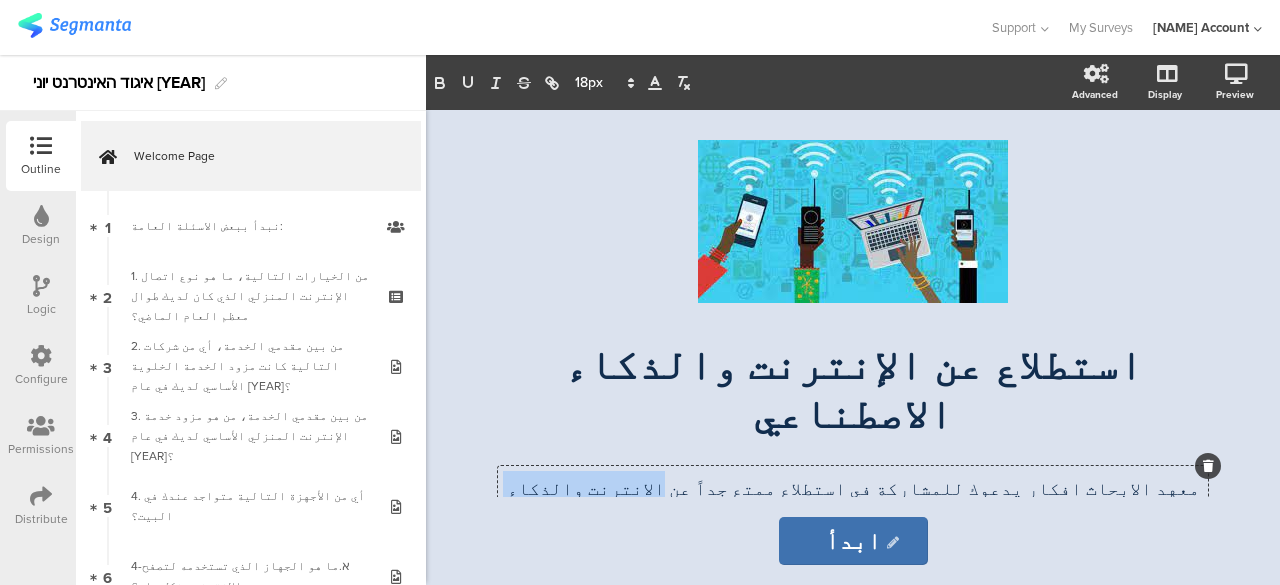 drag, startPoint x: 766, startPoint y: 301, endPoint x: 667, endPoint y: 305, distance: 99.08077 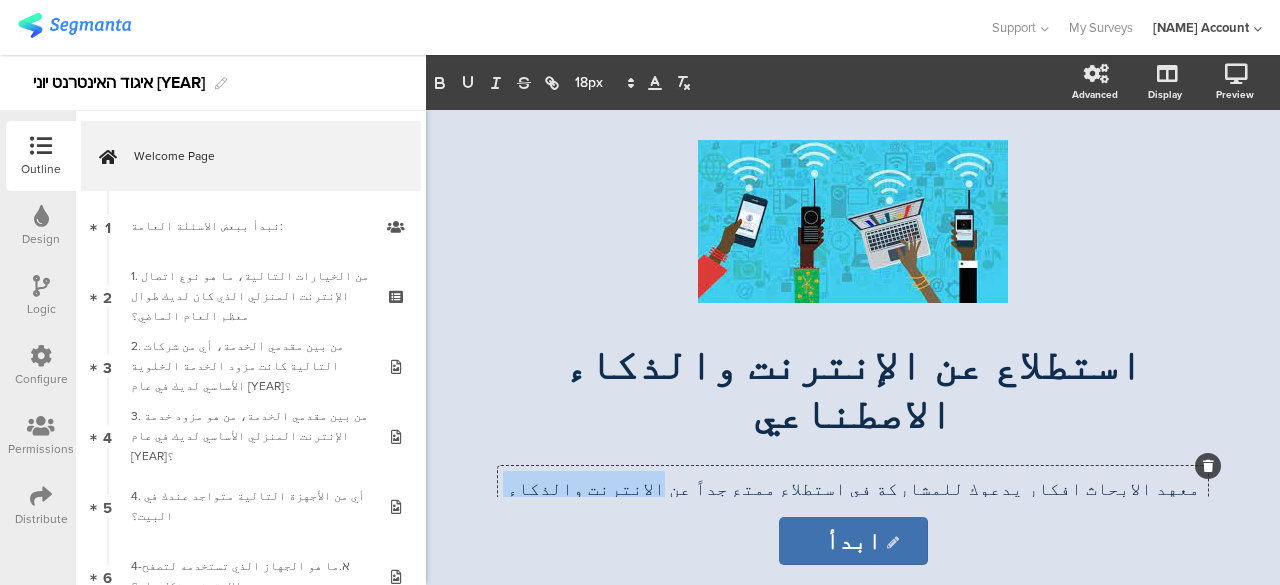 click on "/
استطلاع عن الإنترنت والذكاء الاصطناعي
استطلاع عن الإنترنت والذكاء الاصطناعي
معهد الابحاث افكار يدعوك للمشاركة في استطلاع ممتع جداً عن الانترنت والذكاء الاصطناعي. يتناول هذا الاستطلاع عادات استخدامكم للإنترنت  قبل الحرب مع إيران. نعلم أن سلوككم تجاه الإنترنت قد يتغير خلال أوقات الطوارئ، وخاصةً خلال الأسبوعين الأخيرين. لذلك، نطلب منكم الإجابة وفق استخداماتكم  قبل الحرب مع إيران .   رأيك مهم لنا جدا، لذلك نشكرك جزيل الشكر لمشاركتك في الاستطلاع.
.
." at bounding box center (853, 464) 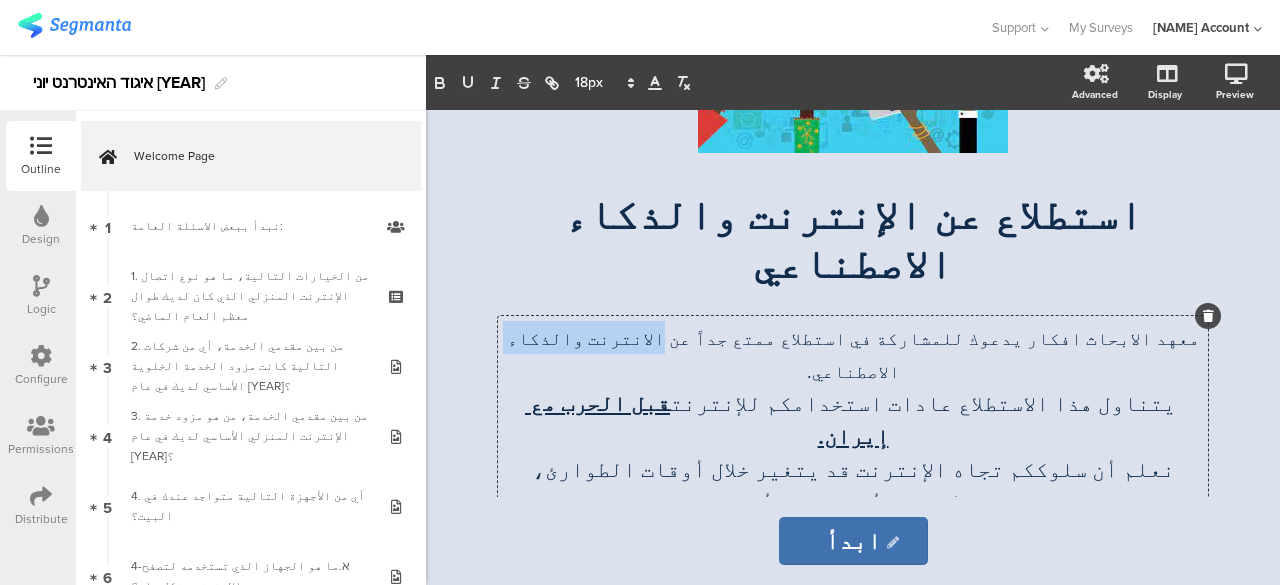 scroll, scrollTop: 174, scrollLeft: 0, axis: vertical 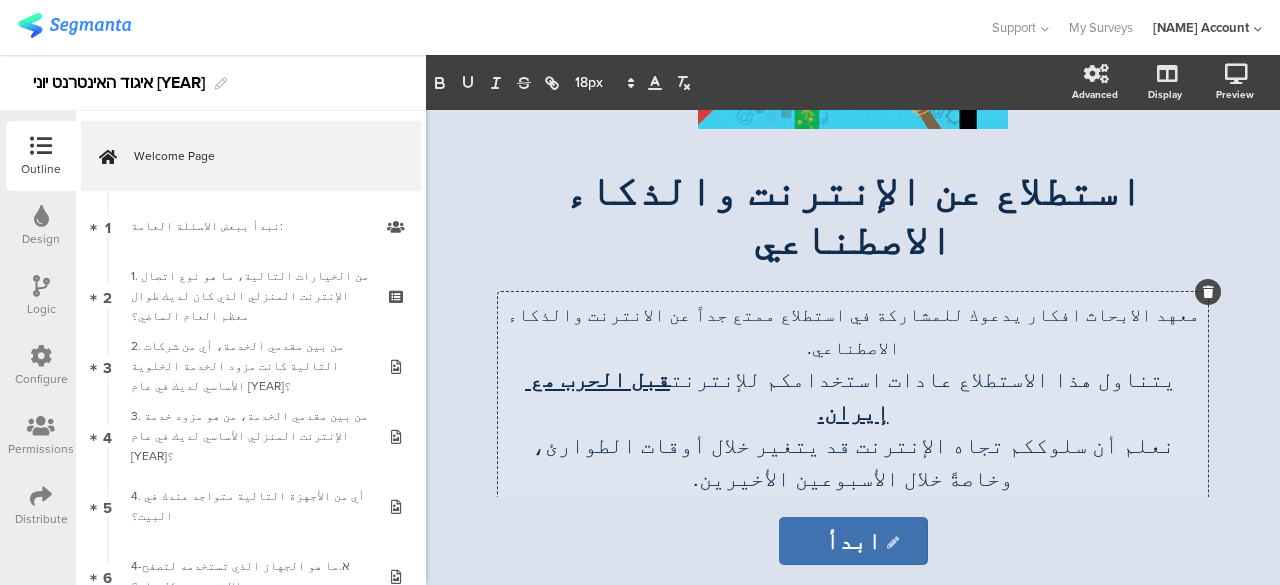 click on "نعلم أن سلوككم تجاه الإنترنت قد يتغير خلال أوقات الطوارئ، وخاصةً خلال الأسبوعين الأخيرين." at bounding box center (853, 462) 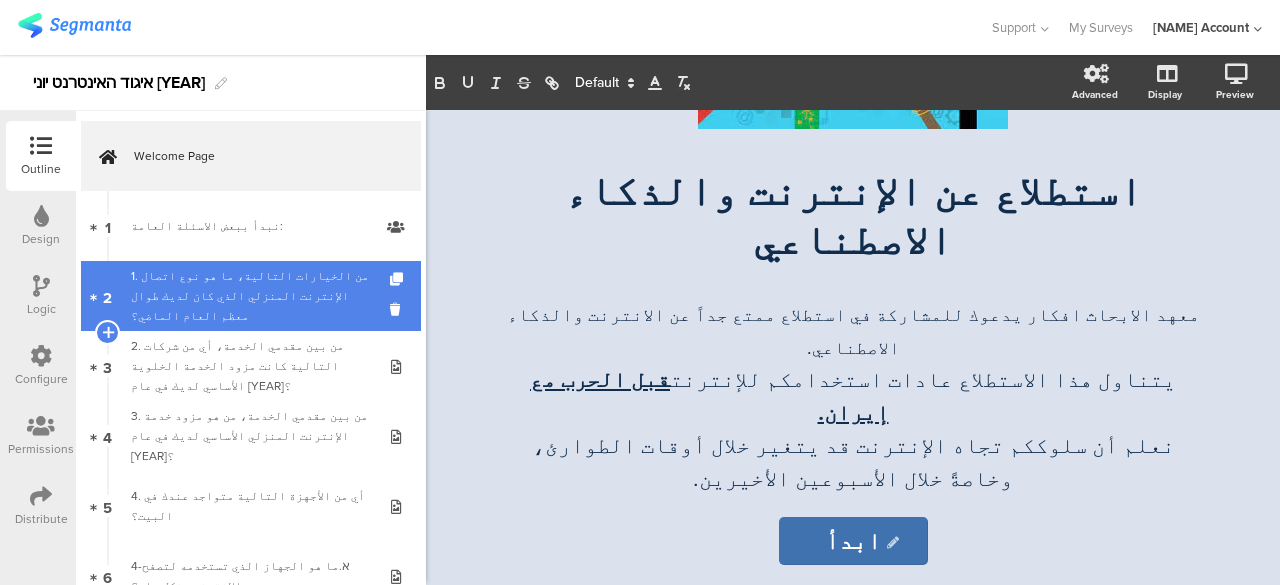 click on "1. من الخيارات التالية، ما هو نوع اتصال الإنترنت المنزلي الذي كان لديك طوال معظم العام الماضي؟" at bounding box center [250, 296] 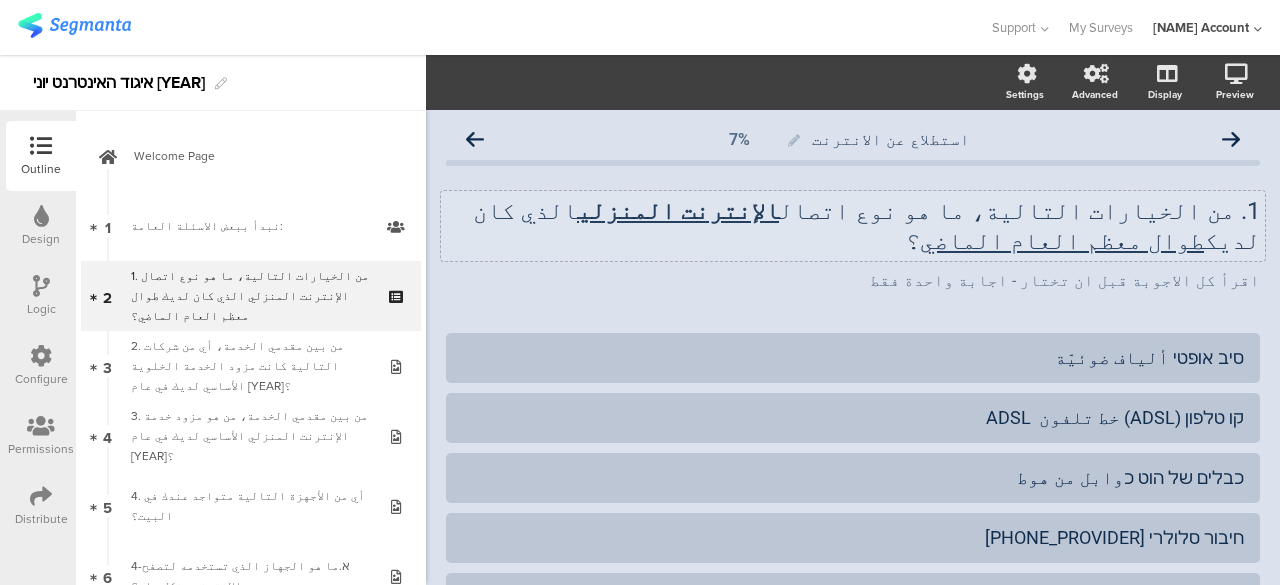 click on "1. من الخيارات التالية، ما هو نوع اتصال  الإنترنت المنزلي  الذي كان لديك  طوال معظم العام الماضي ؟" at bounding box center [853, 226] 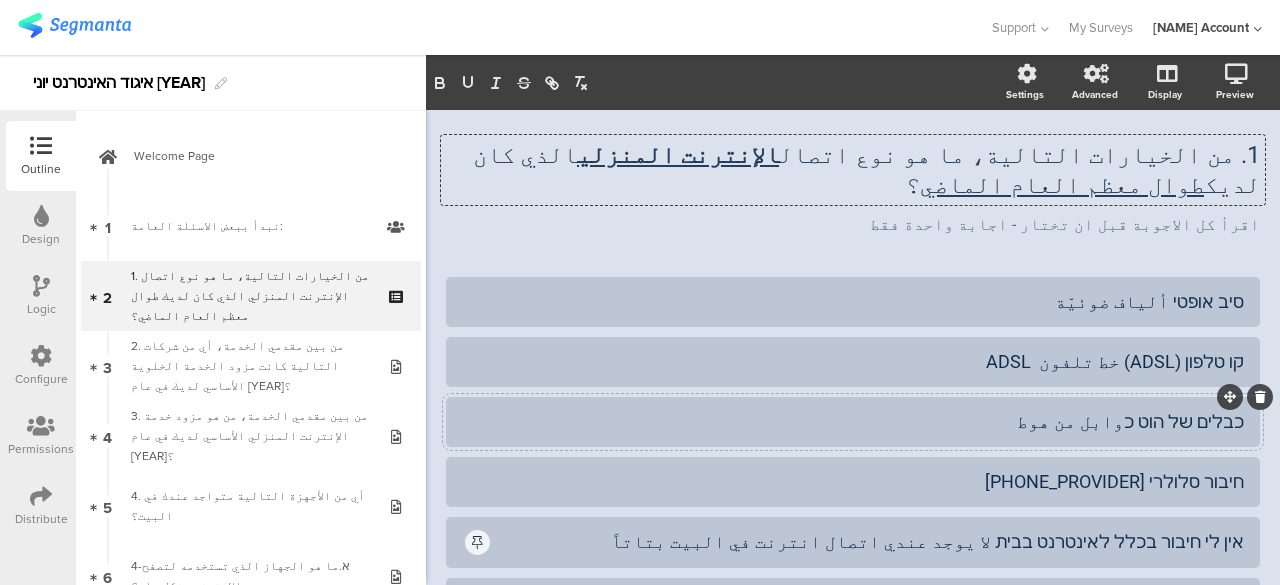 scroll, scrollTop: 100, scrollLeft: 0, axis: vertical 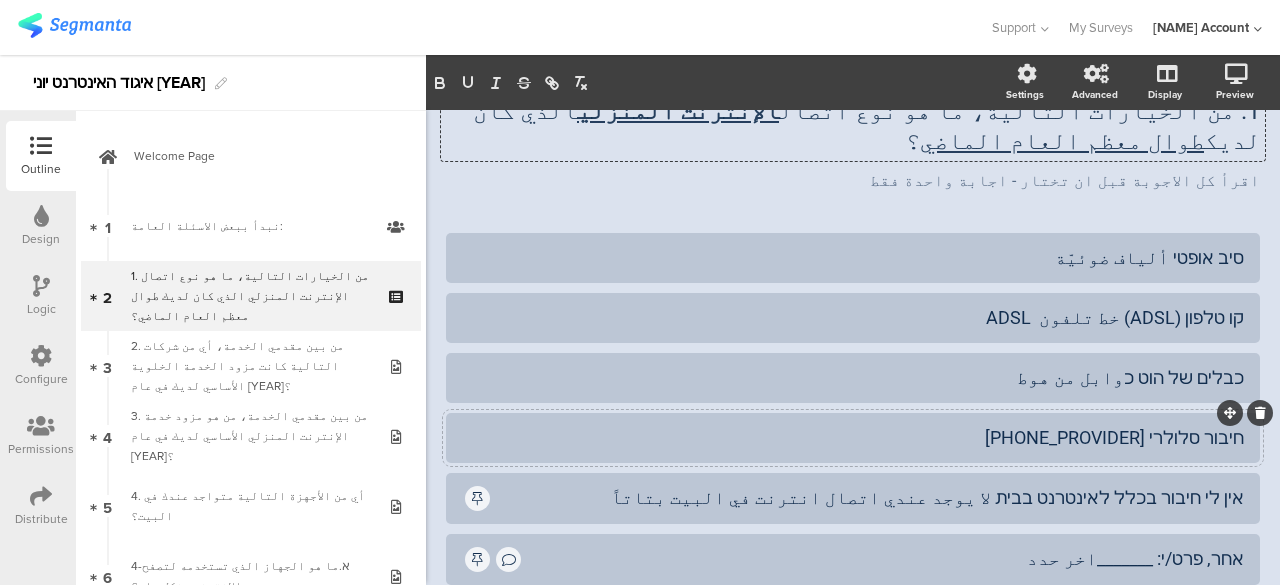 click on "חיבור סלולרי اتصال خلوي" at bounding box center (853, 257) 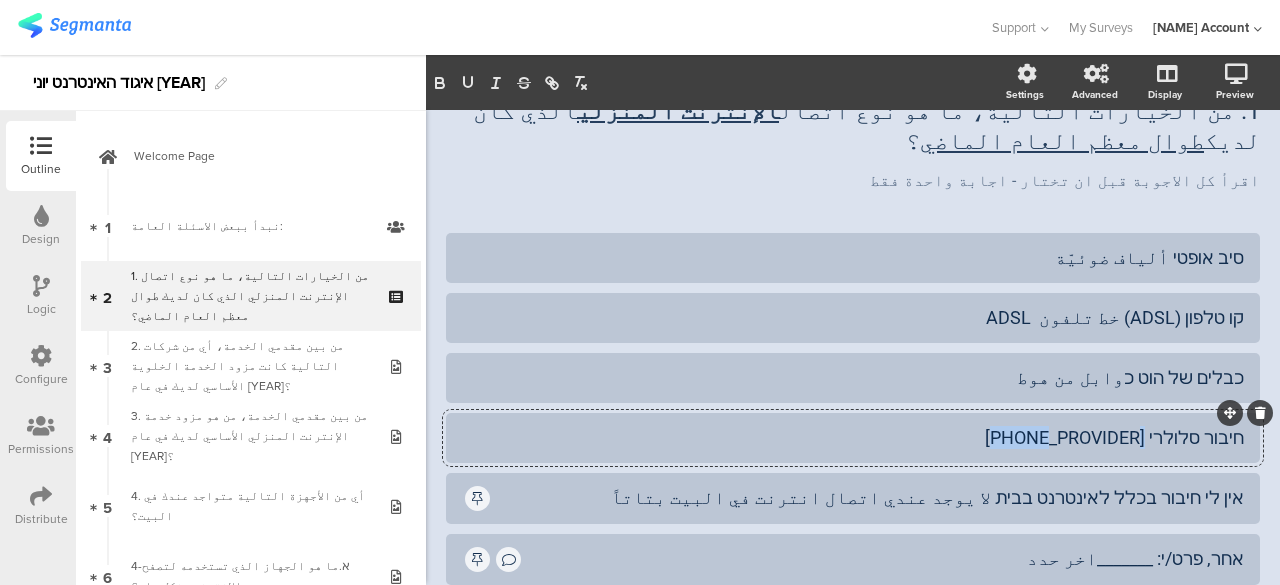 click on "חיבור סלולרי اتصال خلوي" at bounding box center (853, 437) 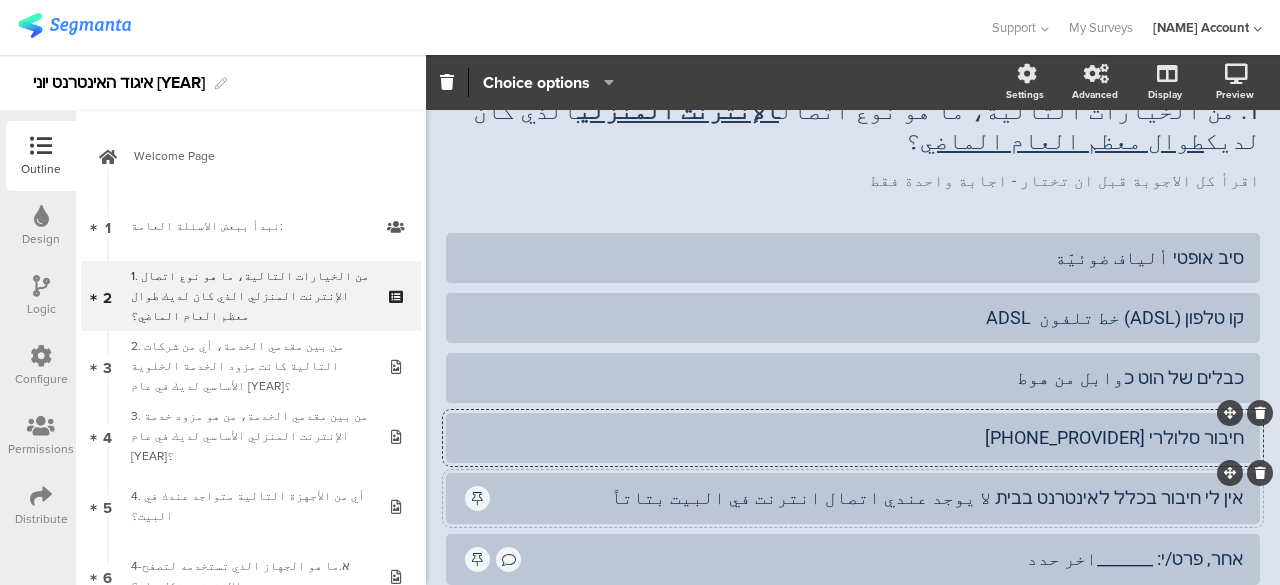 click on "אין לי חיבור בכלל לאינטרנט בבית لا يوجد عندي اتصال انترنت في البيت بتاتاً" at bounding box center [853, 257] 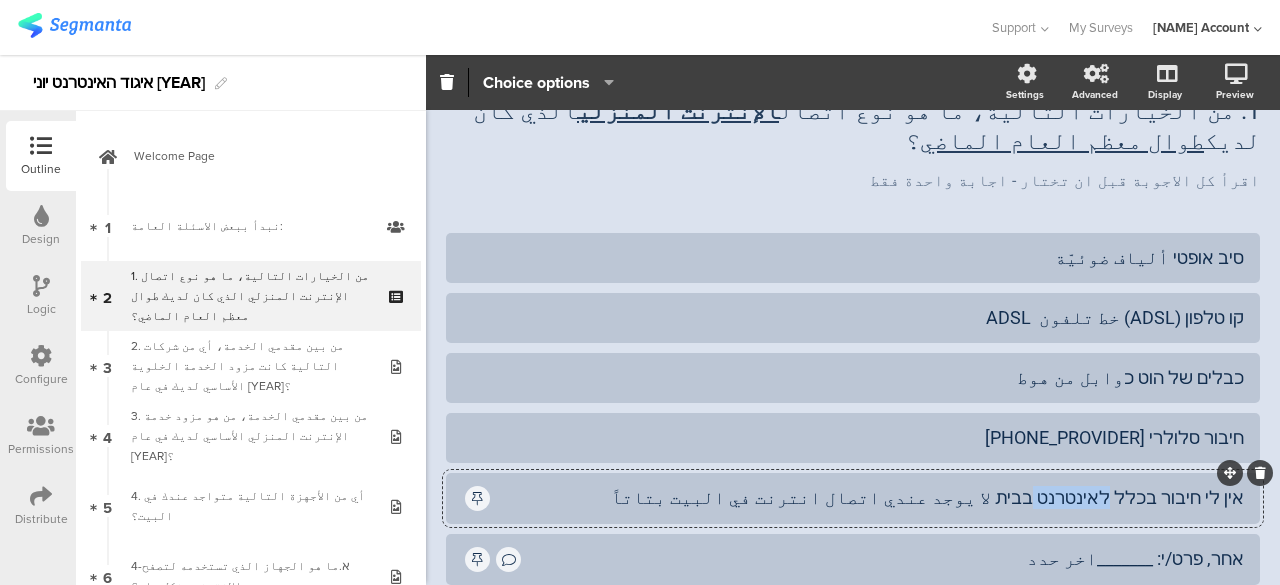 click on "אין לי חיבור בכלל לאינטרנט בבית لا يوجد عندي اتصال انترنت في البيت بتاتاً" at bounding box center (868, 497) 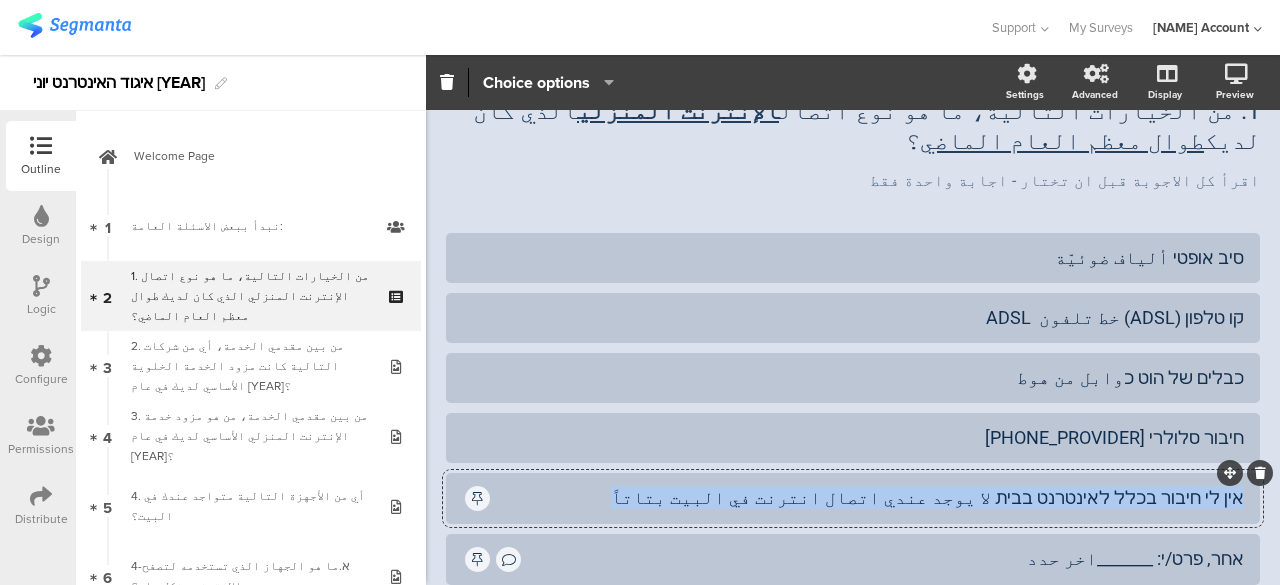 click on "אין לי חיבור בכלל לאינטרנט בבית لا يوجد عندي اتصال انترنت في البيت بتاتاً" at bounding box center (868, 497) 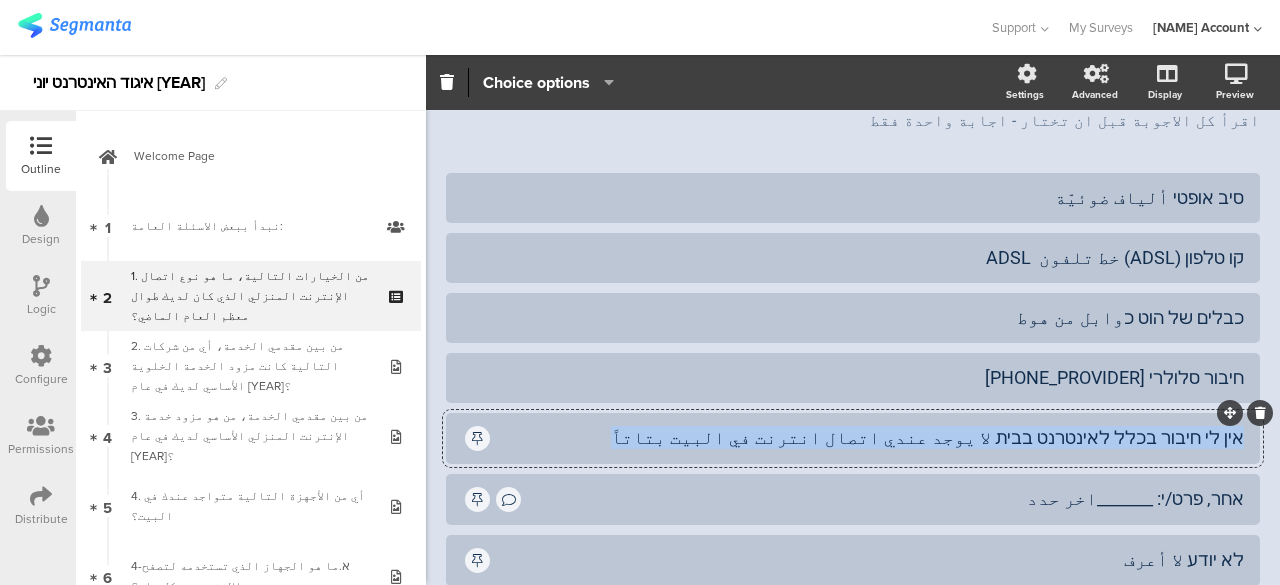 scroll, scrollTop: 270, scrollLeft: 0, axis: vertical 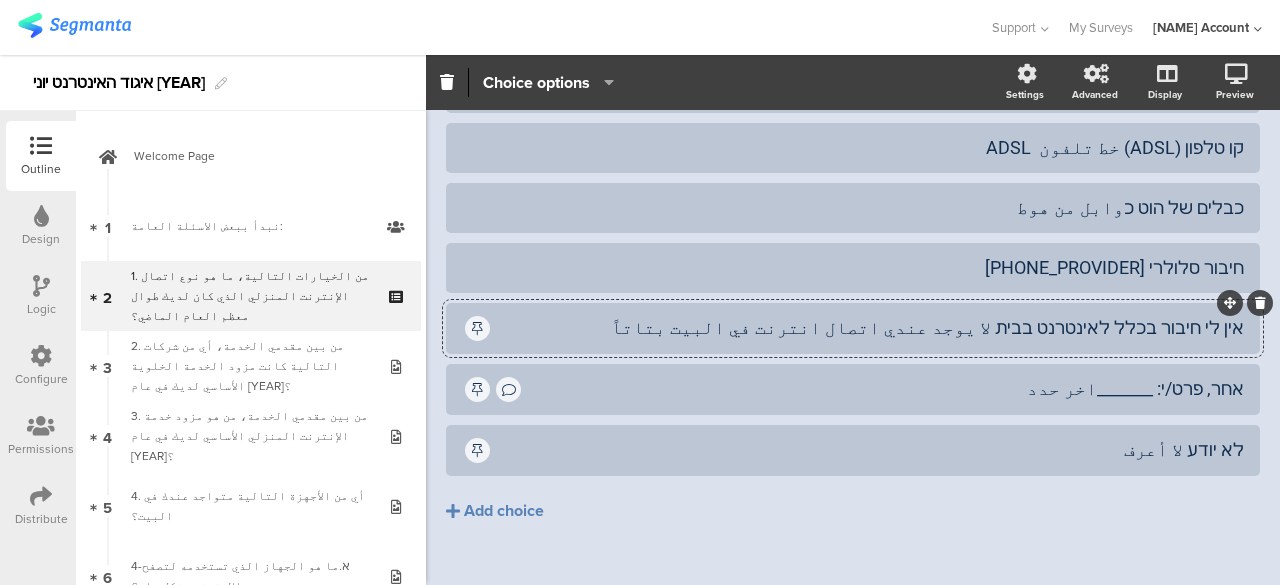 click at bounding box center (853, 328) 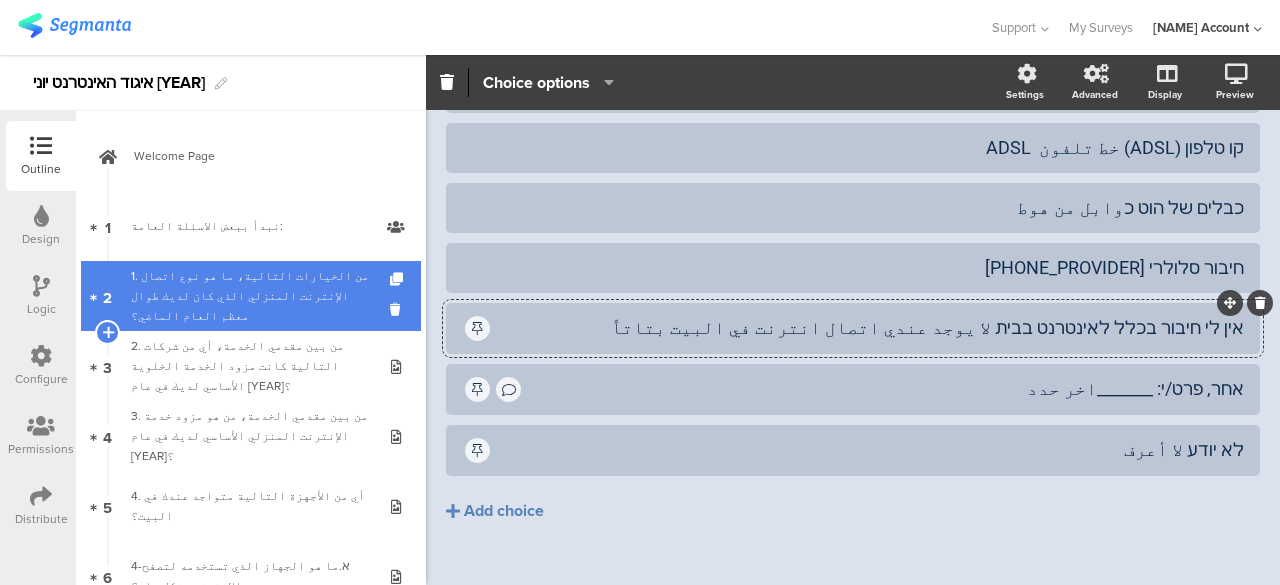 click on "1. من الخيارات التالية، ما هو نوع اتصال الإنترنت المنزلي الذي كان لديك طوال معظم العام الماضي؟" at bounding box center [250, 296] 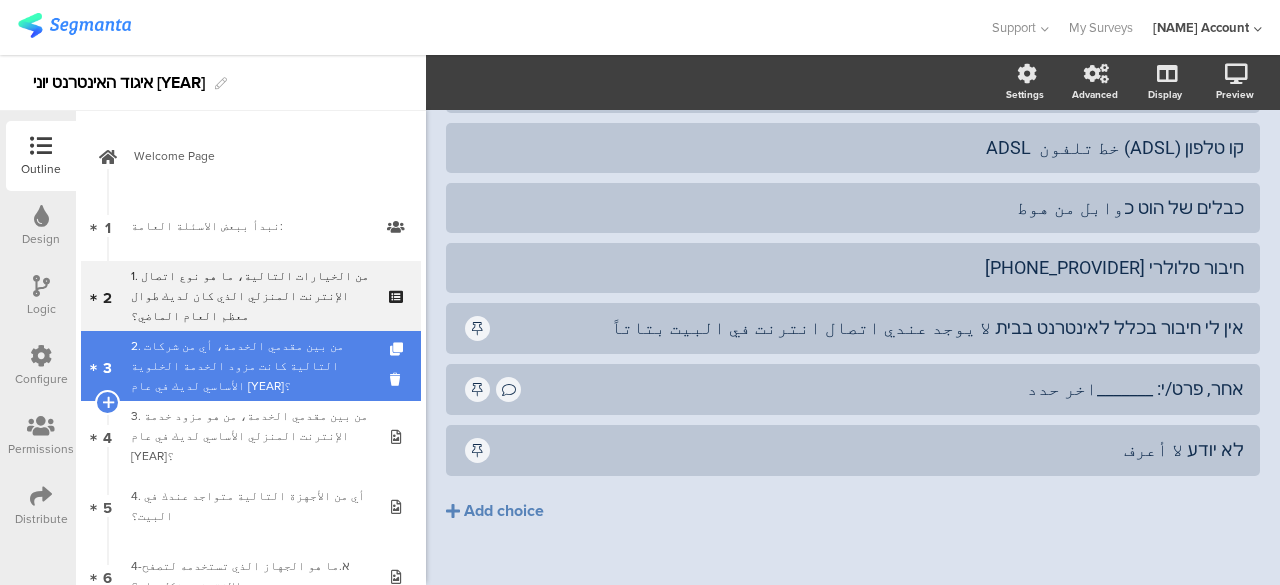 click on "2.	من بين مقدمي الخدمة، أي من شركات التالية كانت مزود الخدمة الخلوية الأساسي لديك في عام 2024؟" at bounding box center [250, 366] 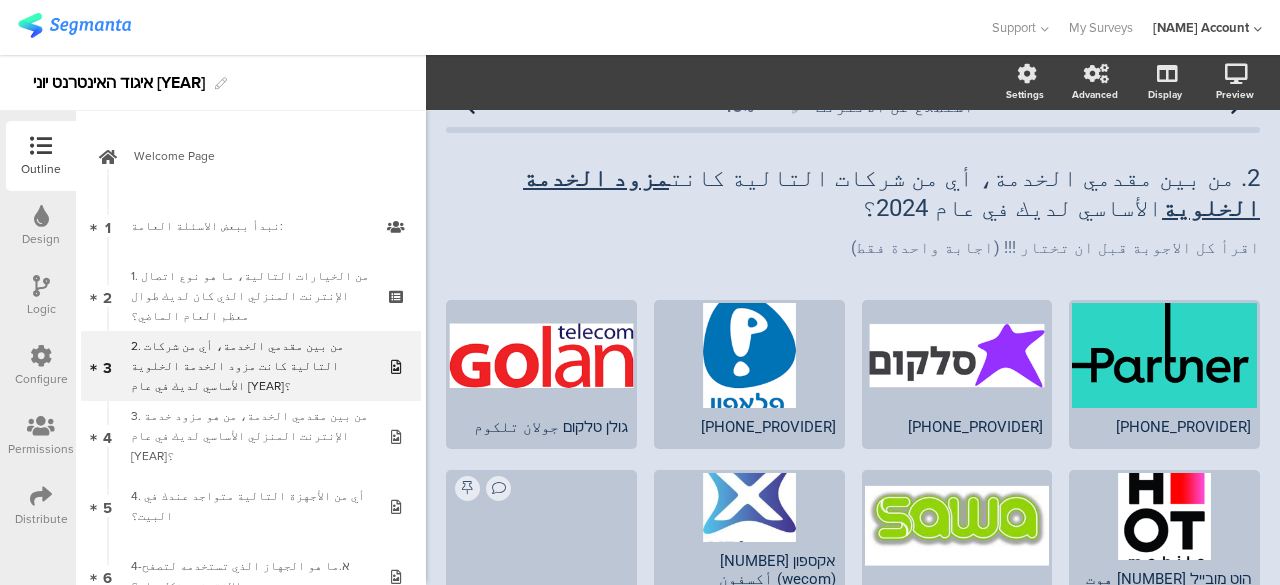 scroll, scrollTop: 0, scrollLeft: 0, axis: both 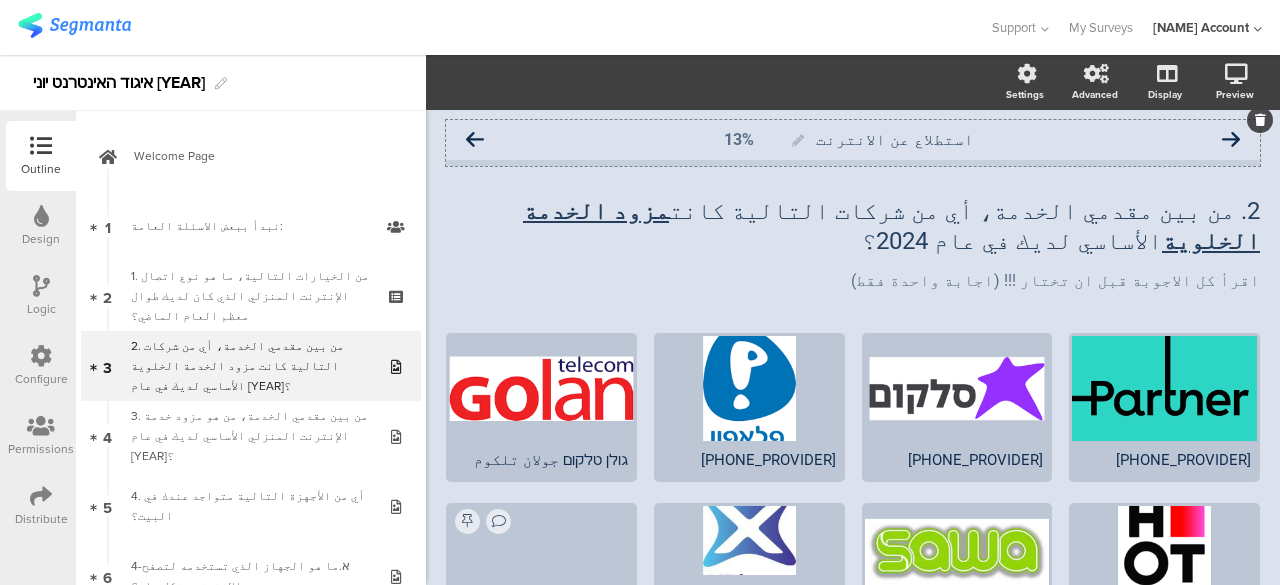 click at bounding box center (475, 140) 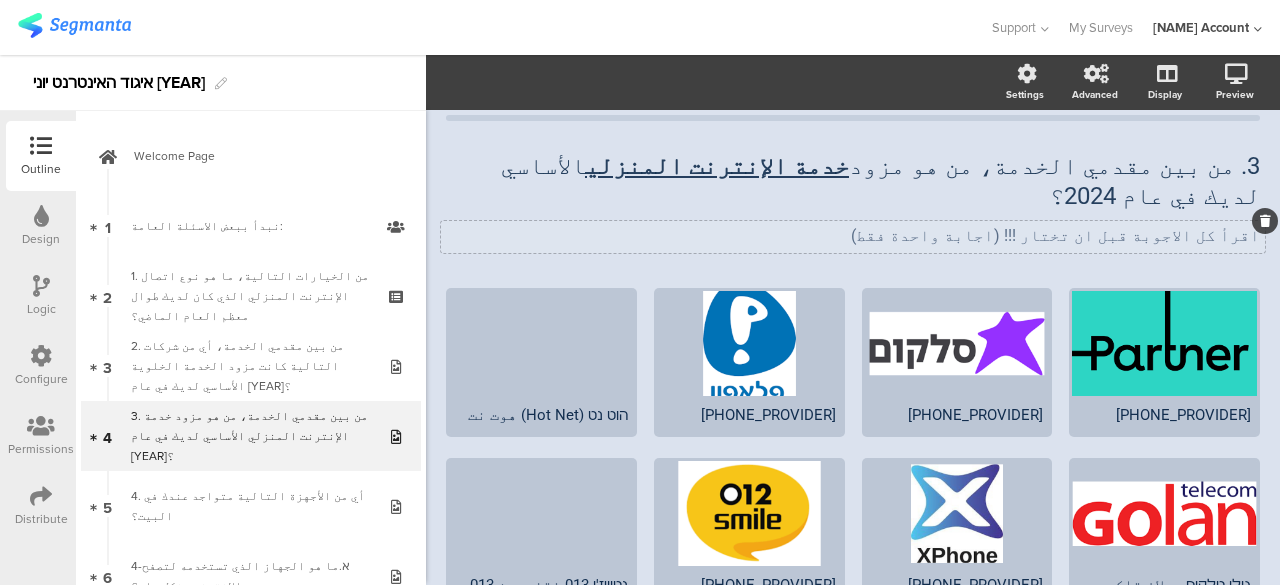 scroll, scrollTop: 0, scrollLeft: 0, axis: both 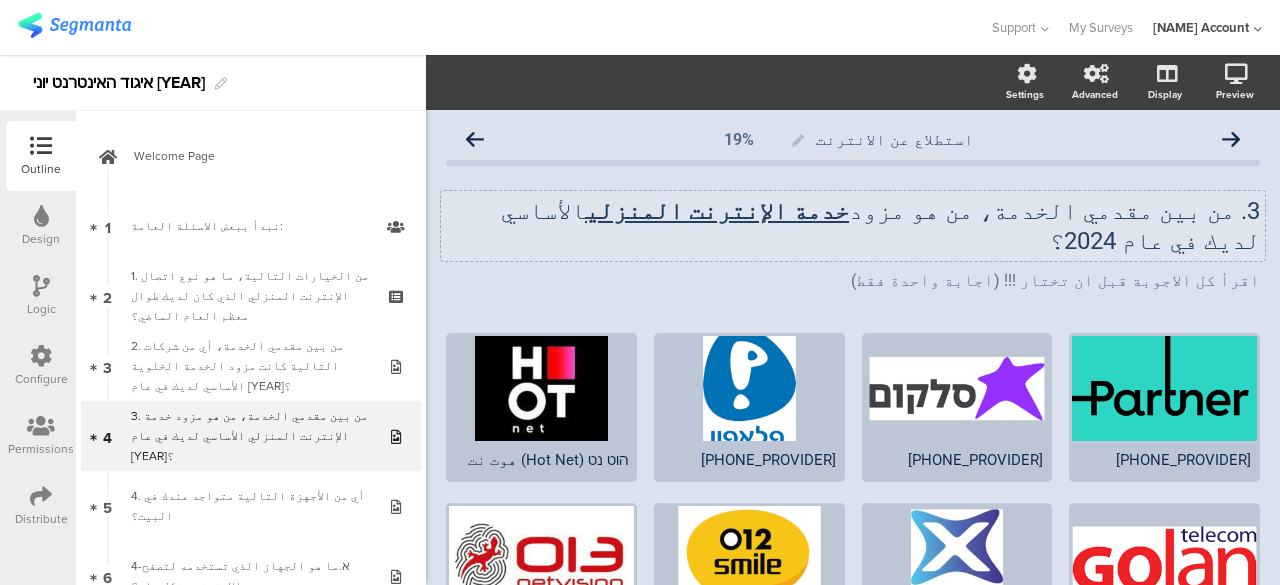 click on "3.	من بين مقدمي الخدمة، من هو مزود  خدمة الإنترنت المنزلي  الأساسي لديك في عام 2024؟" at bounding box center (853, 226) 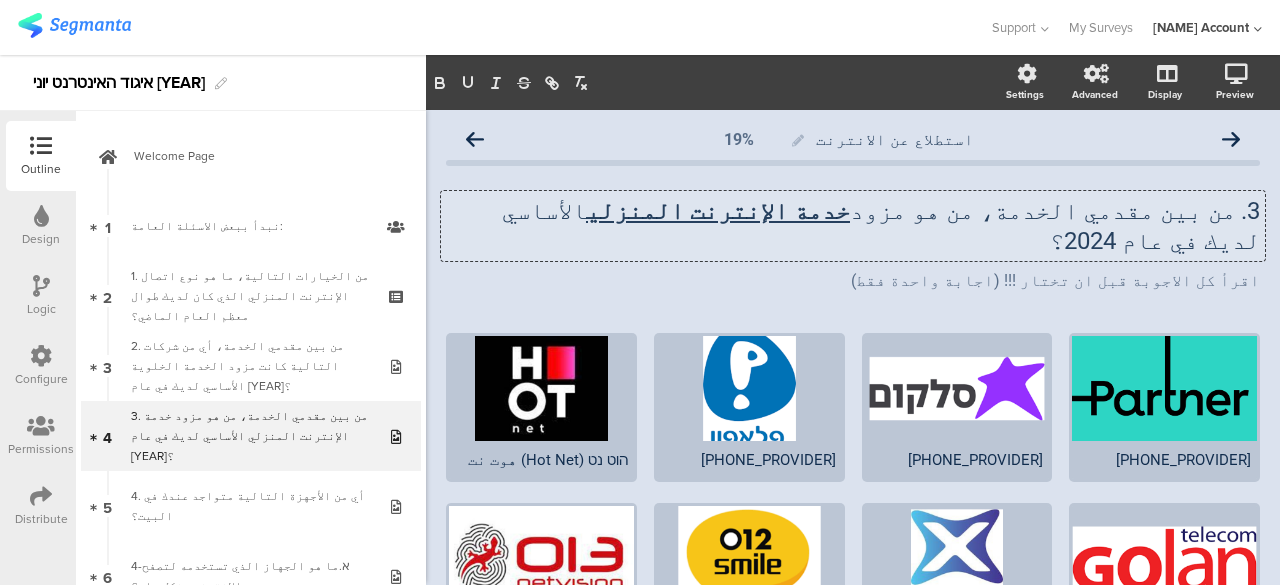 click on "3.	من بين مقدمي الخدمة، من هو مزود  خدمة الإنترنت المنزلي  الأساسي لديك في عام 2024؟" at bounding box center (853, 226) 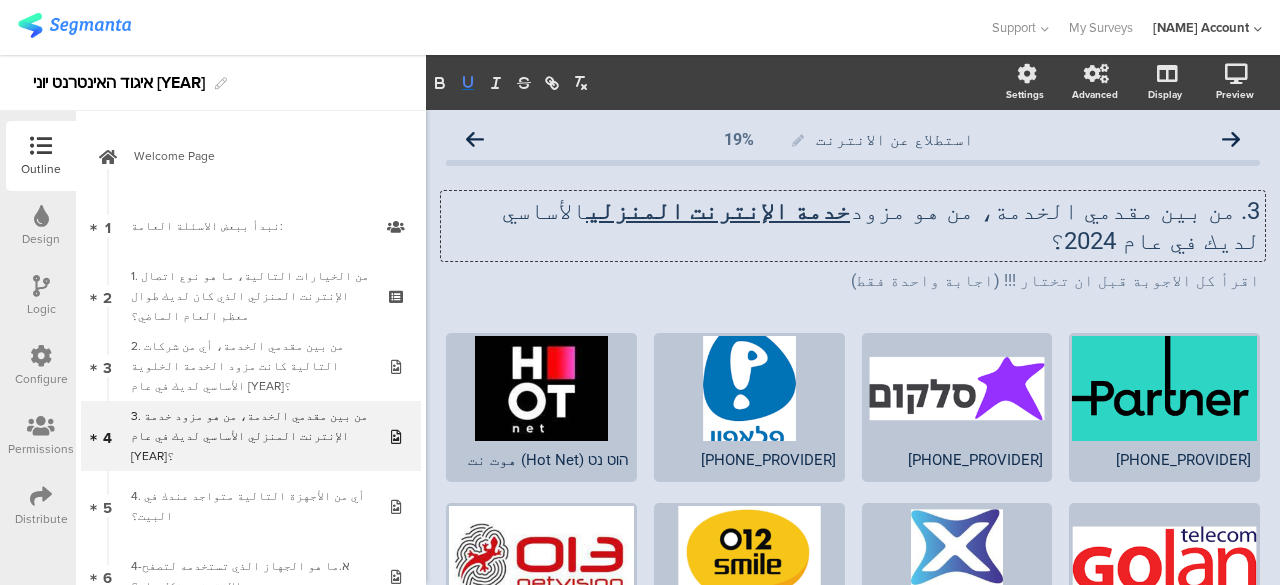 click at bounding box center (468, 83) 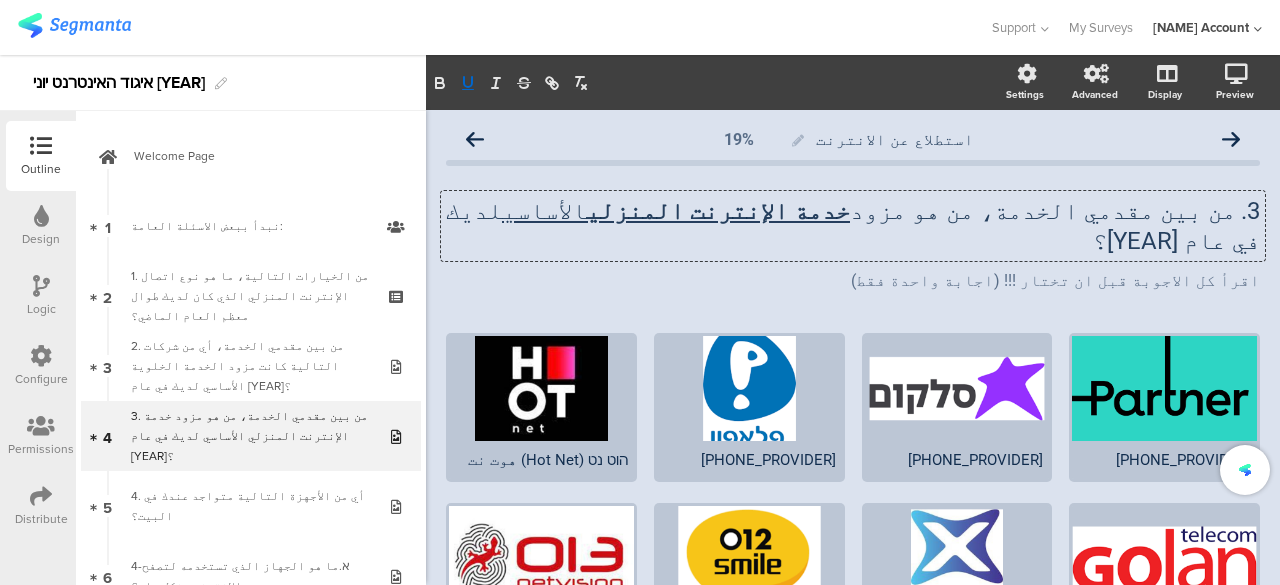 click on "3.	من بين مقدمي الخدمة، من هو مزود  خدمة الإنترنت المنزلي  الأساسي  لديك في عام 2024؟
3.	من بين مقدمي الخدمة، من هو مزود  خدمة الإنترنت المنزلي  الأساسي  لديك في عام 2024؟
3.	من بين مقدمي الخدمة، من هو مزود  خدمة الإنترنت المنزلي  الأساسي  لديك في عام 2024؟
اقرأ كل الاجوبة قبل ان تختار  !!!  (اجابة واحدة فقط)
اقرأ كل الاجوبة قبل ان تختار  !!!  (اجابة واحدة فقط)" at bounding box center (853, 244) 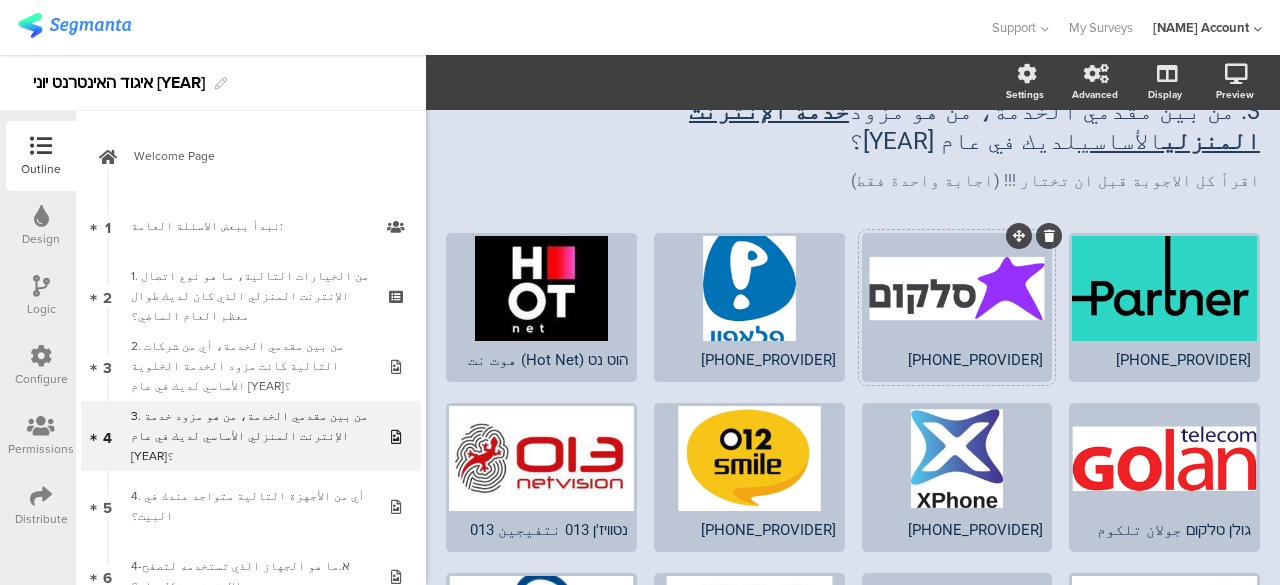 scroll, scrollTop: 0, scrollLeft: 0, axis: both 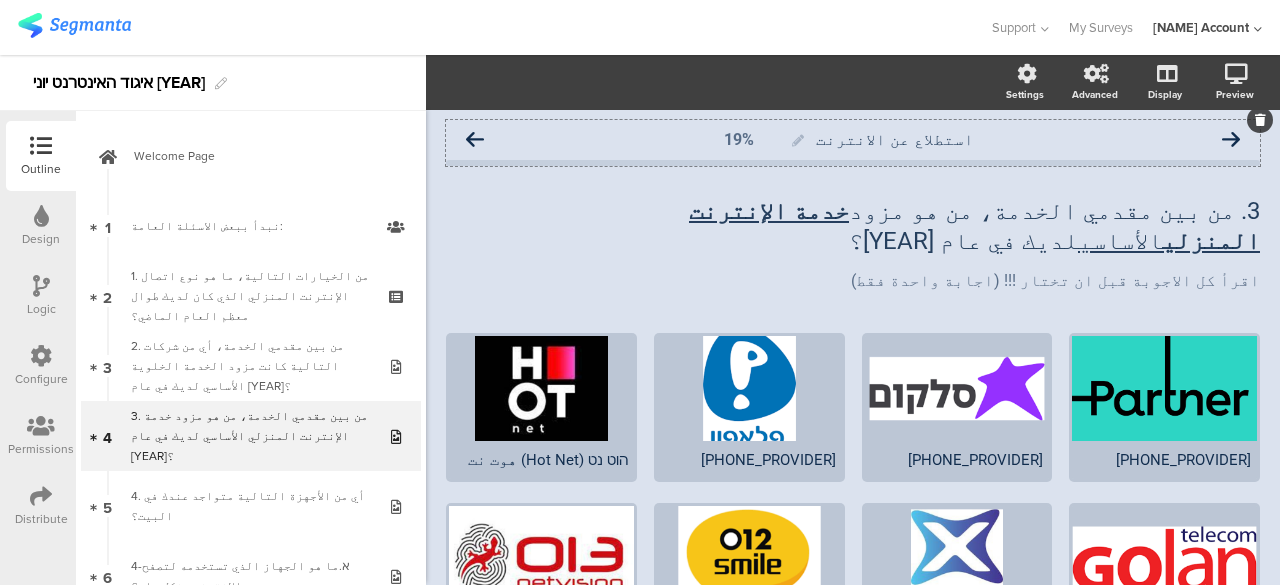 click at bounding box center [1231, 140] 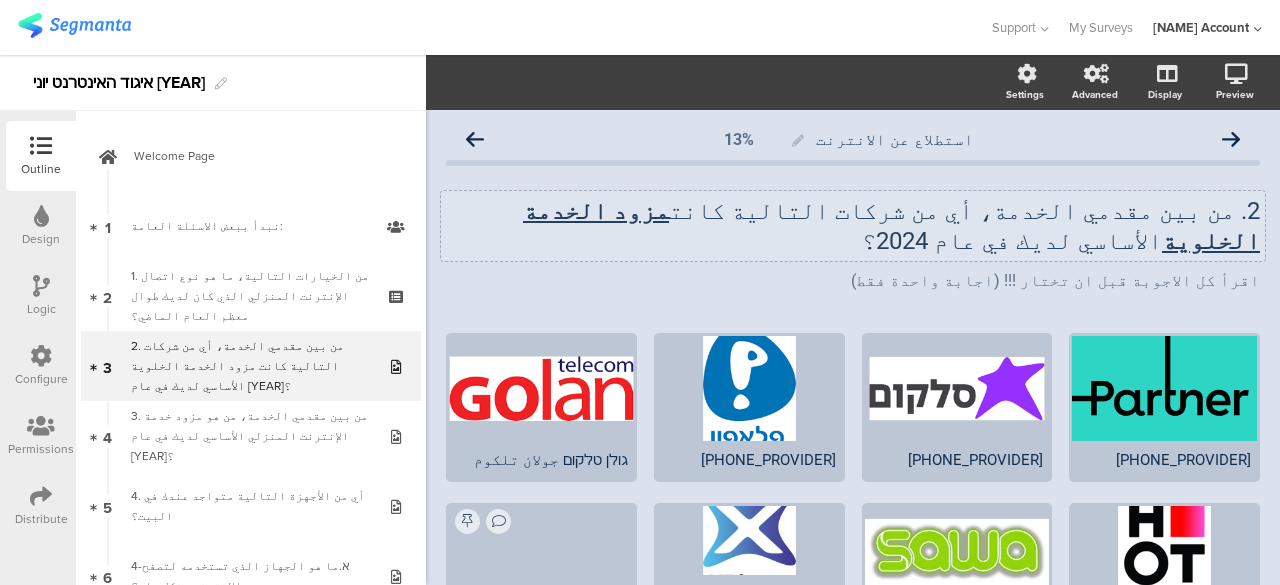 click on "مزود الخدمة الخلوية" at bounding box center [891, 226] 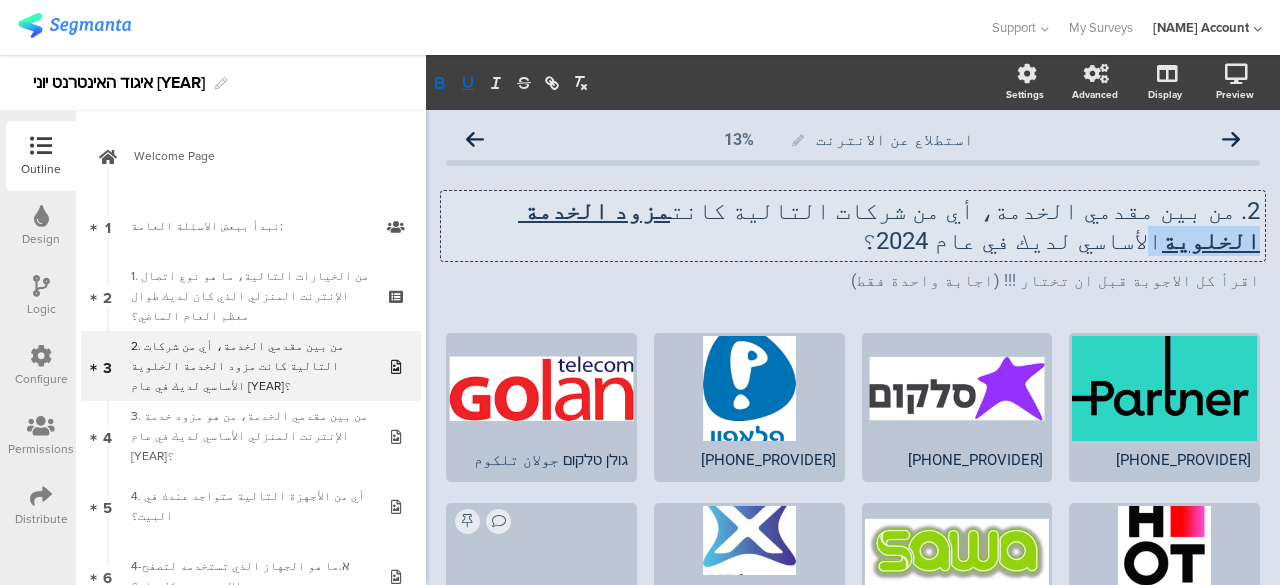 click on "مزود الخدمة الخلوية" at bounding box center (889, 226) 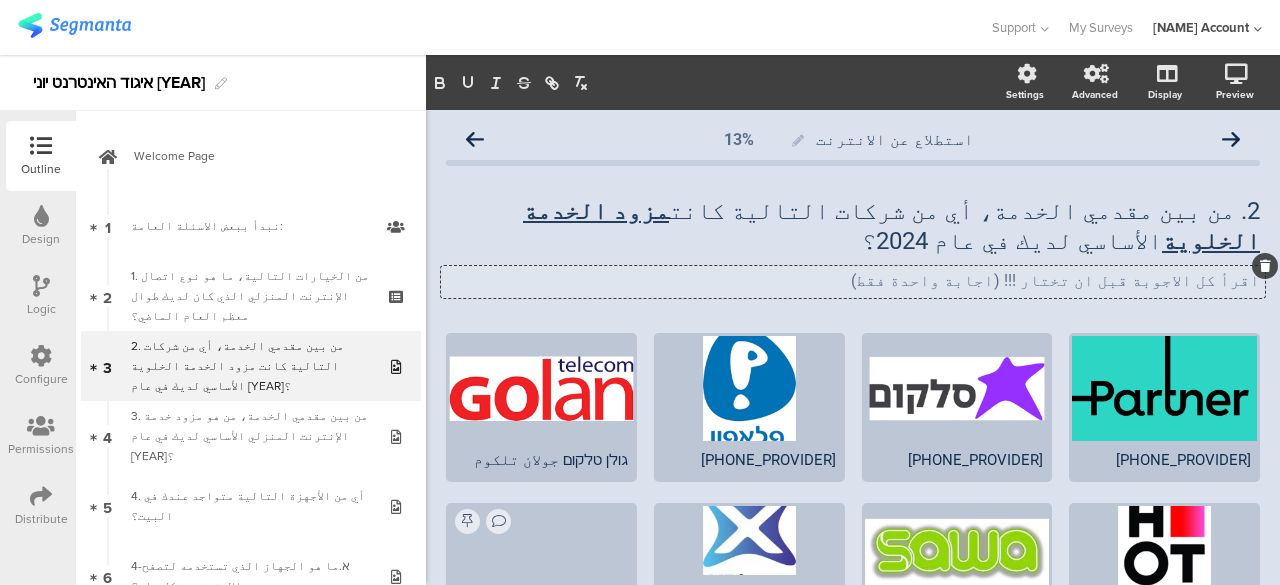 click on "اقرأ كل الاجوبة قبل ان تختار  !!!  (اجابة واحدة فقط)
اقرأ كل الاجوبة قبل ان تختار  !!!  (اجابة واحدة فقط)
اقرأ كل الاجوبة قبل ان تختار  !!!  (اجابة واحدة فقط)" at bounding box center [853, 282] 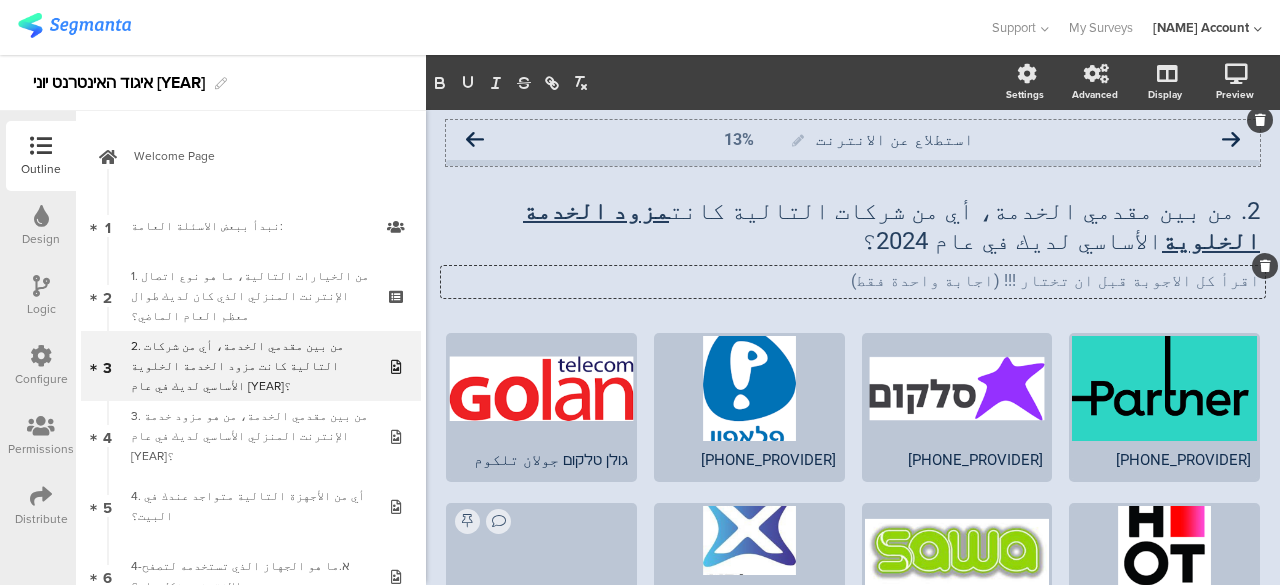 click at bounding box center (475, 140) 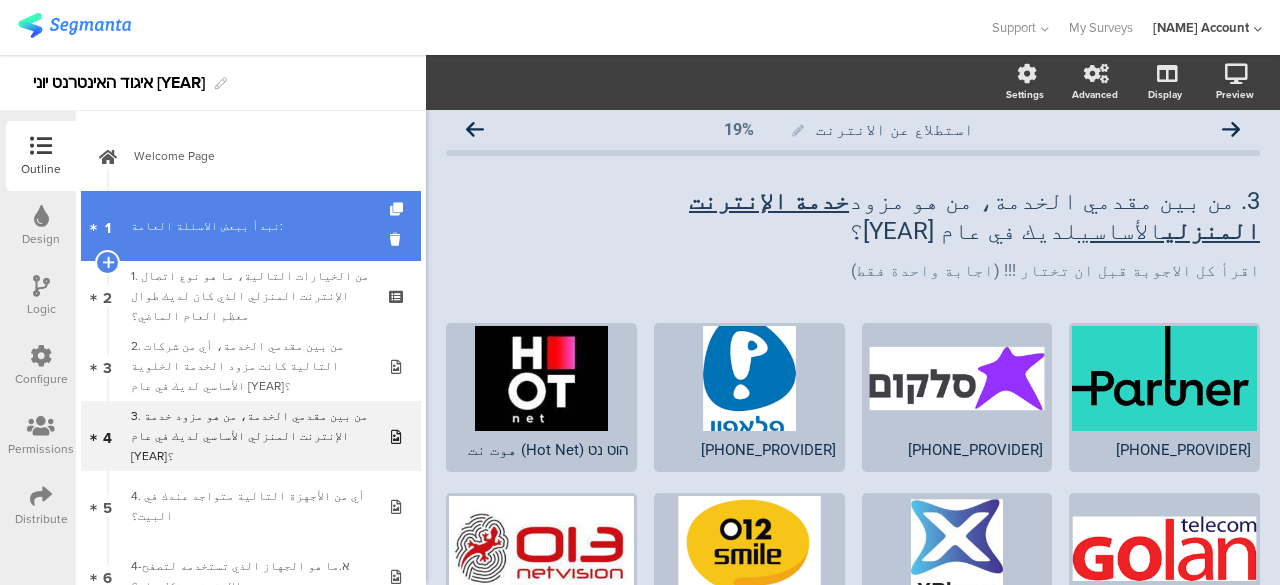 scroll, scrollTop: 0, scrollLeft: 0, axis: both 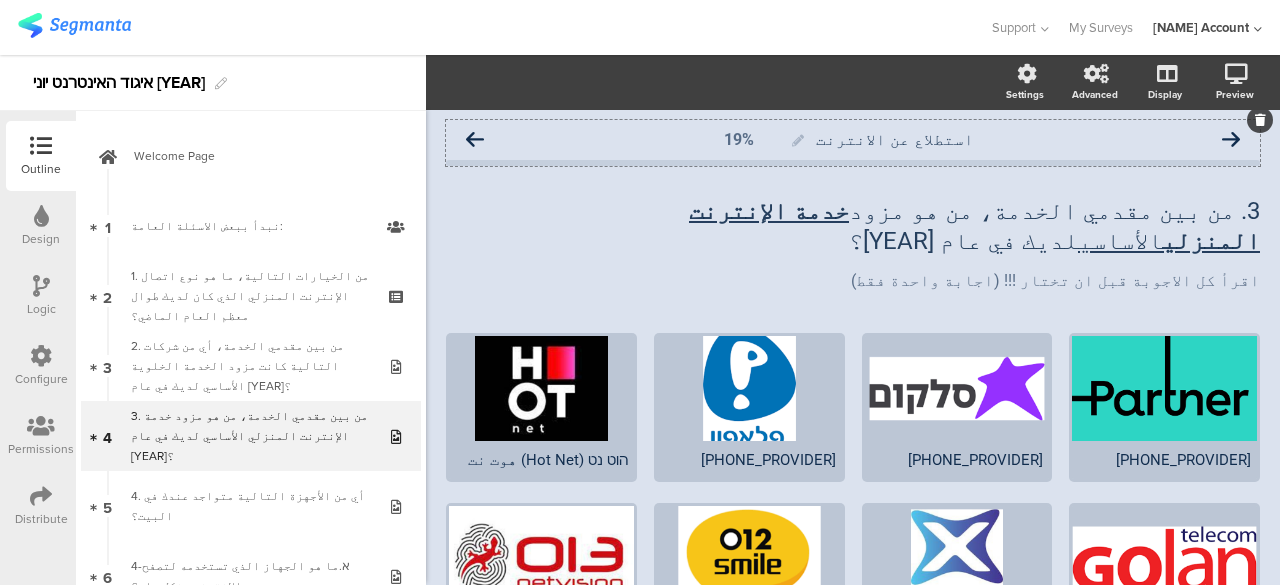 click at bounding box center (475, 140) 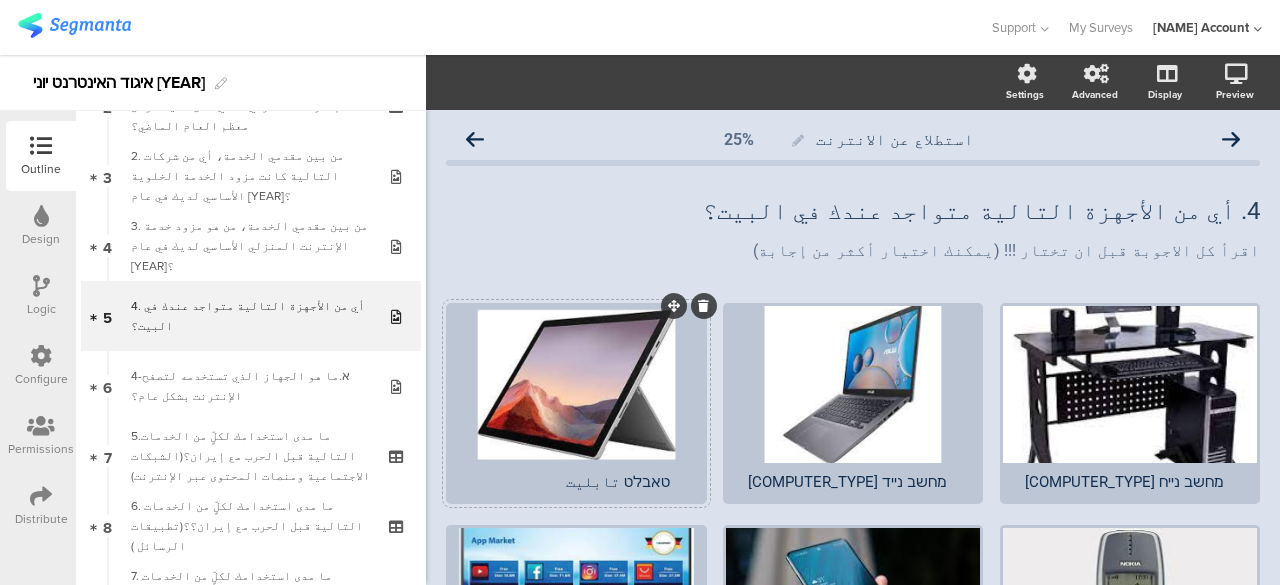 scroll, scrollTop: 200, scrollLeft: 0, axis: vertical 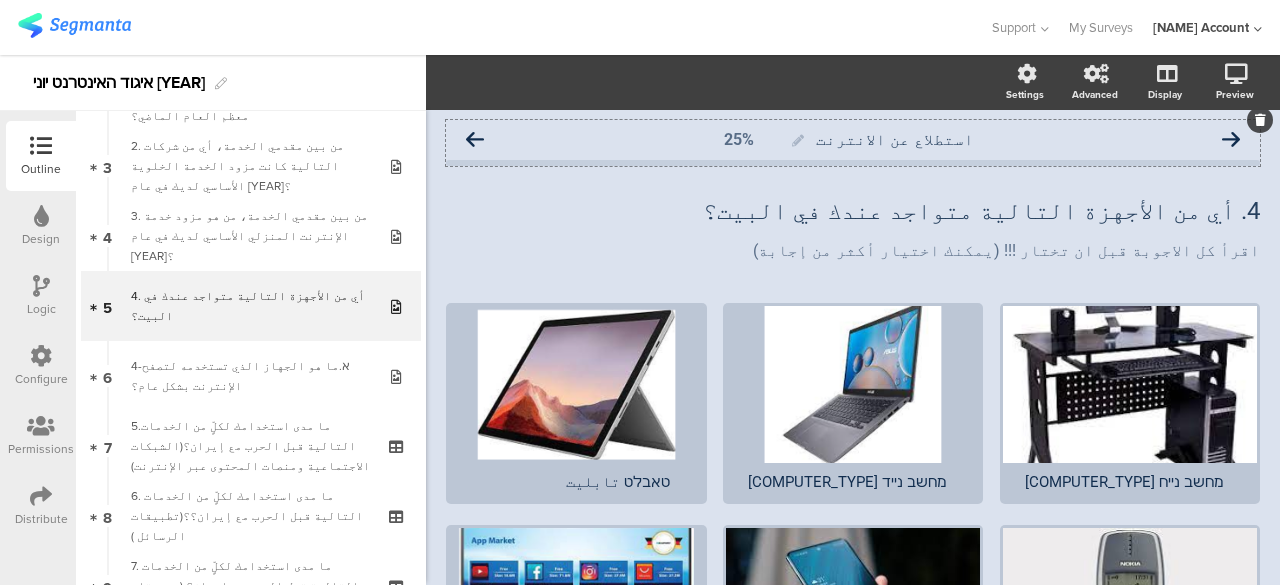 click at bounding box center [475, 140] 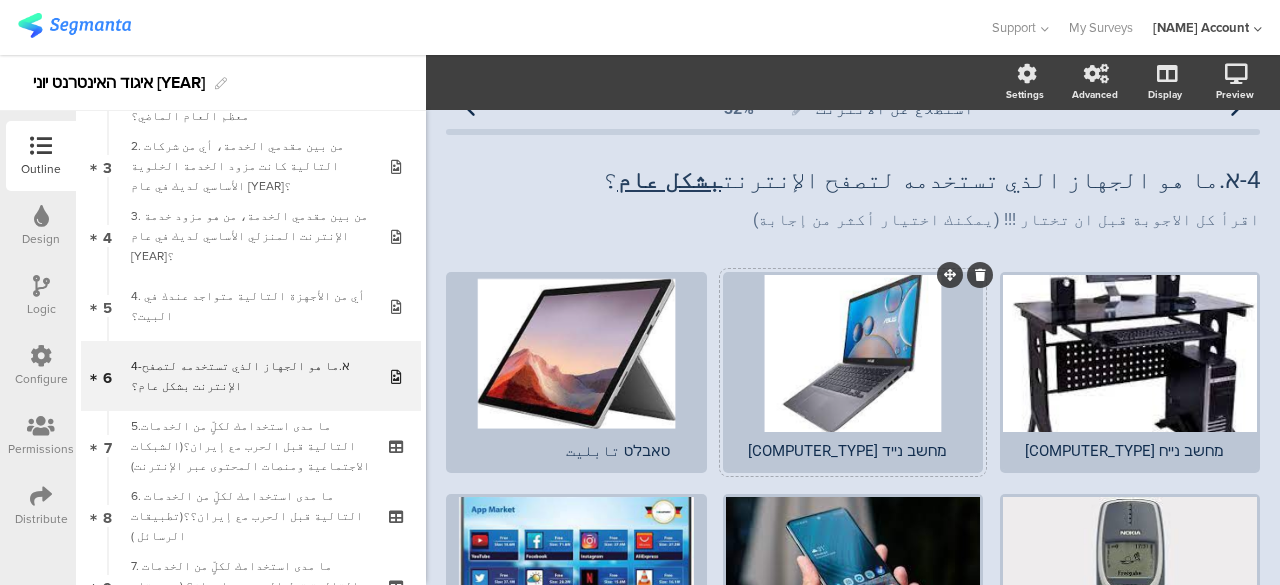 scroll, scrollTop: 0, scrollLeft: 0, axis: both 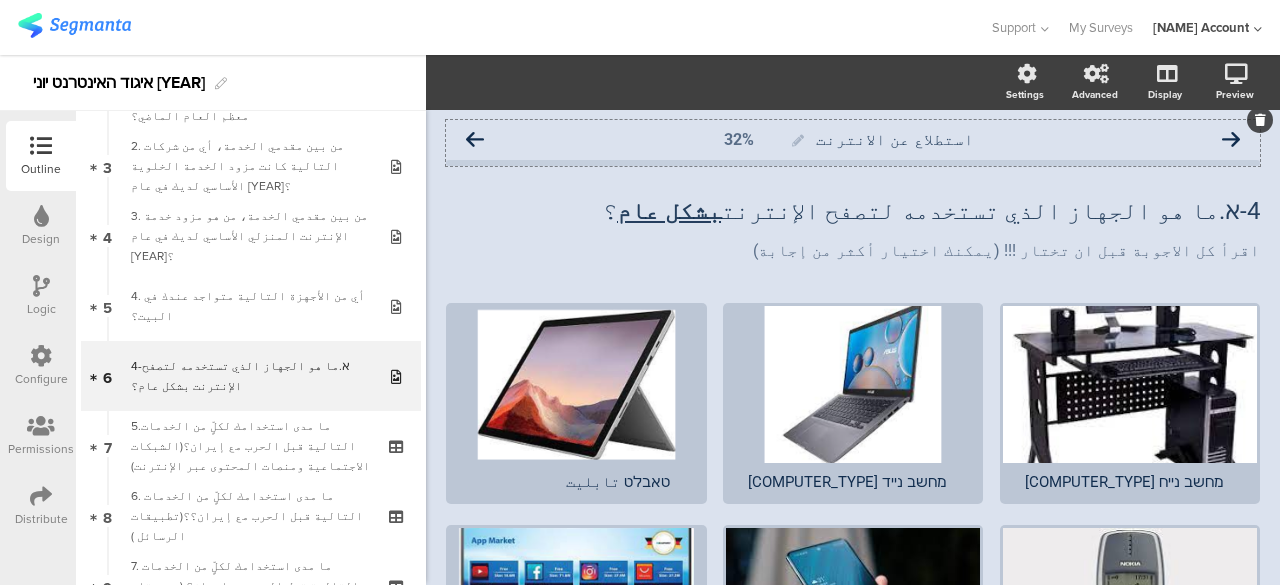 click at bounding box center (475, 140) 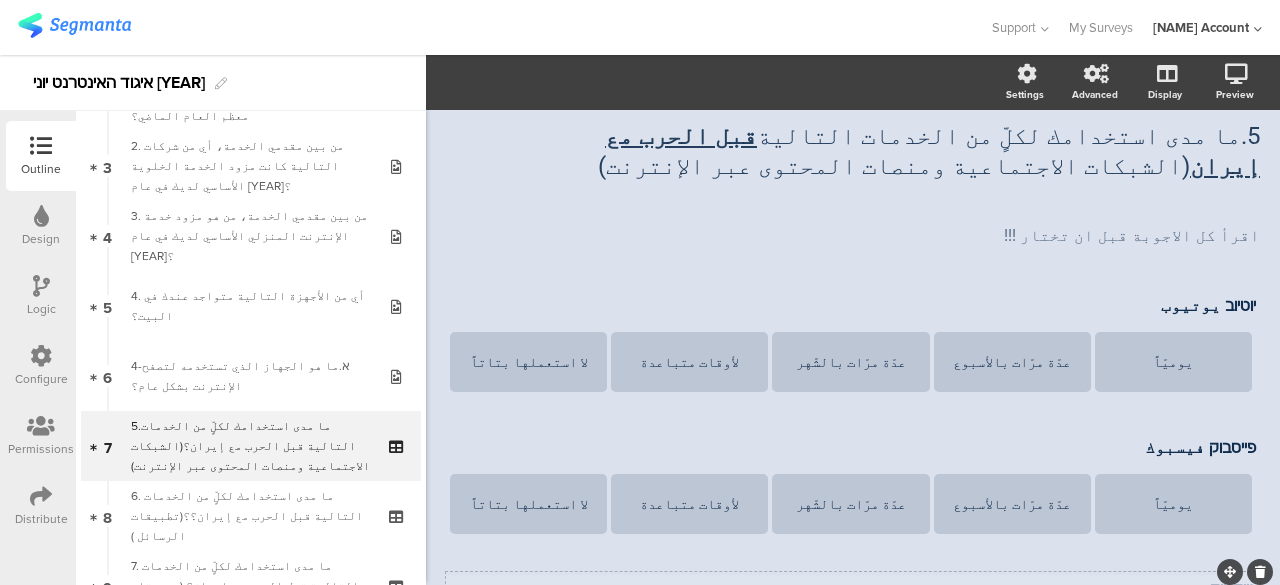 scroll, scrollTop: 0, scrollLeft: 0, axis: both 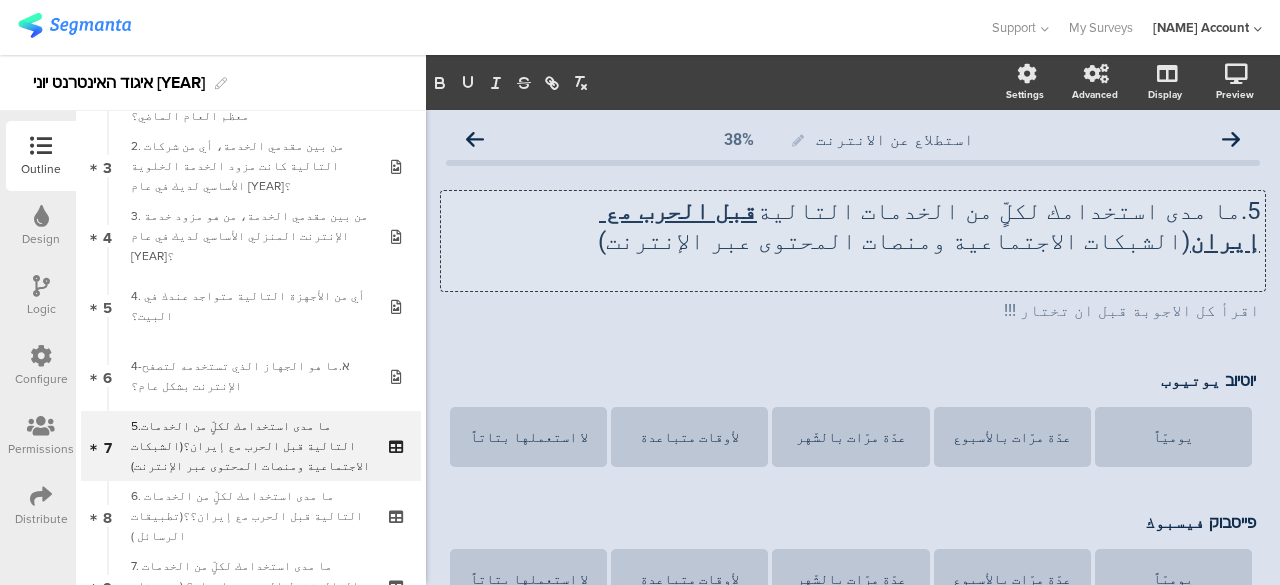drag, startPoint x: 737, startPoint y: 216, endPoint x: 726, endPoint y: 233, distance: 20.248457 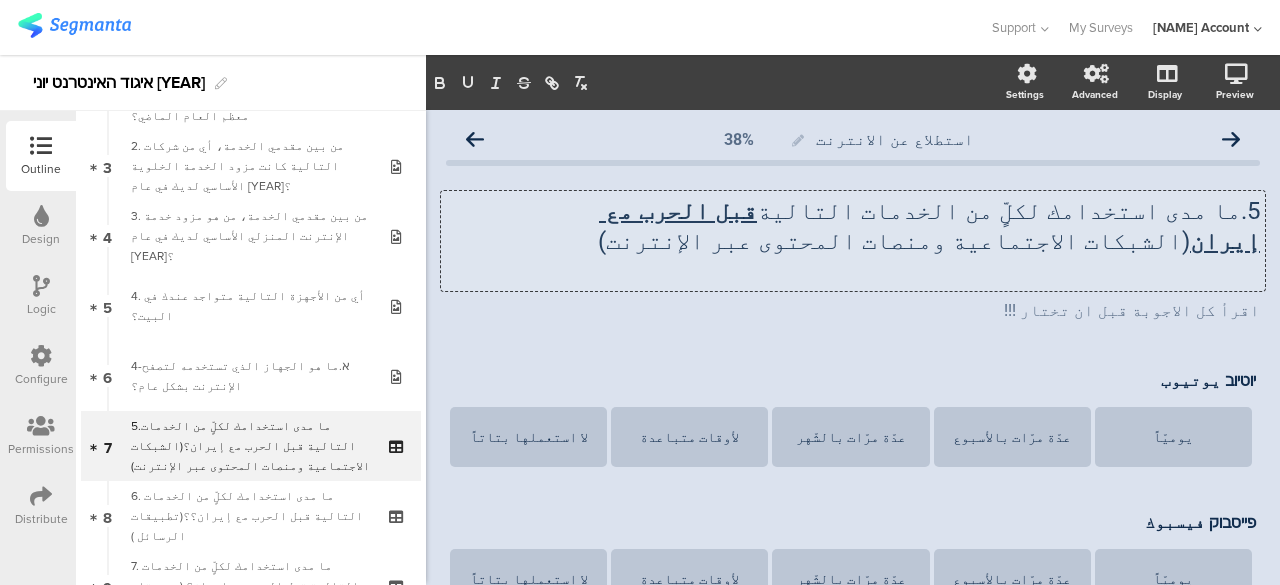 click on "5.ما مدى استخدامك لكلٍّ من الخدمات التالية  قبل الحرب مع إيران ؟(الشبكات الاجتماعية ومنصات المحتوى عبر الإنترنت)
5.ما مدى استخدامك لكلٍّ من الخدمات التالية  قبل الحرب مع إيران ؟(الشبكات الاجتماعية ومنصات المحتوى عبر الإنترنت)
5.ما مدى استخدامك لكلٍّ من الخدمات التالية  قبل الحرب مع إيران ؟(الشبكات الاجتماعية ومنصات المحتوى عبر الإنترنت)" at bounding box center [853, 241] 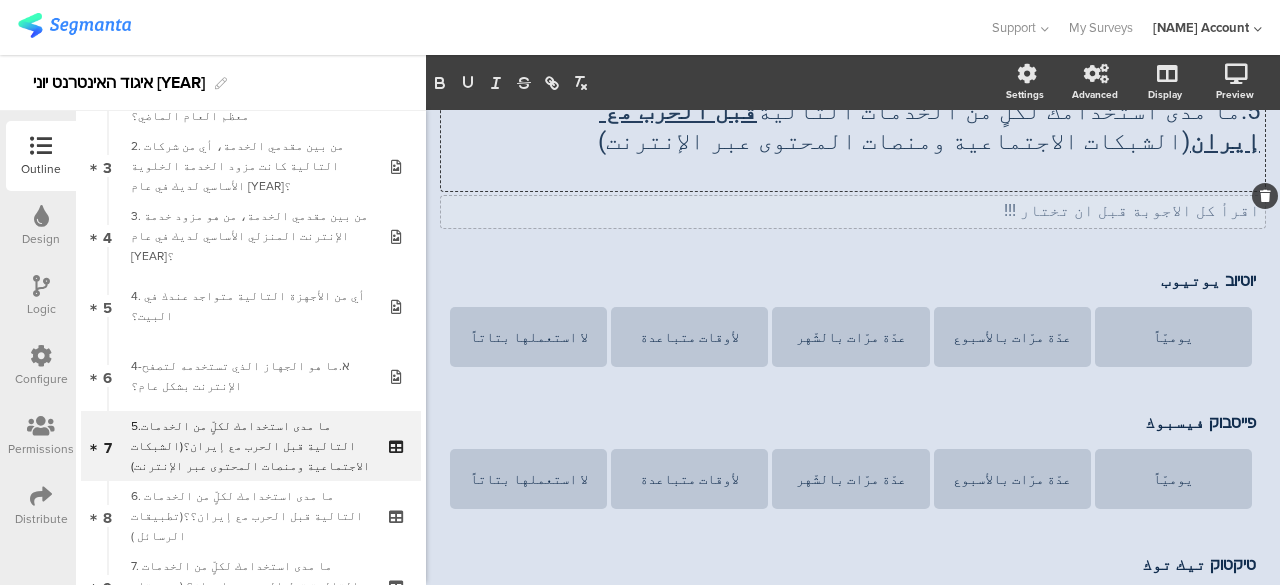 scroll, scrollTop: 0, scrollLeft: 0, axis: both 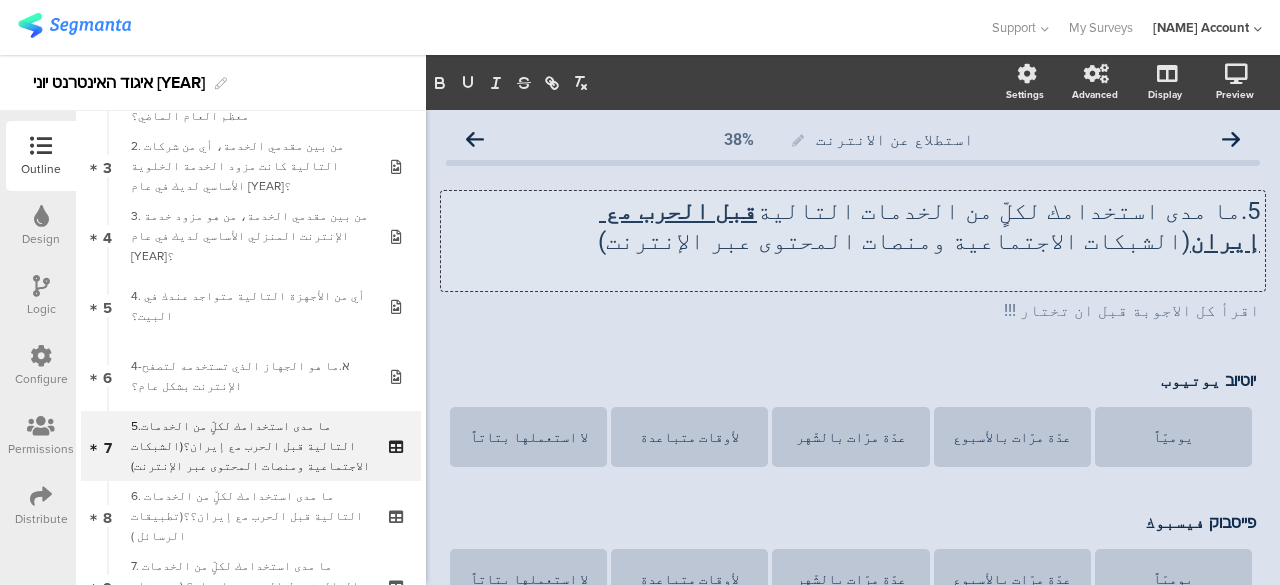 click on "قبل الحرب مع إيران" at bounding box center (929, 226) 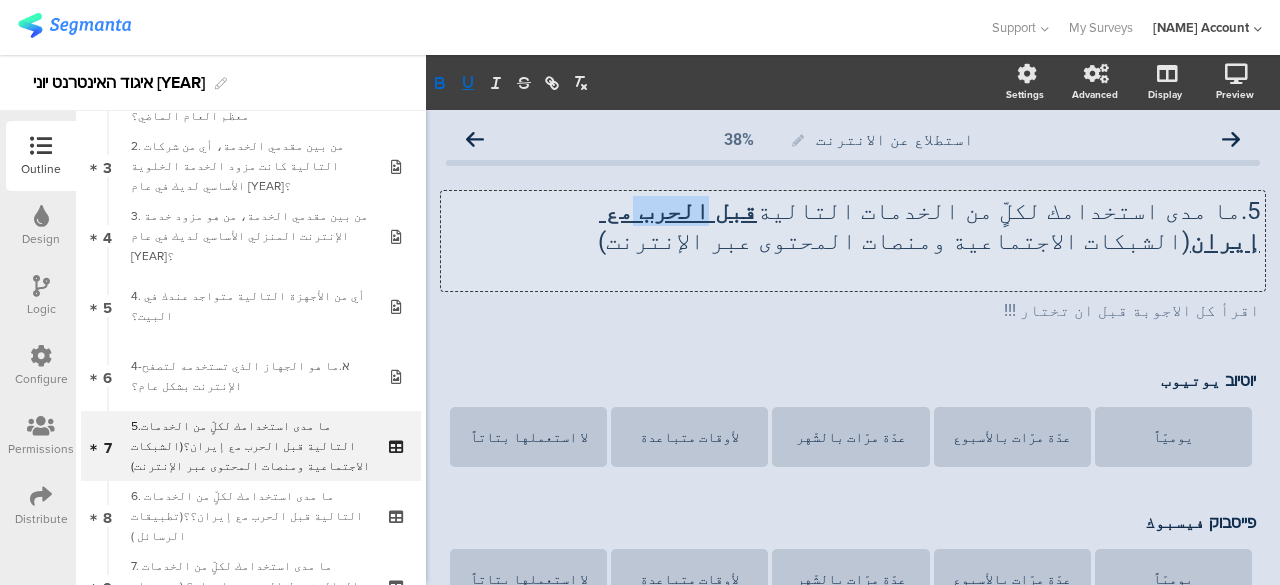 click on "قبل الحرب مع إيران" at bounding box center (929, 226) 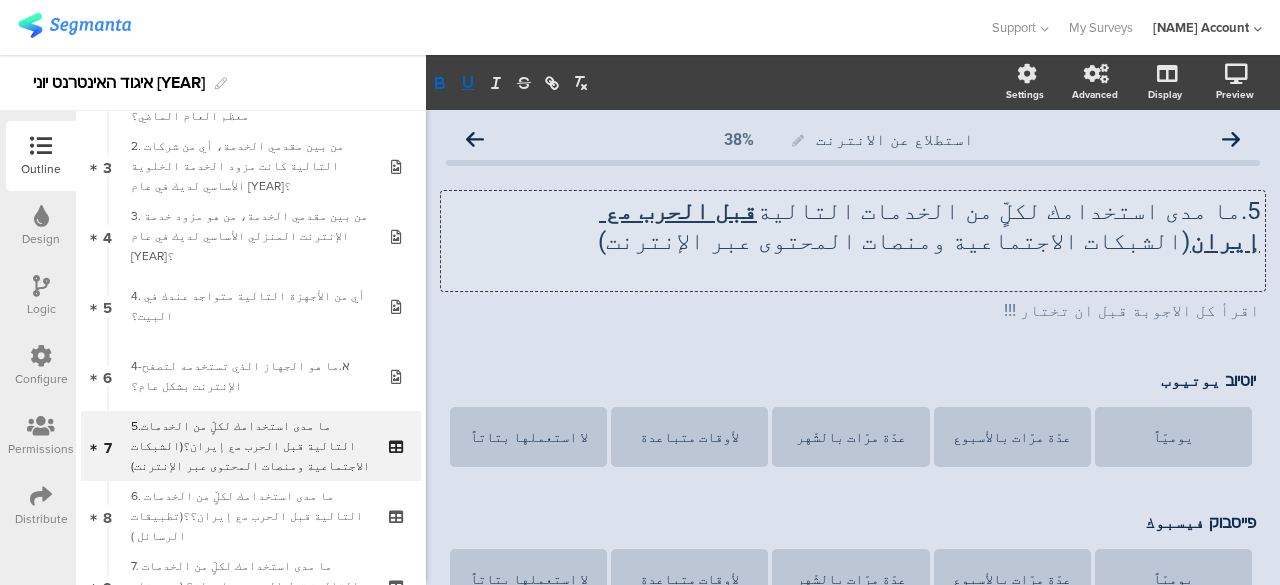 click on "5.ما مدى استخدامك لكلٍّ من الخدمات التالية  قبل الحرب مع إيران ؟(الشبكات الاجتماعية ومنصات المحتوى عبر الإنترنت)" at bounding box center [853, 226] 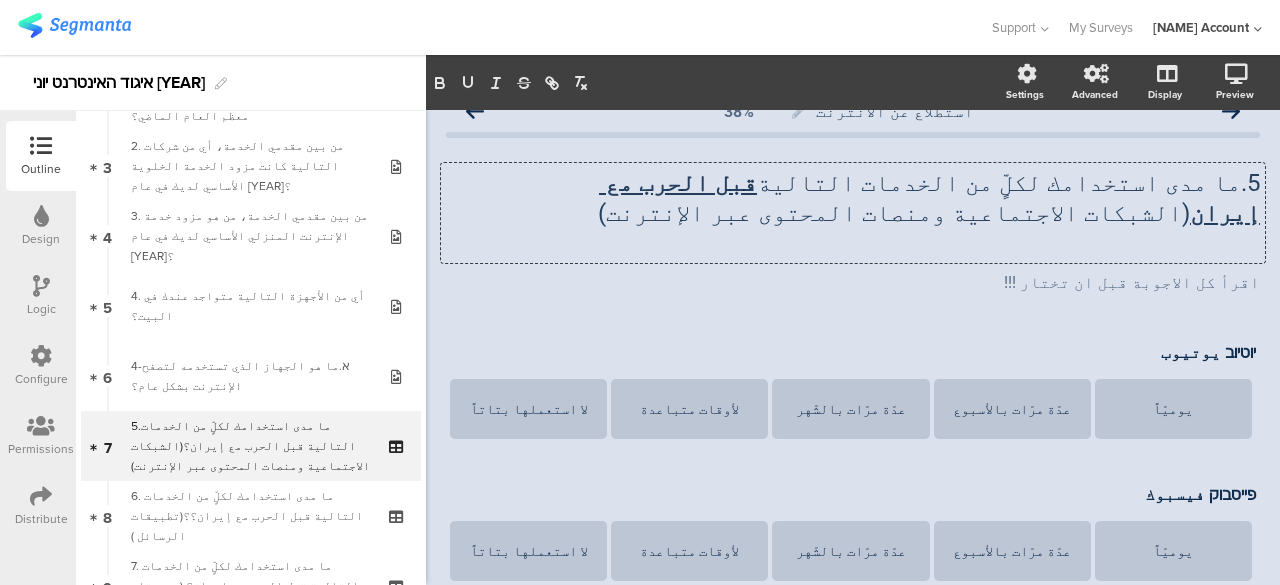 scroll, scrollTop: 0, scrollLeft: 0, axis: both 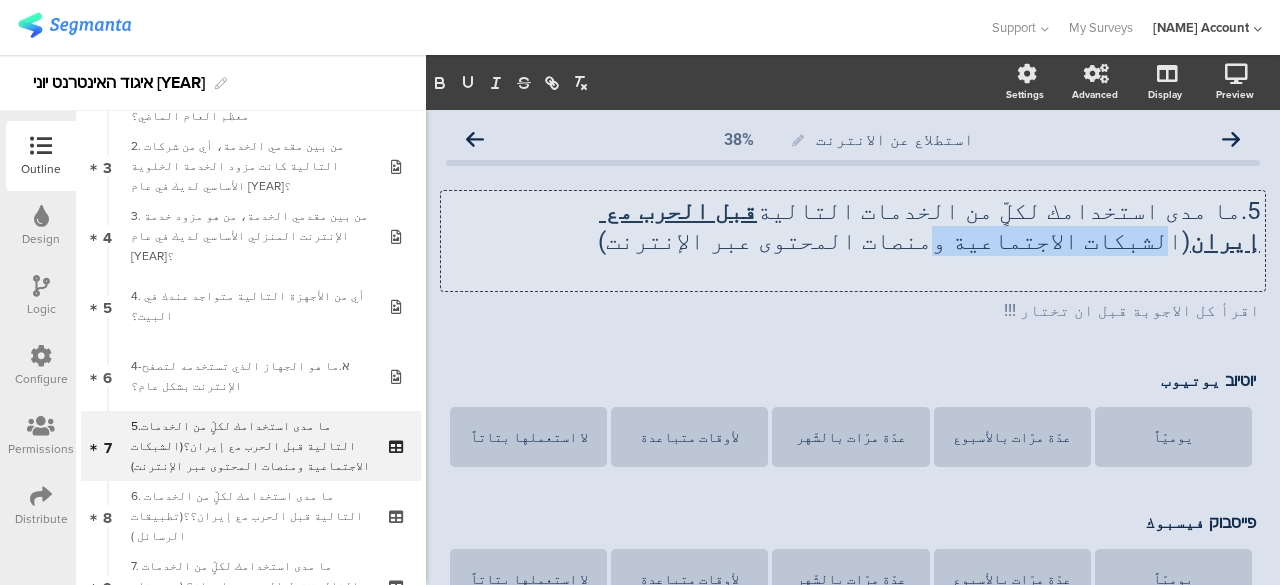 drag, startPoint x: 737, startPoint y: 213, endPoint x: 585, endPoint y: 221, distance: 152.21039 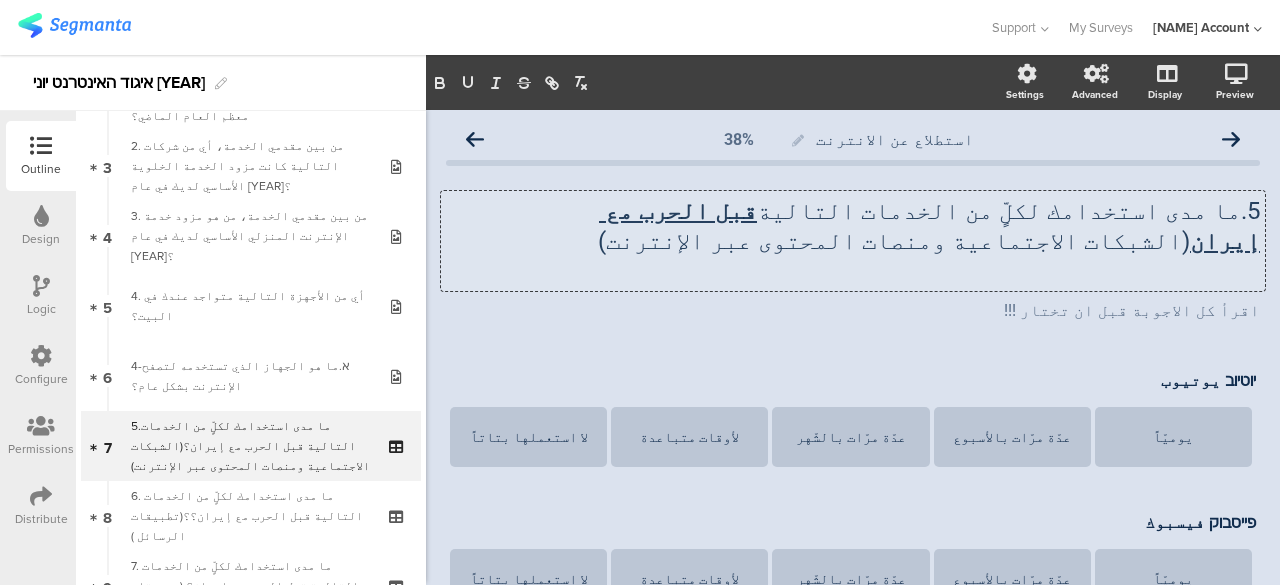 click on "5.ما مدى استخدامك لكلٍّ من الخدمات التالية  قبل الحرب مع إيران ؟(الشبكات الاجتماعية ومنصات المحتوى عبر الإنترنت)" at bounding box center [853, 226] 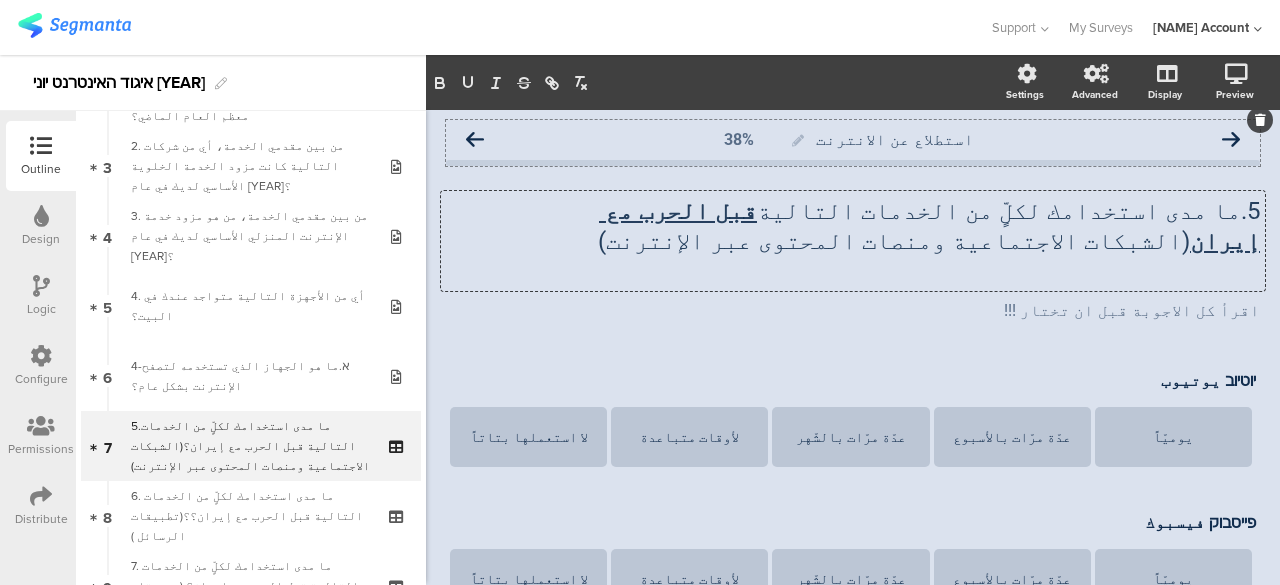 click at bounding box center [475, 140] 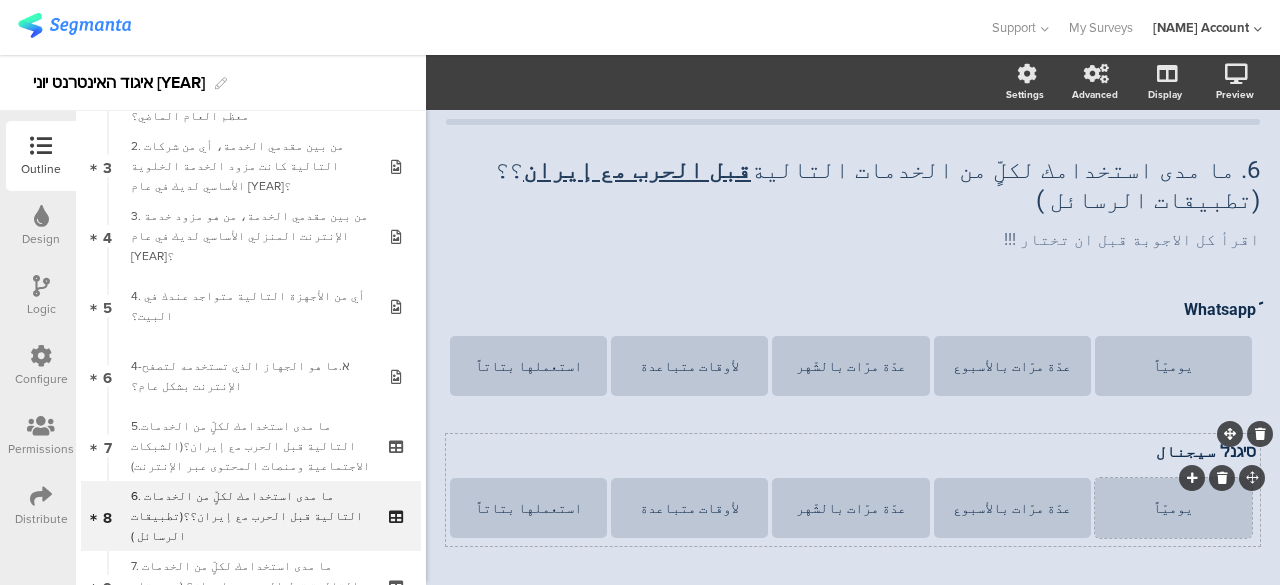 scroll, scrollTop: 0, scrollLeft: 0, axis: both 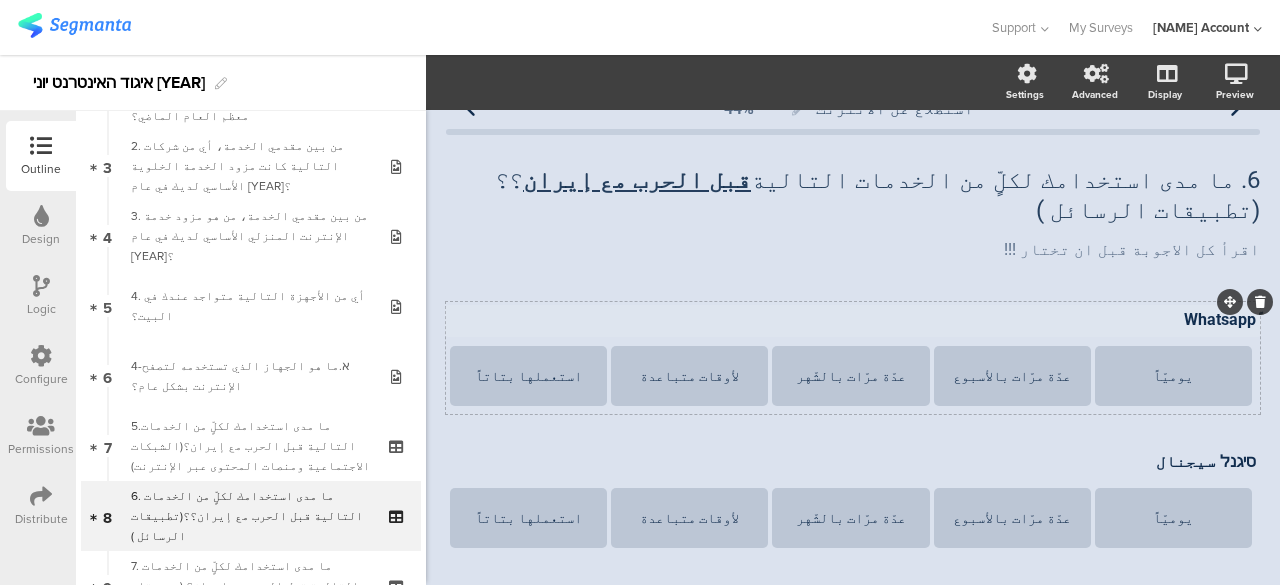 click on "استطلاع عن الانترنت
44%
6. ما مدى استخدامك لكلٍّ من الخدمات التالية  قبل الحرب مع إيران ؟؟(تطبيقات الرسائل )
6. ما مدى استخدامك لكلٍّ من الخدمات التالية  قبل الحرب مع إيران ؟؟(تطبيقات الرسائل )
اقرأ كل الاجوبة قبل ان تختار !!!
اقرأ كل الاجوبة قبل ان تختار !!!" at bounding box center (853, 597) 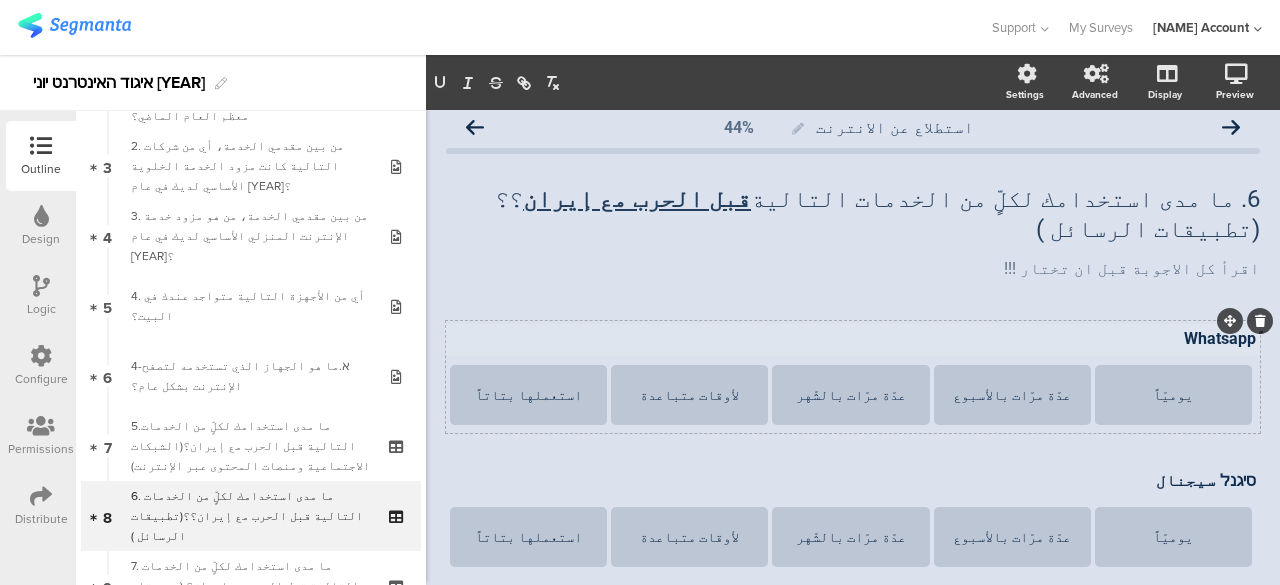 click on "استطلاع عن الانترنت
44%
6. ما مدى استخدامك لكلٍّ من الخدمات التالية  قبل الحرب مع إيران ؟؟(تطبيقات الرسائل )
6. ما مدى استخدامك لكلٍّ من الخدمات التالية  قبل الحرب مع إيران ؟؟(تطبيقات الرسائل )
اقرأ كل الاجوبة قبل ان تختار !!!
اقرأ كل الاجوبة قبل ان تختار !!!" at bounding box center [853, 616] 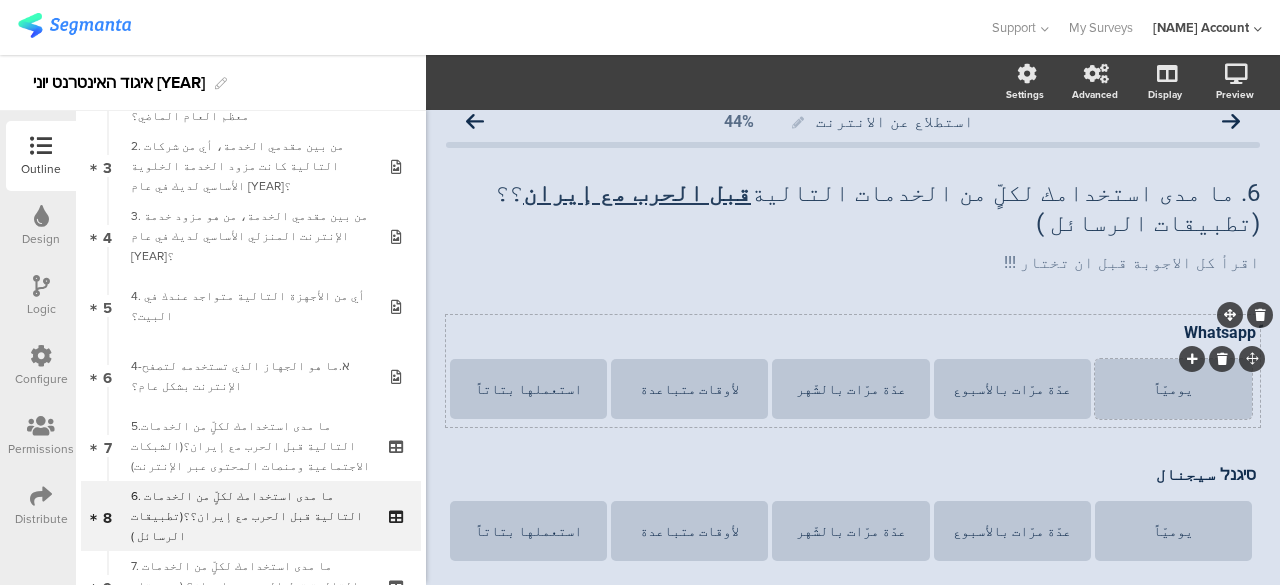 scroll, scrollTop: 12, scrollLeft: 0, axis: vertical 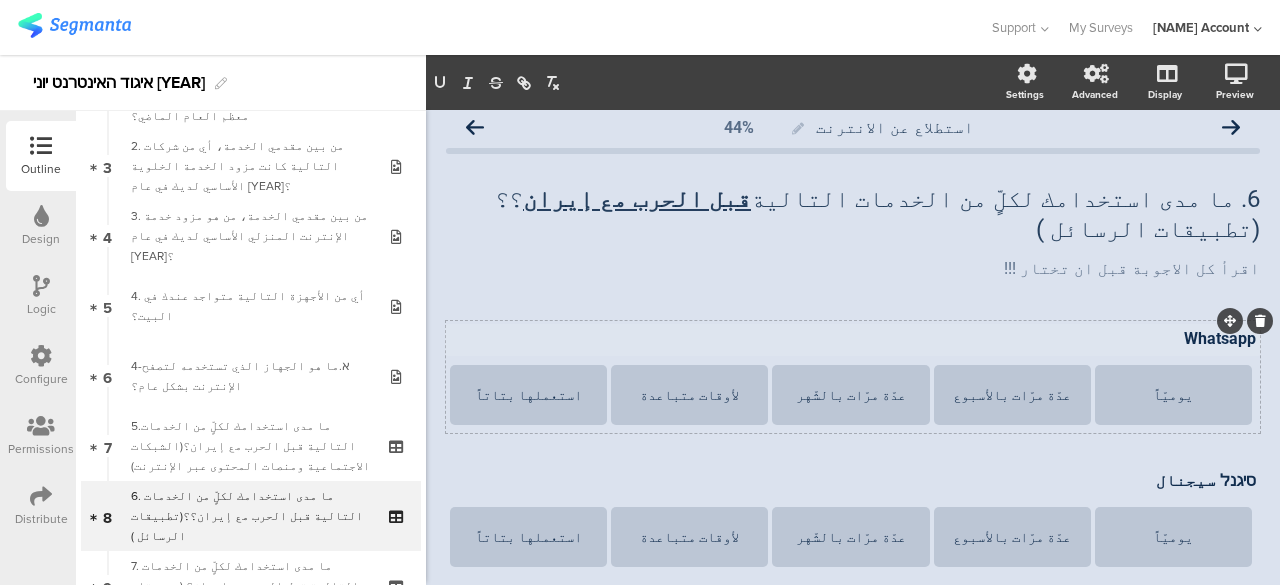click on "ًWhatsapp
ًWhatsapp
ًWhatsapp" at bounding box center (853, 340) 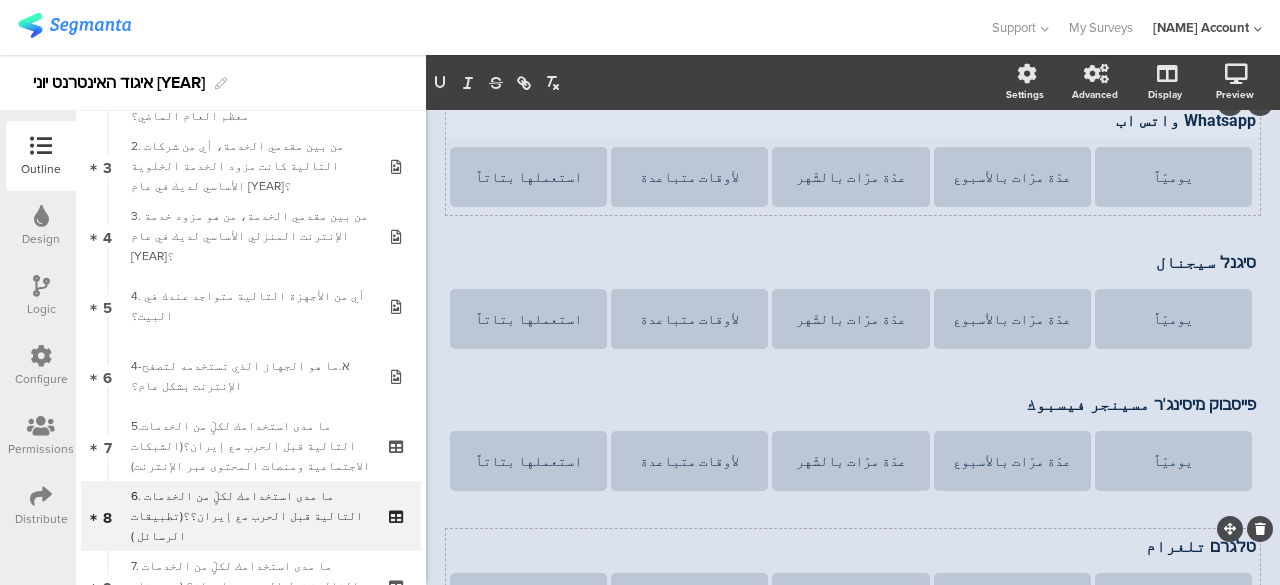 scroll, scrollTop: 30, scrollLeft: 0, axis: vertical 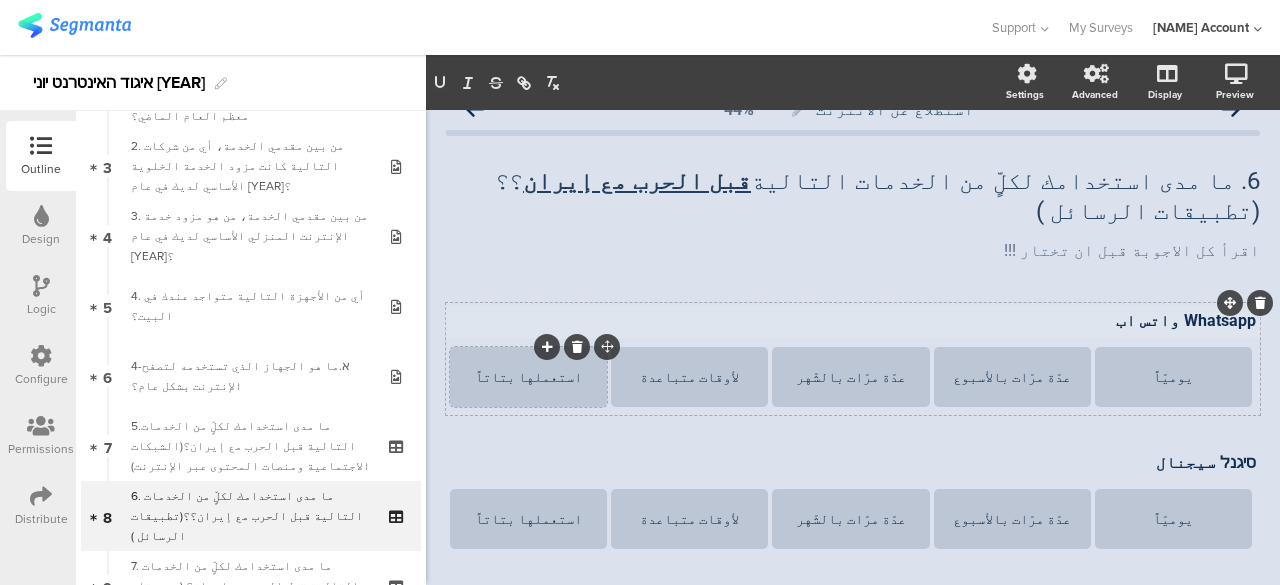 click on "استعملها بتاتاً" at bounding box center [1173, 377] 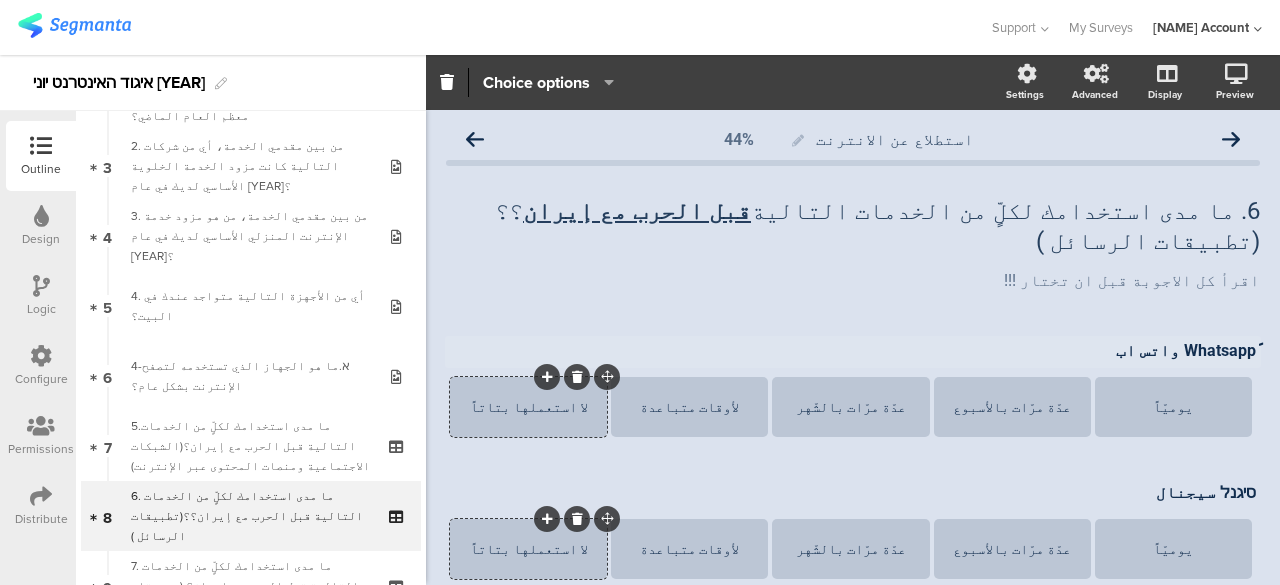 scroll, scrollTop: 0, scrollLeft: 0, axis: both 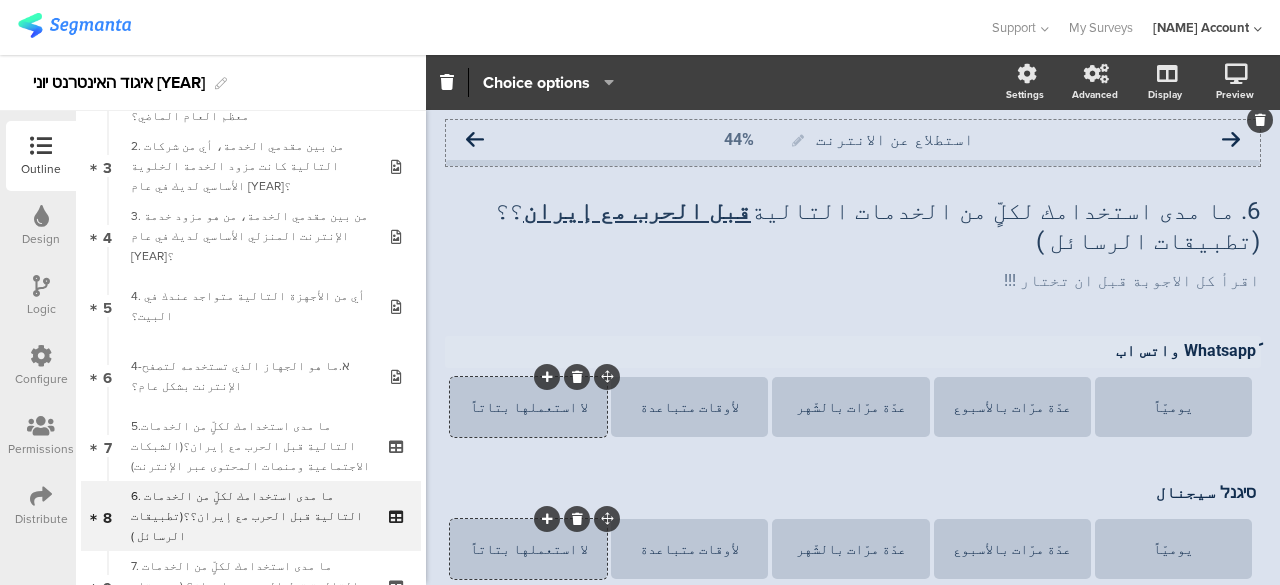 click at bounding box center (1231, 140) 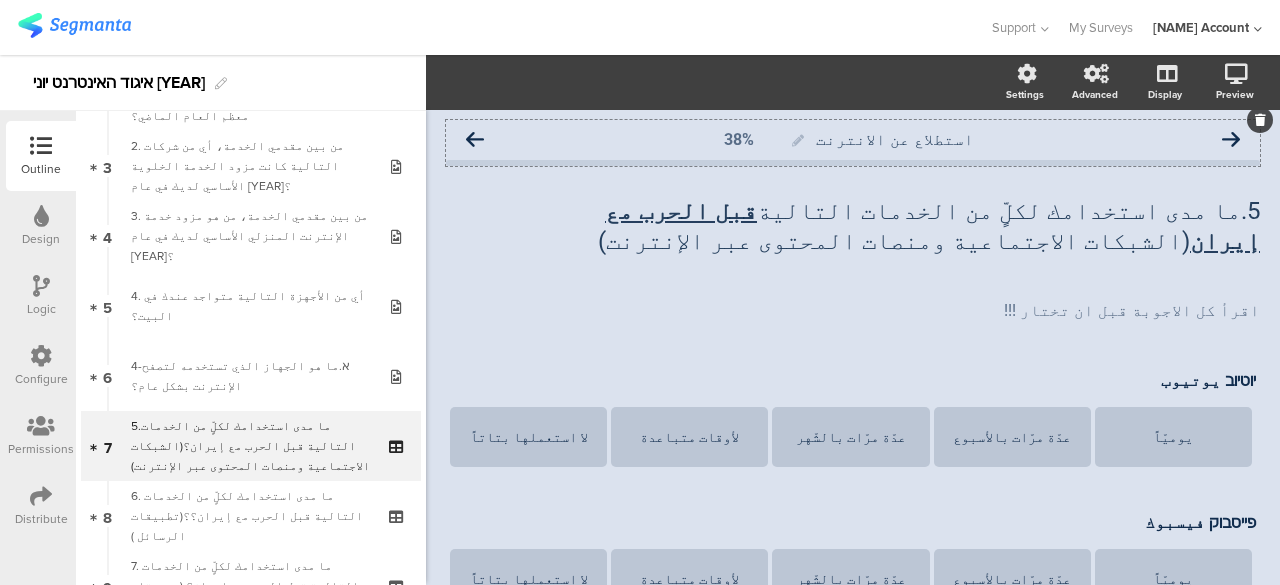 click at bounding box center (475, 140) 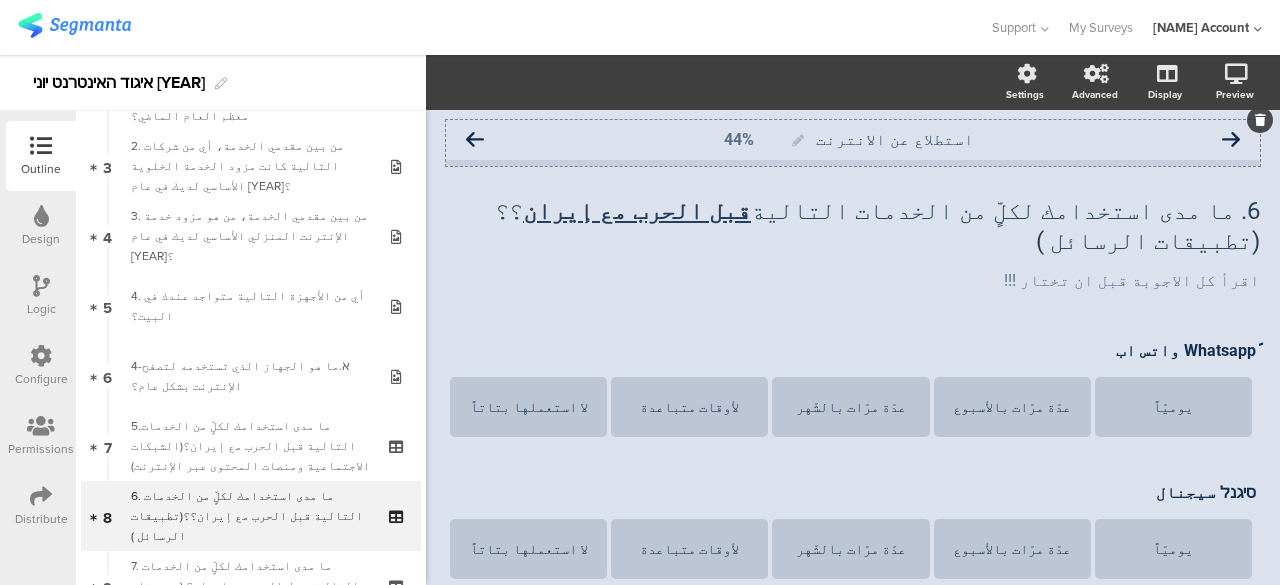 click at bounding box center [475, 140] 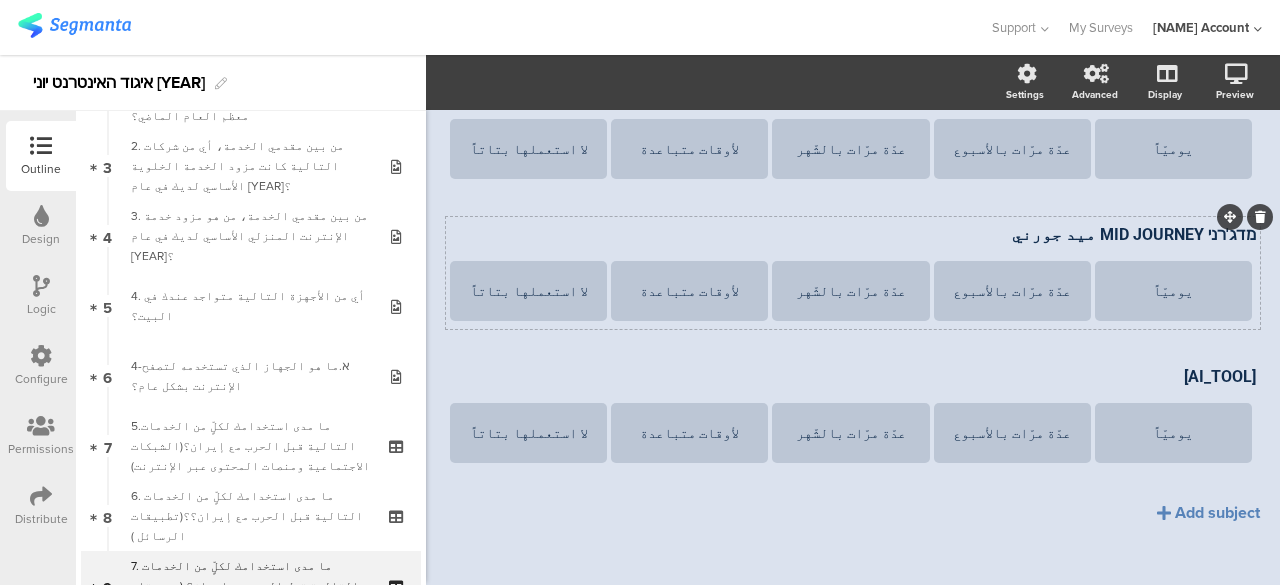 scroll, scrollTop: 560, scrollLeft: 0, axis: vertical 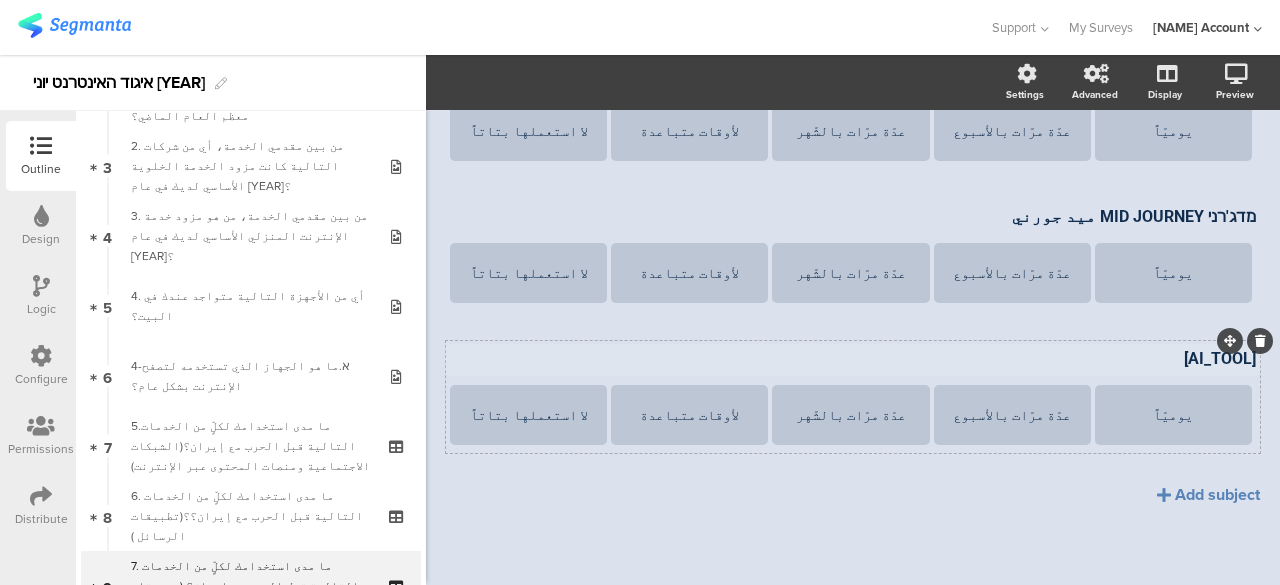 click on "copilot كو باليلوت
copilot كو باليلوت
يوميّاً
عدّة مرّات بالأسبوع
عدّة مرّات بالشّهر
لأوقات متباعدة
لا استعملها بتاتاً" at bounding box center [853, 397] 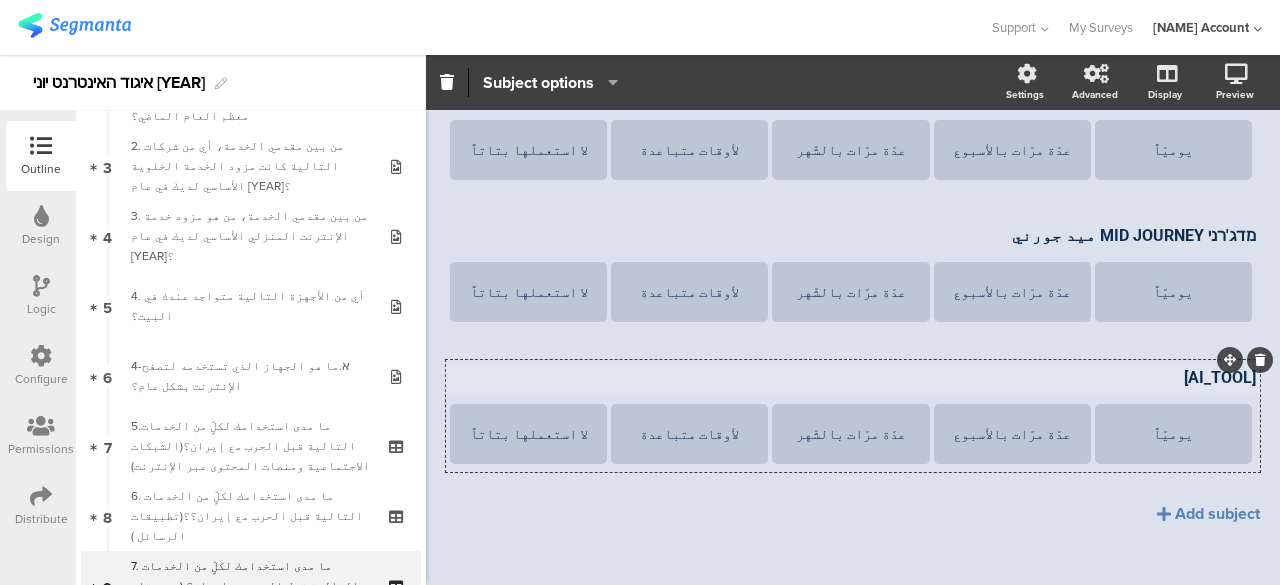 scroll, scrollTop: 537, scrollLeft: 0, axis: vertical 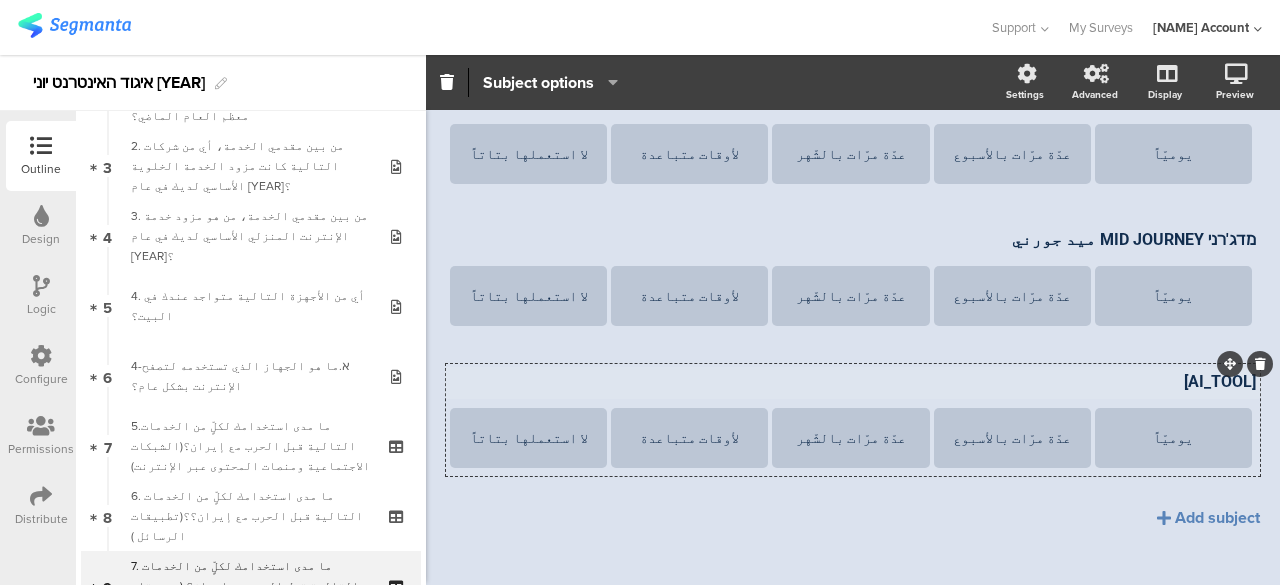 click on "copilot كو باليلوت
copilot كو باليلوت" at bounding box center (853, 383) 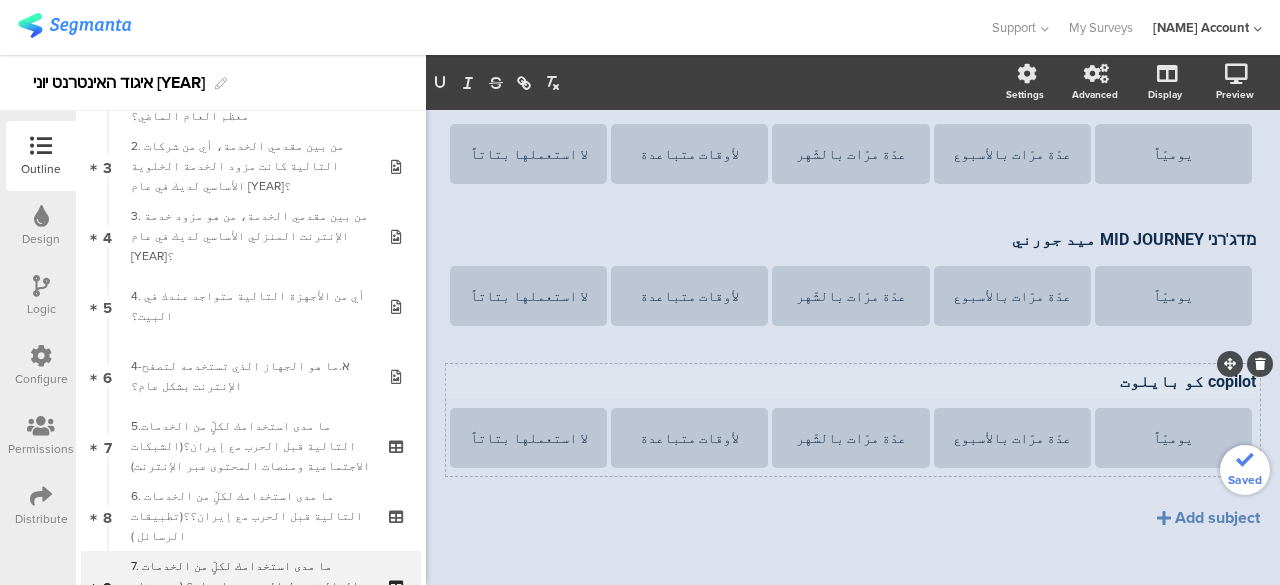click on "استطلاع عن الانترنت
50%
7. ما مدى استخدامك لكلٍّ من الخدمات التالية  قبل الحرب مع إيران؟  (روبوتات الدردشة وأدوات الذكاء الاصطناعي)
7. ما مدى استخدامك لكلٍّ من الخدمات التالية  قبل الحرب مع إيران؟  (روبوتات الدردشة وأدوات الذكاء الاصطناعي)
اقرأ كل الاجوبة قبل ان تختار !!!" at bounding box center [853, 91] 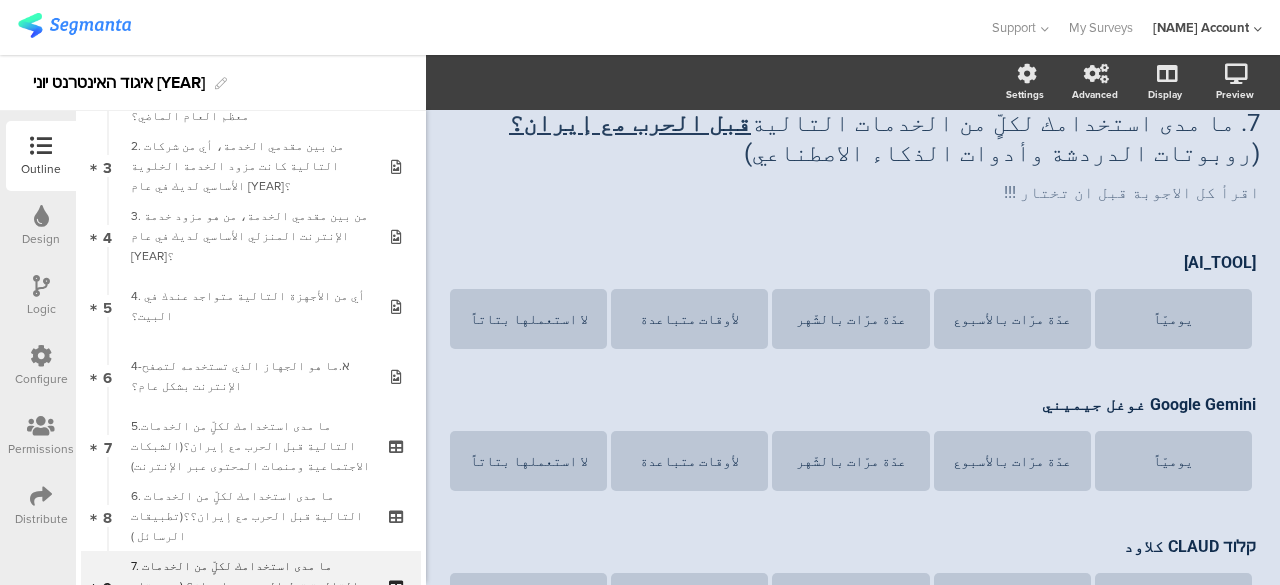 scroll, scrollTop: 0, scrollLeft: 0, axis: both 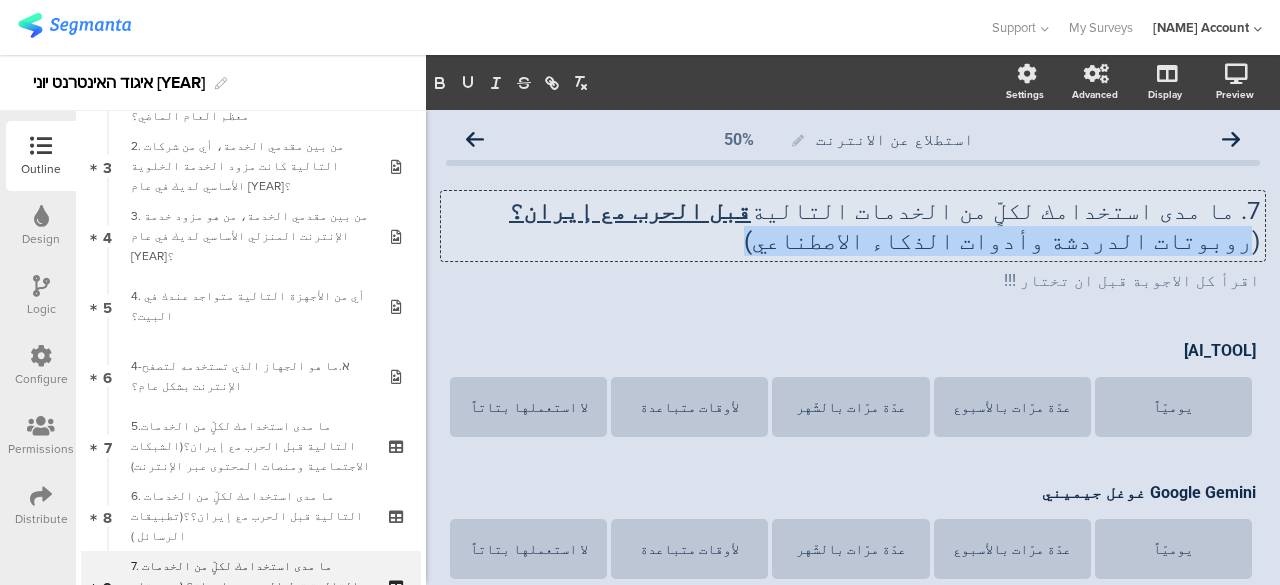 drag, startPoint x: 726, startPoint y: 216, endPoint x: 676, endPoint y: 234, distance: 53.14132 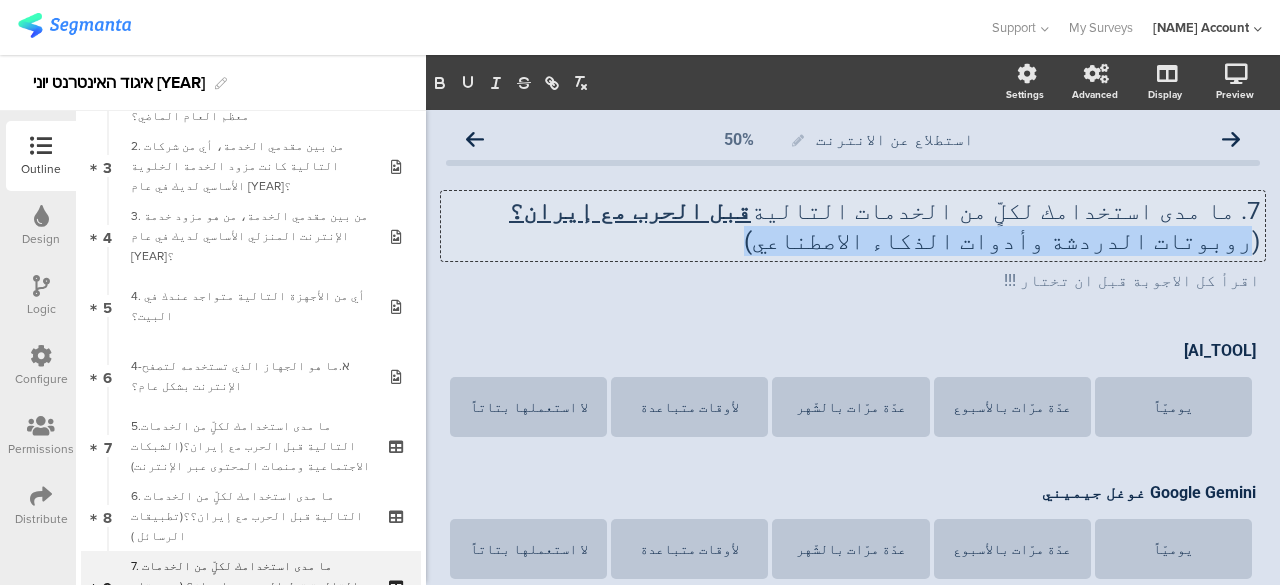 click on "7. ما مدى استخدامك لكلٍّ من الخدمات التالية  قبل الحرب مع إيران؟  (روبوتات الدردشة وأدوات الذكاء الاصطناعي)
7. ما مدى استخدامك لكلٍّ من الخدمات التالية  قبل الحرب مع إيران؟  (روبوتات الدردشة وأدوات الذكاء الاصطناعي)
7. ما مدى استخدامك لكلٍّ من الخدمات التالية  قبل الحرب مع إيران؟  (روبوتات الدردشة وأدوات الذكاء الاصطناعي)" at bounding box center [853, 226] 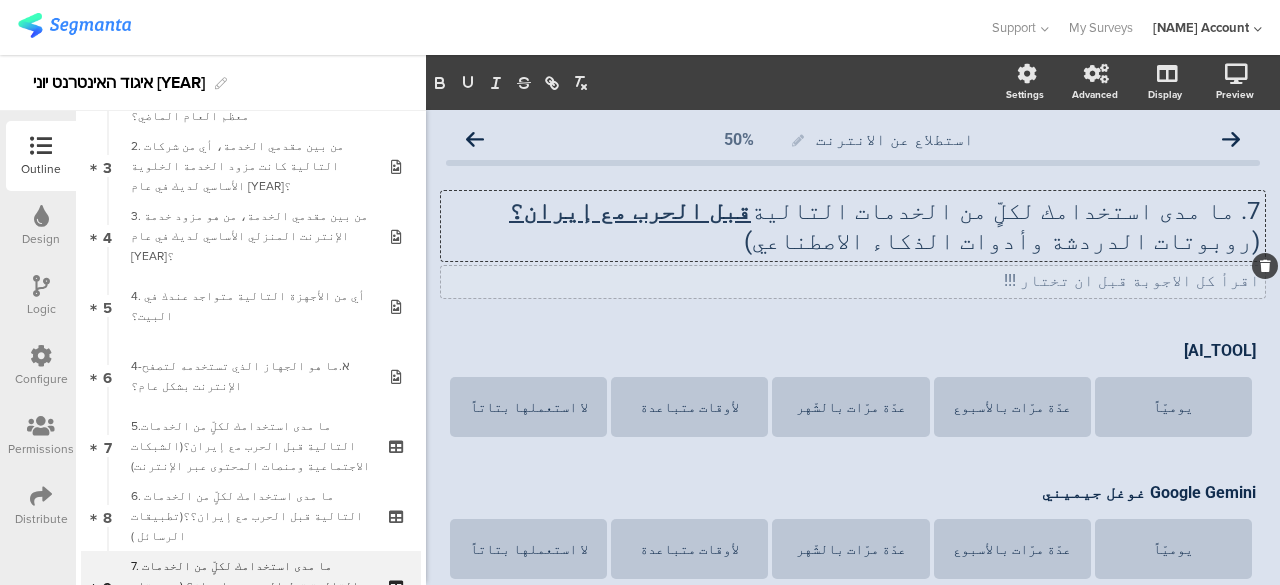 click on "اقرأ كل الاجوبة قبل ان تختار !!!
اقرأ كل الاجوبة قبل ان تختار !!!" at bounding box center (853, 282) 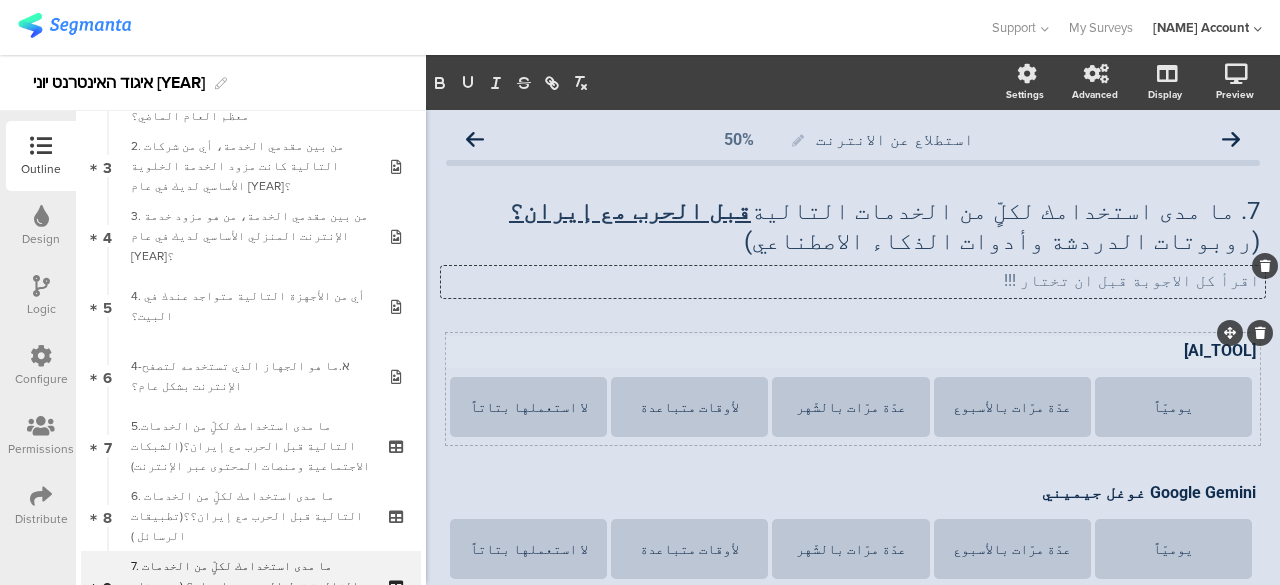 click on "ًChatGPT تشات جي بي تي
ًChatGPT تشات جي بي تي" at bounding box center (853, 352) 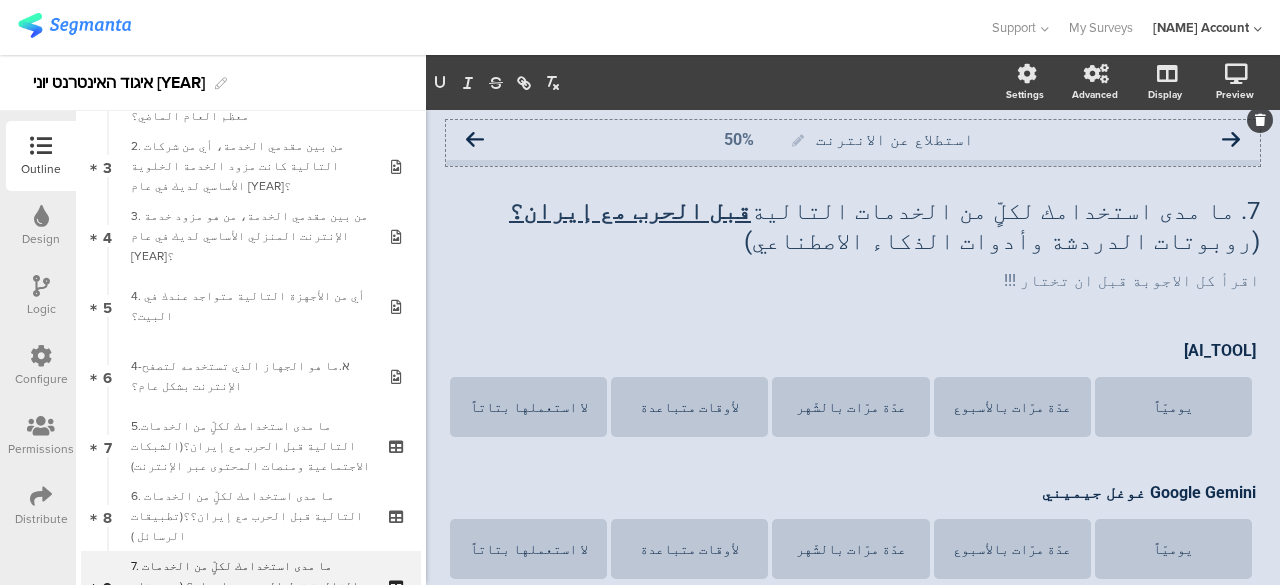 click at bounding box center (475, 140) 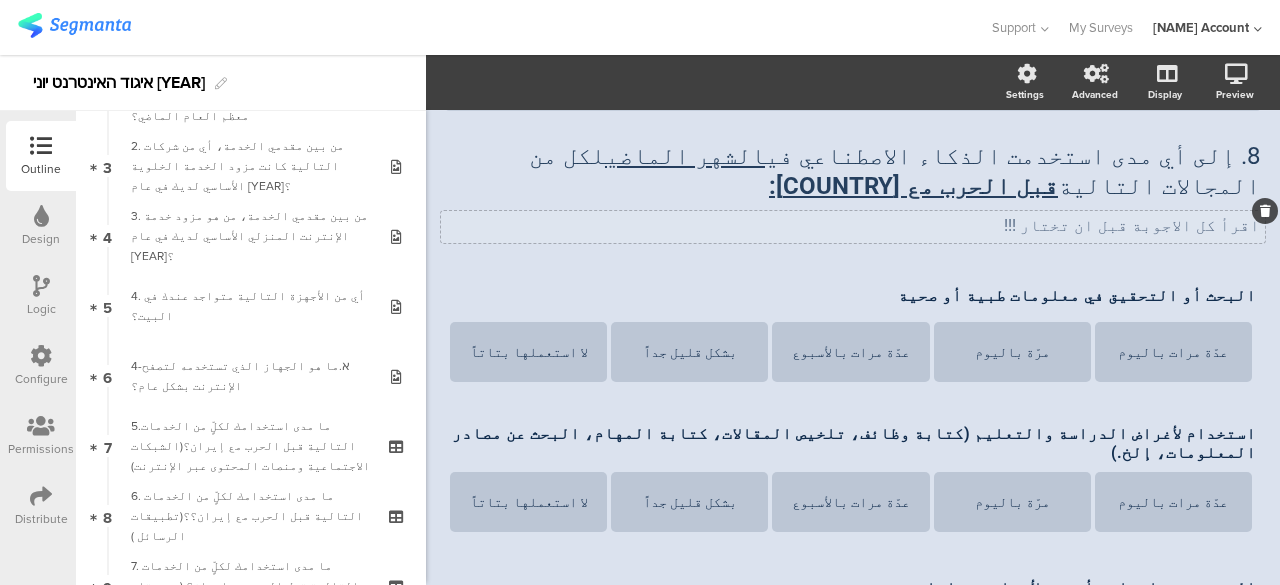 scroll, scrollTop: 100, scrollLeft: 0, axis: vertical 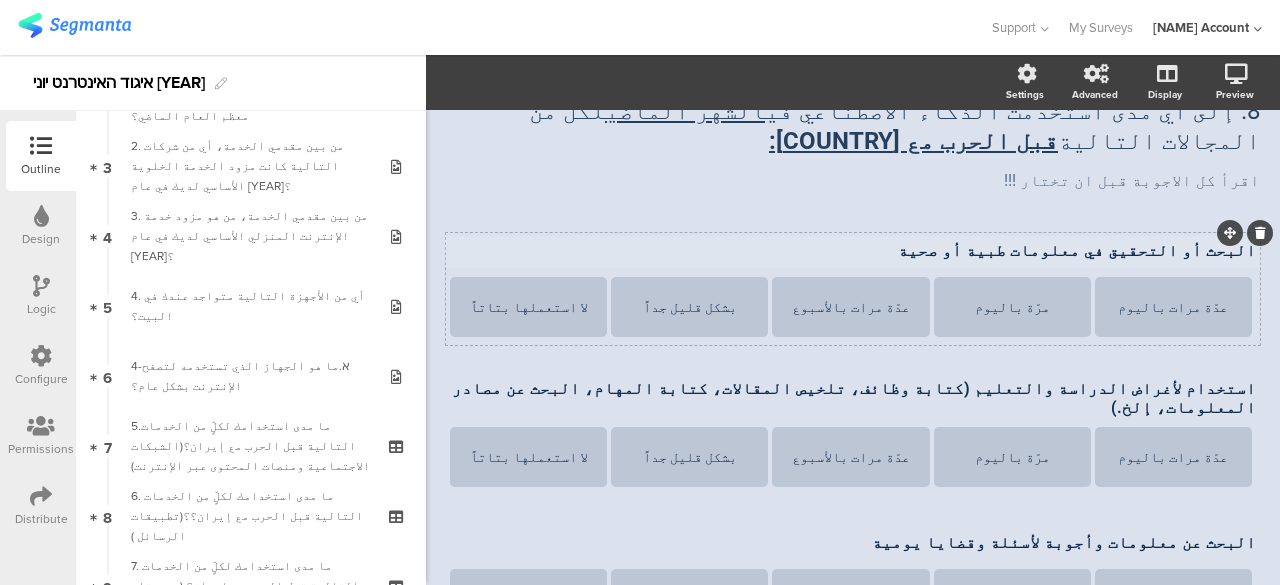 click on "البحث أو التحقيق في معلومات طبية أو صحية" at bounding box center [853, 250] 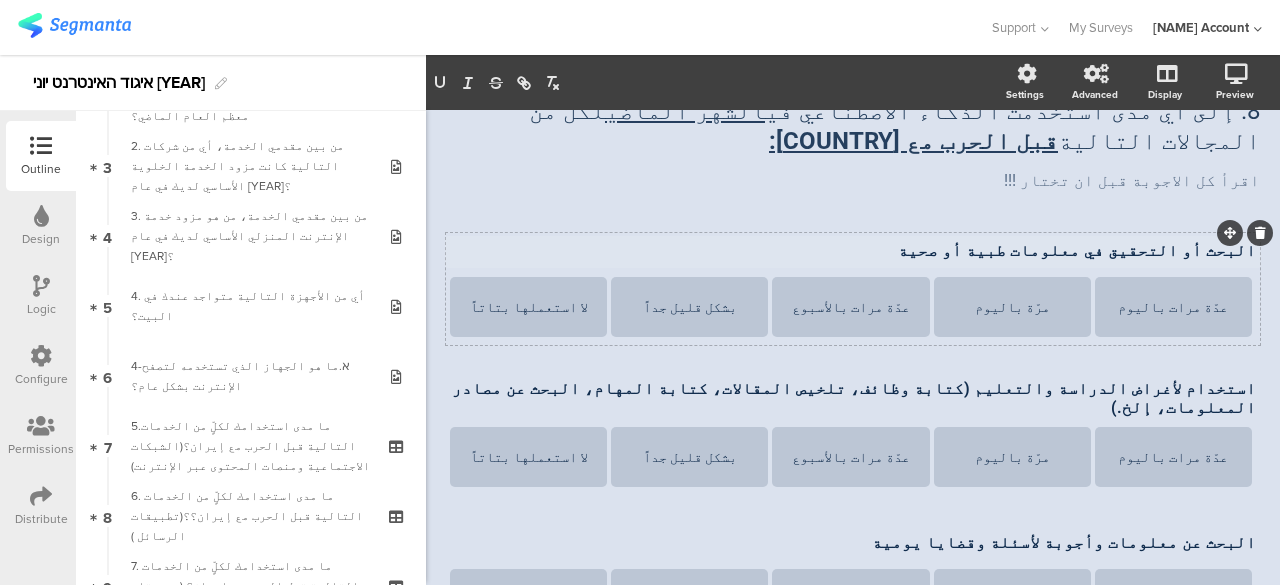 scroll, scrollTop: 80, scrollLeft: 0, axis: vertical 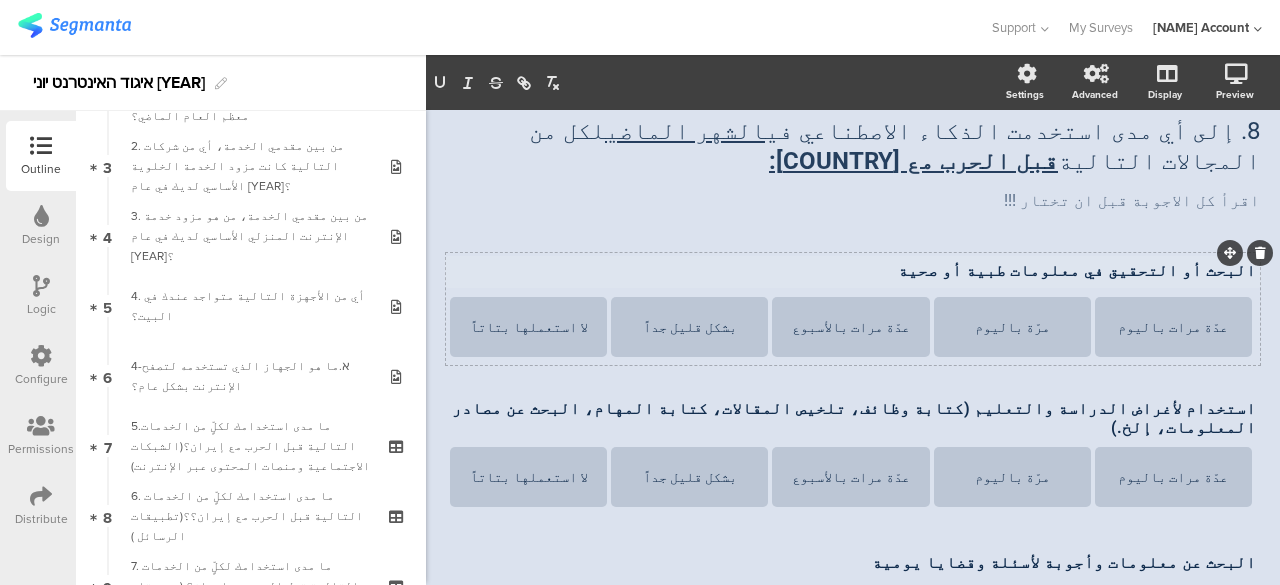 click on "البحث أو التحقيق في معلومات طبية أو صحية
البحث أو التحقيق في معلومات طبية أو صحية
البحث أو التحقيق في معلومات طبية أو صحية" at bounding box center (853, 272) 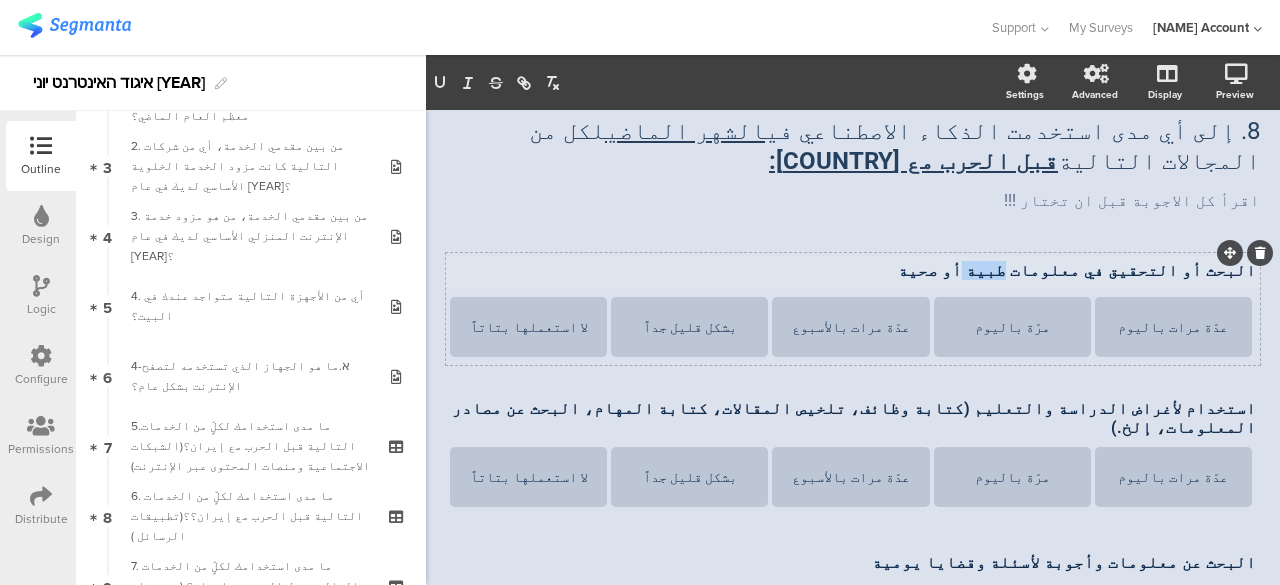 click on "البحث أو التحقيق في معلومات طبية أو صحية" at bounding box center [853, 270] 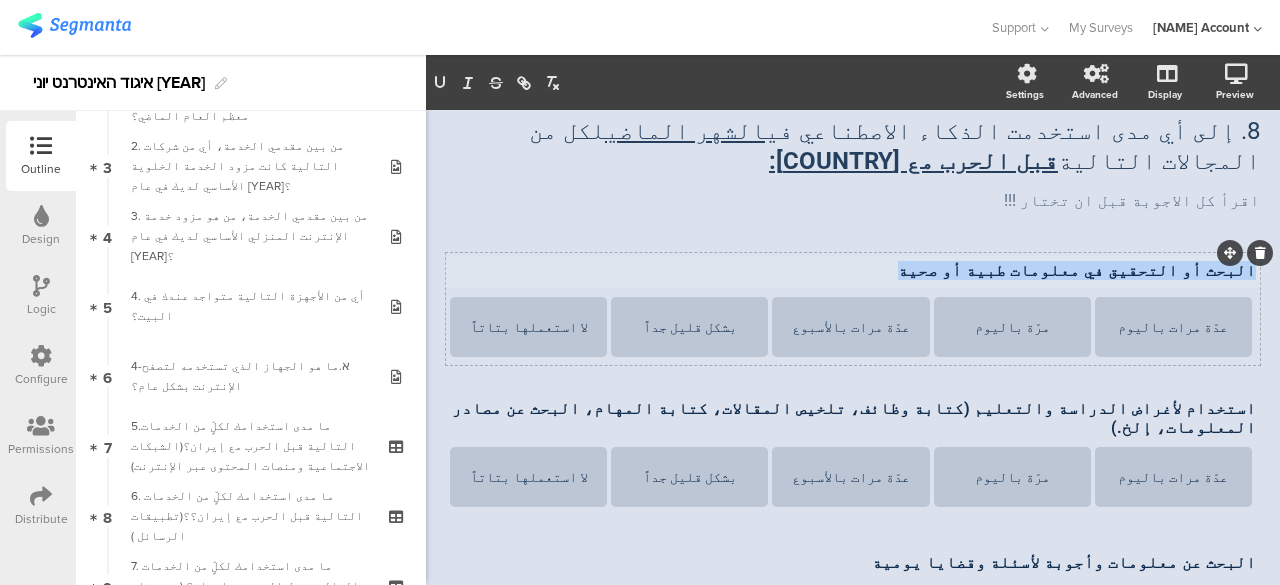click on "البحث أو التحقيق في معلومات طبية أو صحية" at bounding box center (853, 270) 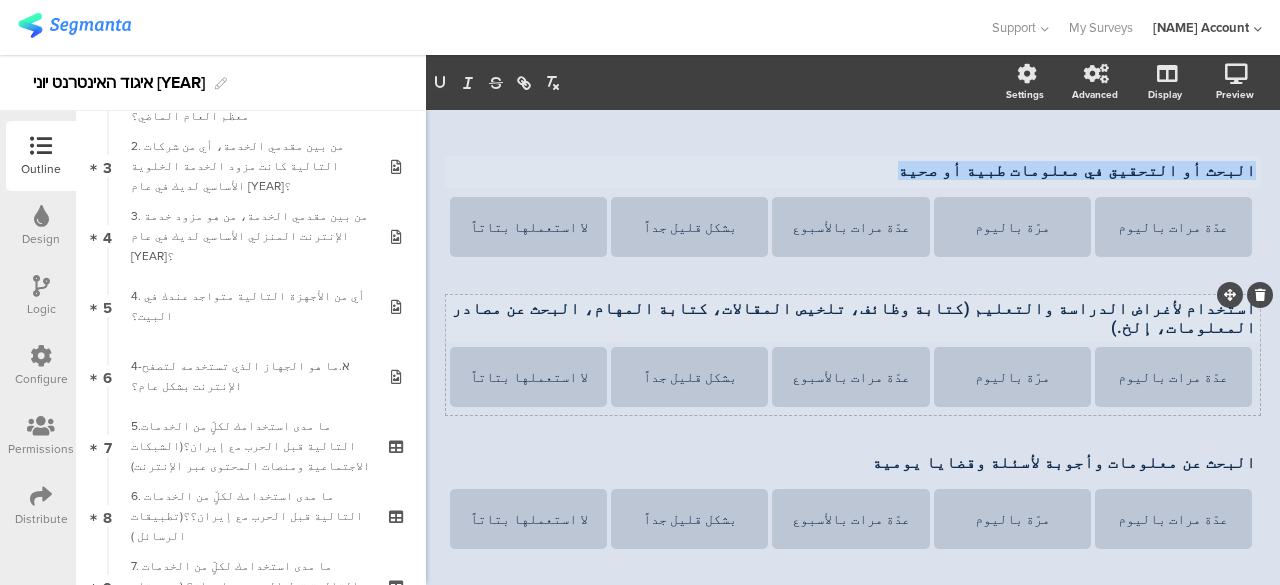 scroll, scrollTop: 184, scrollLeft: 0, axis: vertical 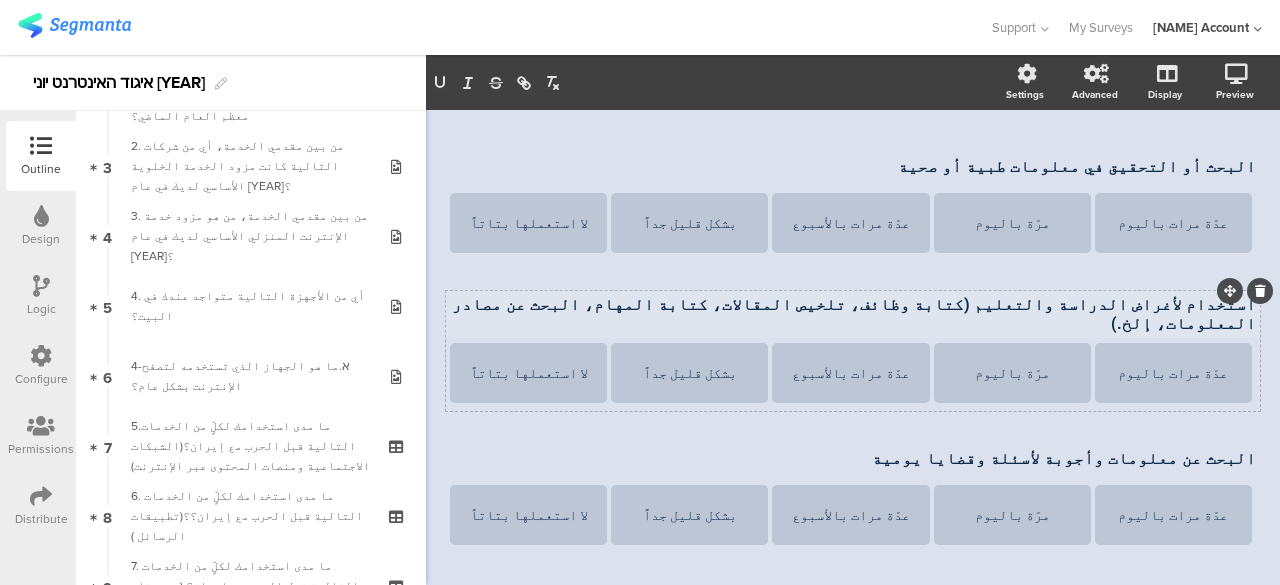click on "استخدام لأغراض الدراسة والتعليم (كتابة وظائف، تلخيص المقالات، كتابة المهام، البحث عن مصادر المعلومات، إلخ.)
استخدام لأغراض الدراسة والتعليم (كتابة وظائف، تلخيص المقالات، كتابة المهام، البحث عن مصادر المعلومات، إلخ.)
استخدام لأغراض الدراسة والتعليم (كتابة وظائف، تلخيص المقالات، كتابة المهام، البحث عن مصادر المعلومات، إلخ.)" at bounding box center [853, 314] 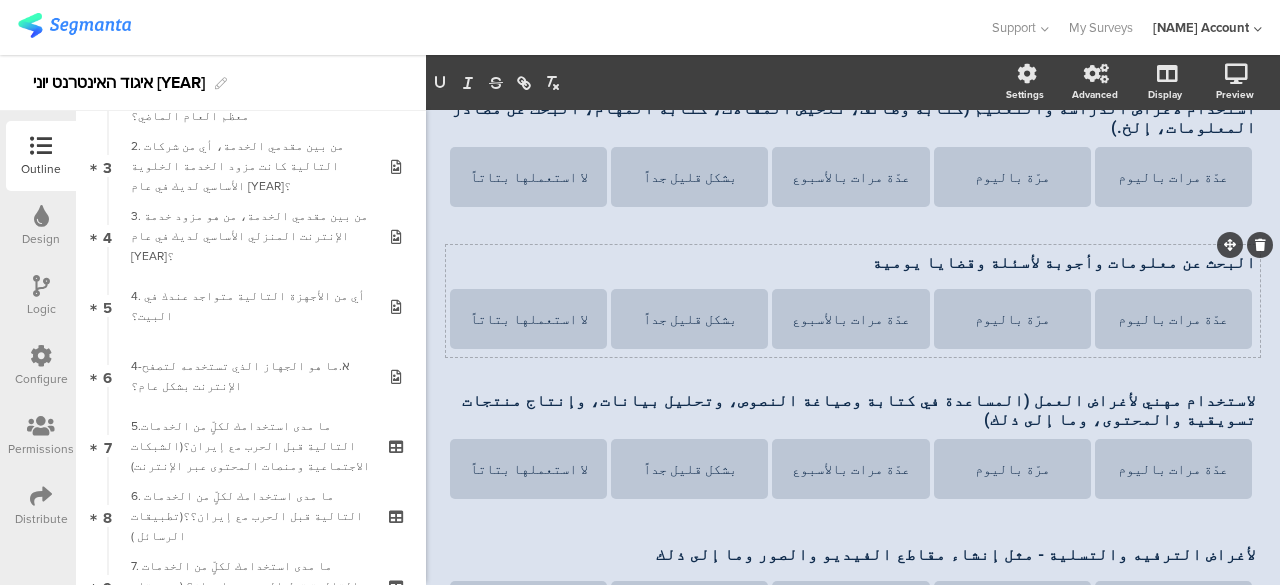 scroll, scrollTop: 480, scrollLeft: 0, axis: vertical 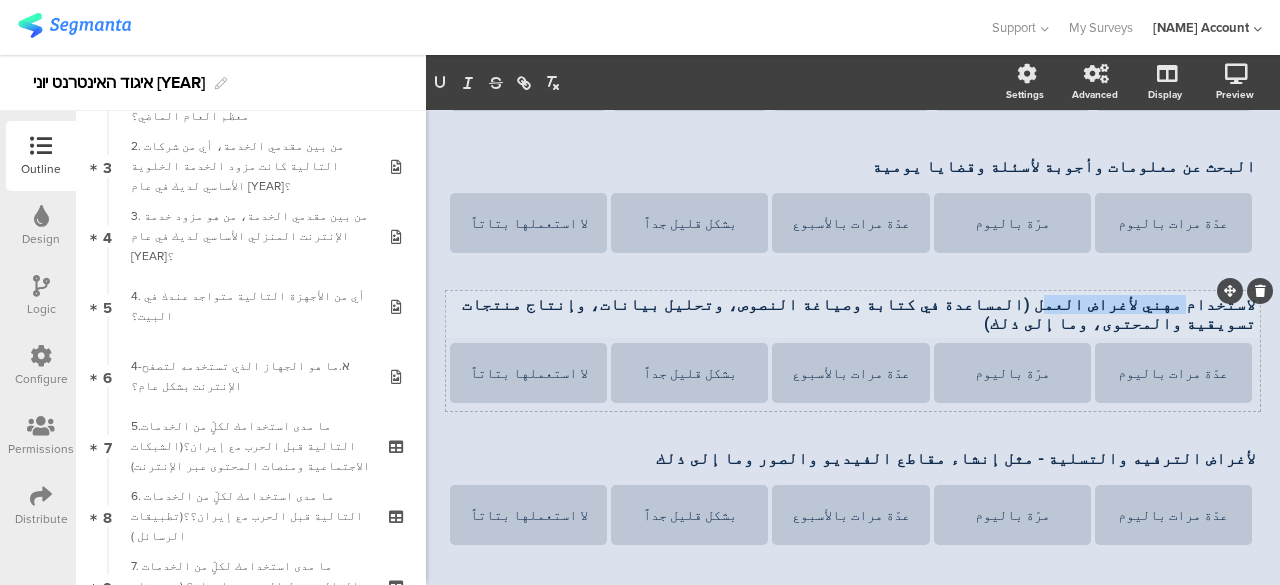 drag, startPoint x: 1194, startPoint y: 303, endPoint x: 1092, endPoint y: 302, distance: 102.0049 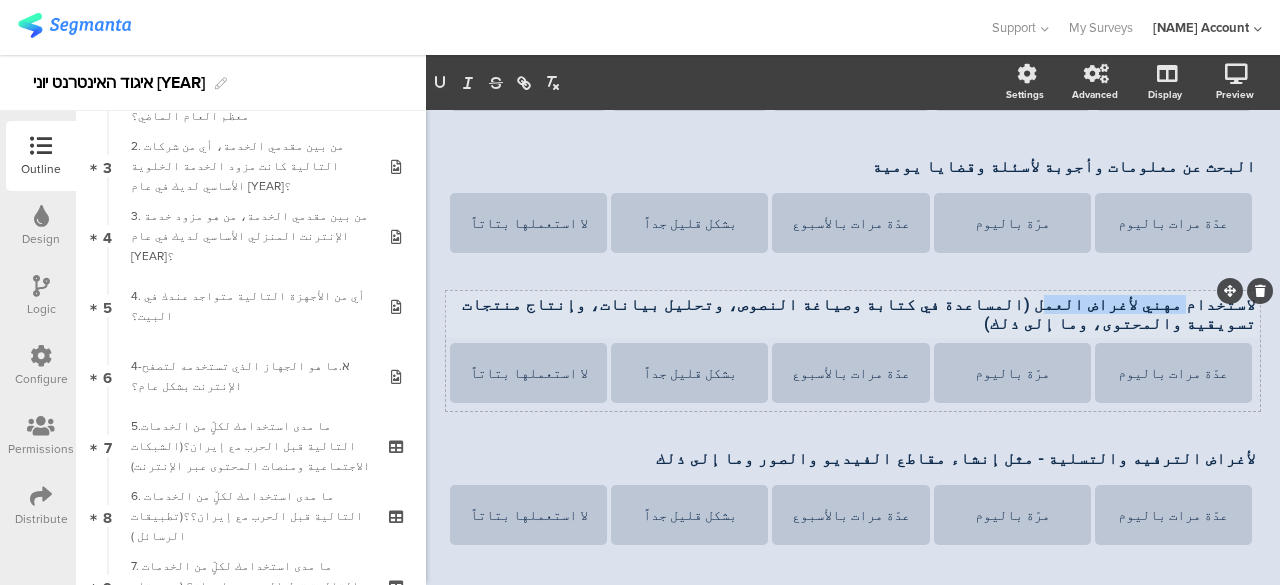 click on "لاستخدام مهني لأغراض العمل (المساعدة في كتابة وصياغة النصوص، وتحليل بيانات، وإنتاج منتجات تسويقية والمحتوى، وما إلى ذلك)
لاستخدام مهني لأغراض العمل (المساعدة في كتابة وصياغة النصوص، وتحليل بيانات، وإنتاج منتجات تسويقية والمحتوى، وما إلى ذلك)
لاستخدام مهني لأغراض العمل (المساعدة في كتابة وصياغة النصوص، وتحليل بيانات، وإنتاج منتجات تسويقية والمحتوى، وما إلى ذلك)" at bounding box center (853, 314) 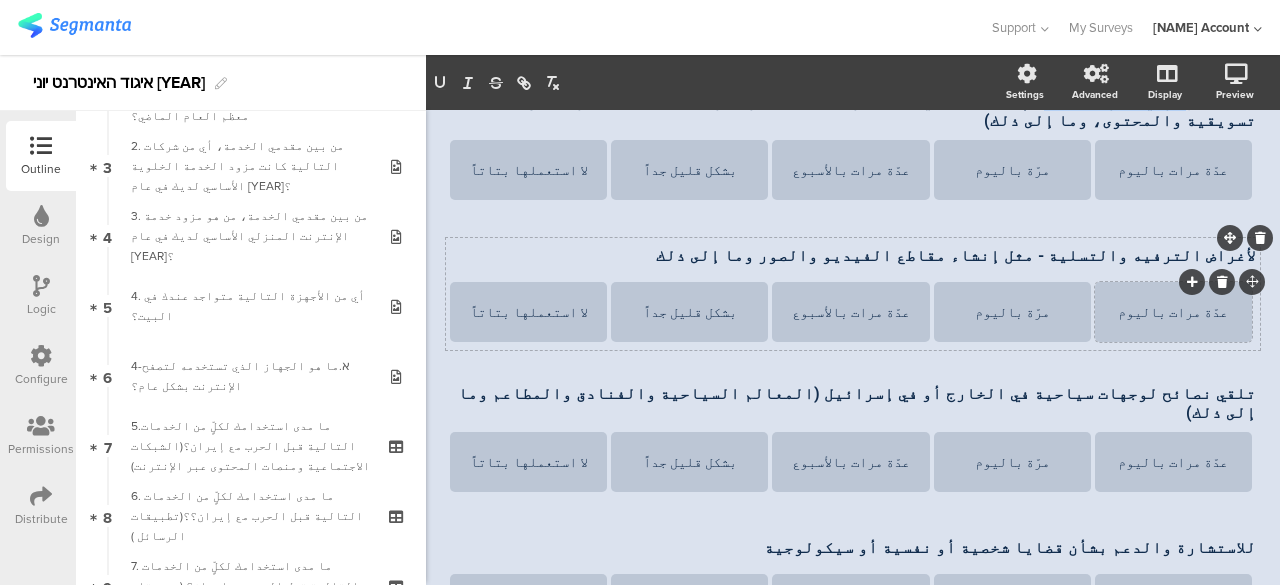 scroll, scrollTop: 680, scrollLeft: 0, axis: vertical 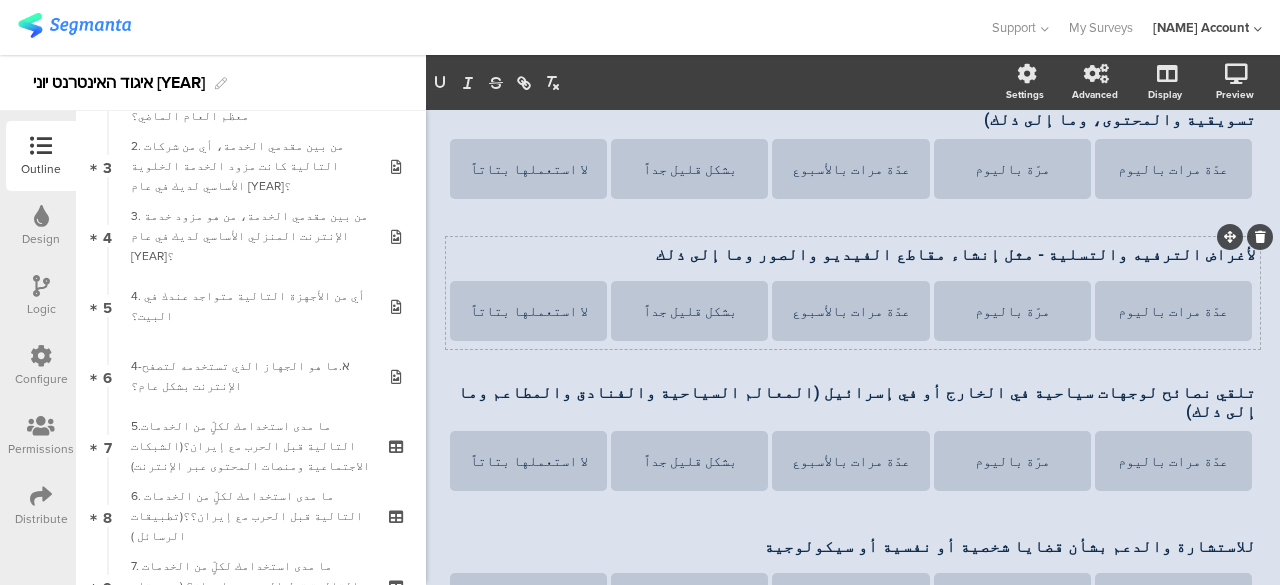 click on "لأغراض الترفيه والتسلية - مثل إنشاء مقاطع الفيديو والصور وما إلى ذلك
لأغراض الترفيه والتسلية - مثل إنشاء مقاطع الفيديو والصور وما إلى ذلك
عدّة مرات باليوم
مرّة باليوم
عدّة مرات بالأسبوع
بشكل قليل جداً
لا استعملها بتاتاً" at bounding box center (853, 293) 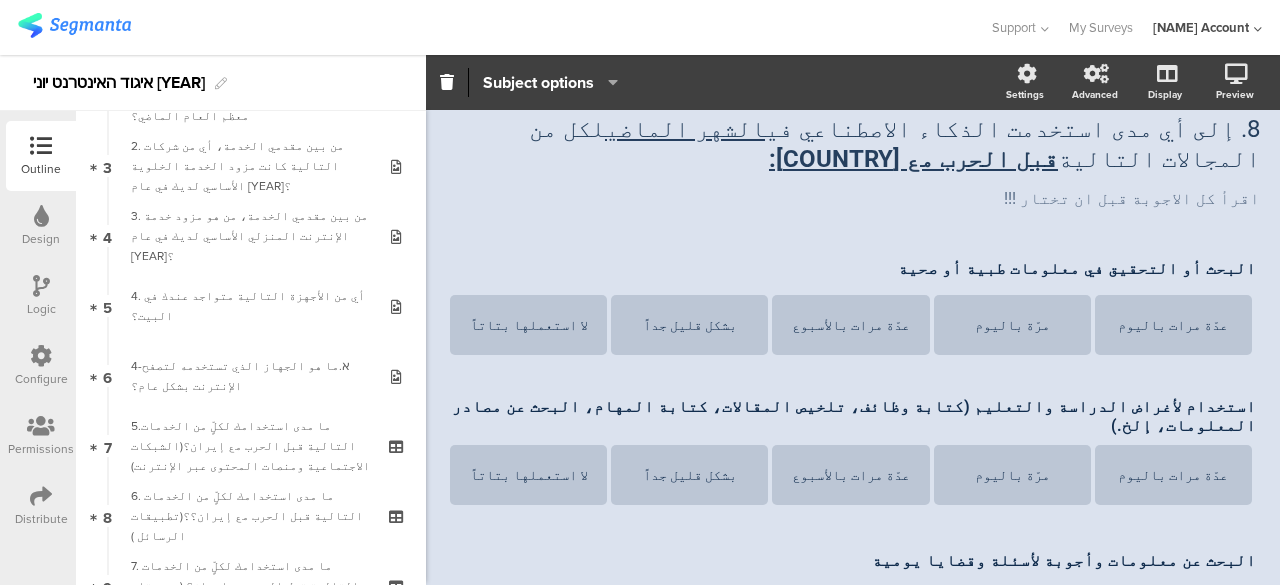 scroll, scrollTop: 0, scrollLeft: 0, axis: both 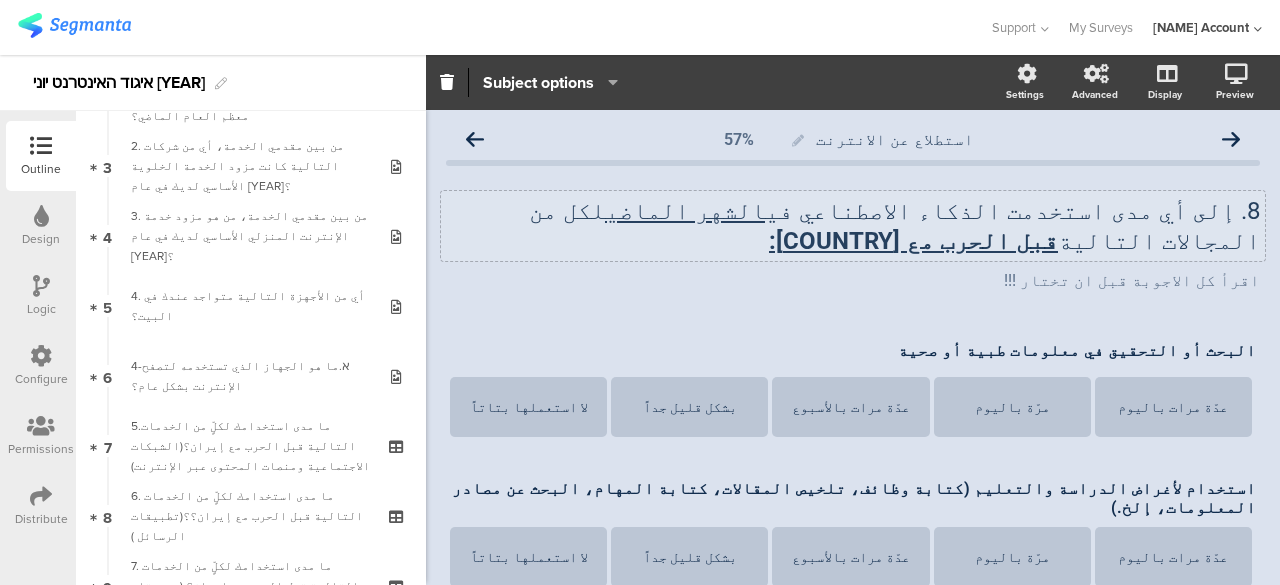click on "8. إلى أي مدى استخدمت الذكاء الاصطناعي في  الشهر الماضي  لكل من المجالات التالية  قبل الحرب مع إيران:
8. إلى أي مدى استخدمت الذكاء الاصطناعي في  الشهر الماضي  لكل من المجالات التالية  قبل الحرب مع إيران:" at bounding box center [853, 226] 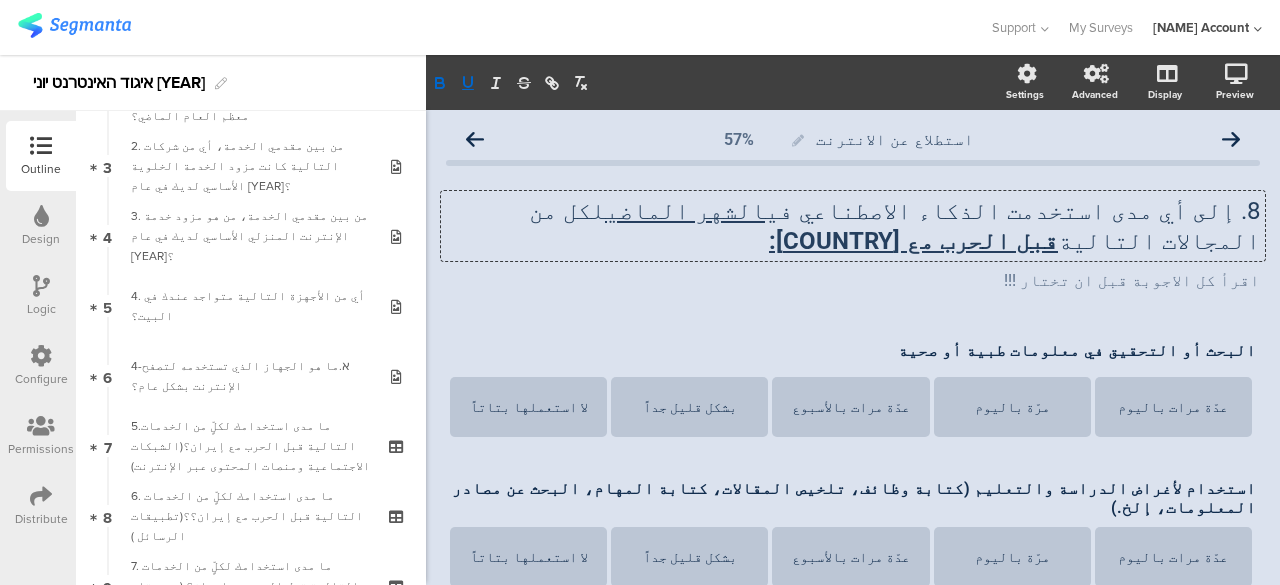 click on "استطلاع عن الانترنت
57%
8. إلى أي مدى استخدمت الذكاء الاصطناعي في  الشهر الماضي  لكل من المجالات التالية  قبل الحرب مع إيران:
8. إلى أي مدى استخدمت الذكاء الاصطناعي في  الشهر الماضي  لكل من المجالات التالية  قبل الحرب مع إيران:
8. إلى أي مدى استخدمت الذكاء الاصطناعي في  الشهر الماضي  لكل من المجالات التالية" at bounding box center [853, 782] 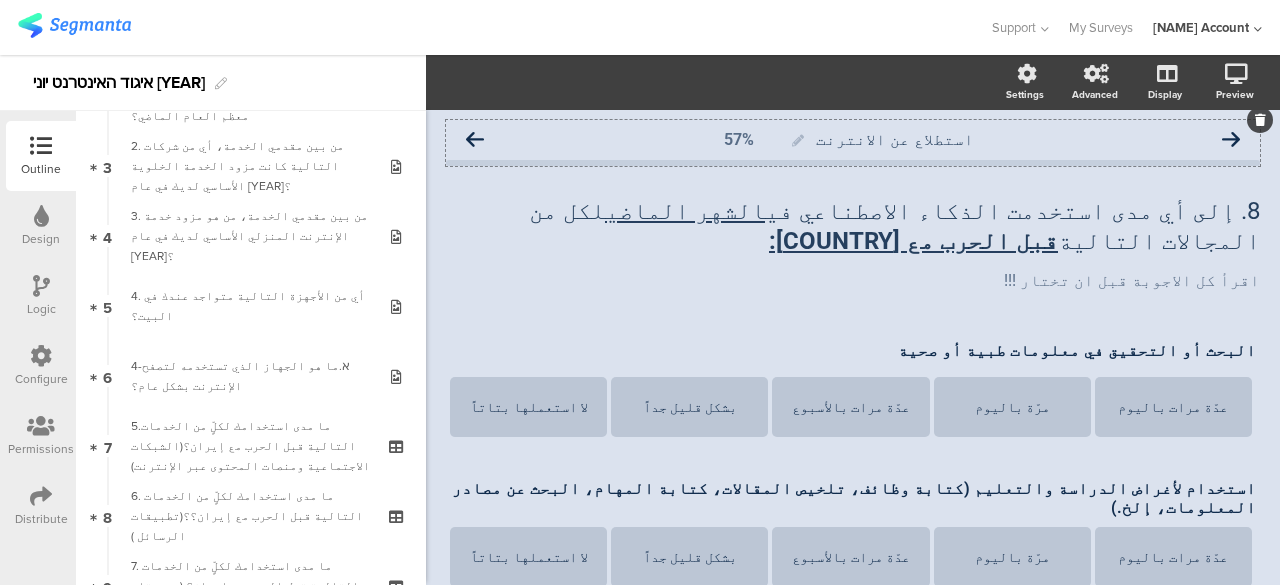 click at bounding box center (475, 140) 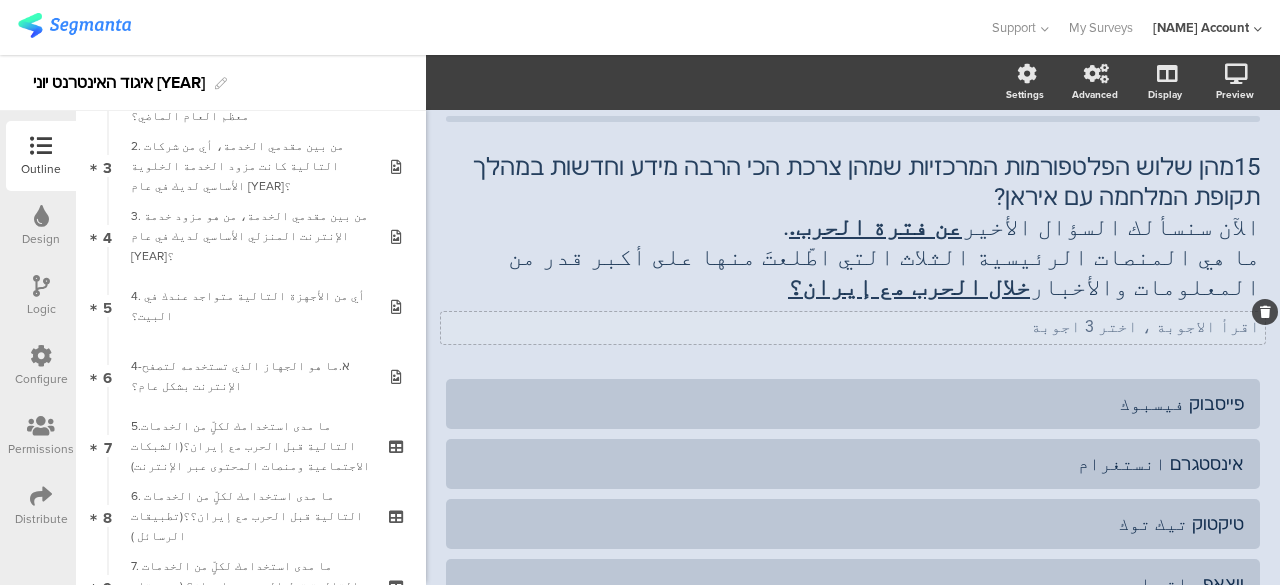scroll, scrollTop: 0, scrollLeft: 0, axis: both 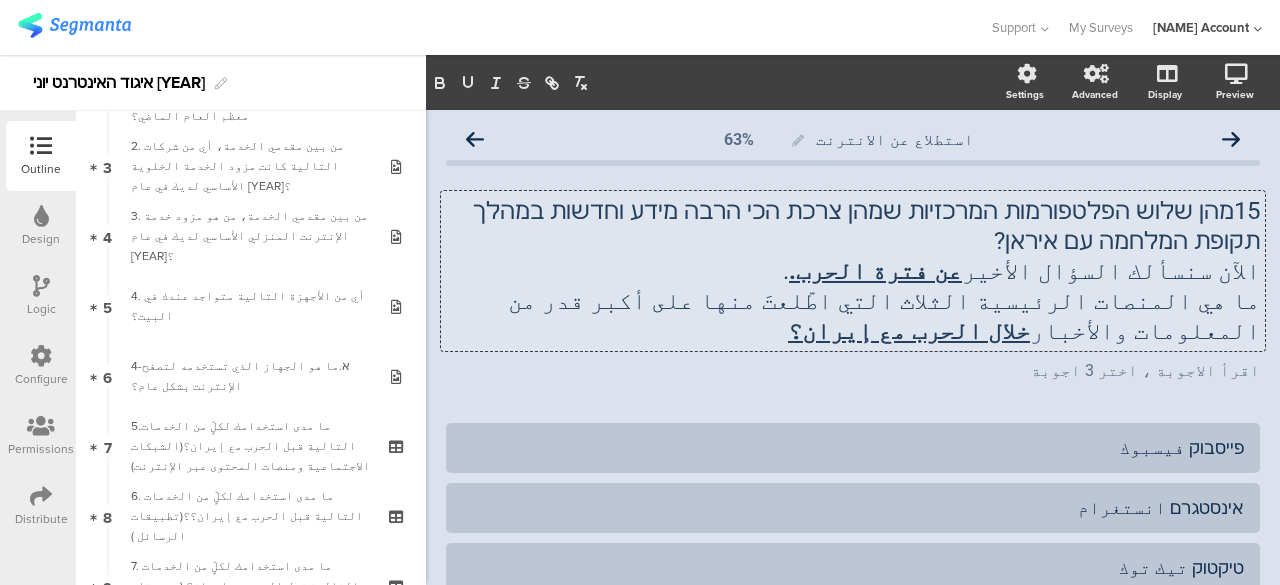 click on "15מהן שלוש הפלטפורמות המרכזיות שמהן צרכת הכי הרבה מידע וחדשות במהלך תקופת המלחמה עם איראן? الآن سنسألك السؤال الأخير  عن فترة الحرب. . ما هي المنصات الرئيسية الثلاث التي اطّلعتَ منها على أكبر قدر من المعلومات والأخبار  خلال الحرب مع إيران؟
15מהן שלוש הפלטפורמות המרכזיות שמהן צרכת הכי הרבה מידע וחדשות במהלך תקופת המלחמה עם איראן? الآن سنسألك السؤال الأخير  عن فترة الحرب. . ما هي المنصات الرئيسية الثلاث التي اطّلعتَ منها على أكبر قدر من المعلومات والأخبار  خلال الحرب مع إيران؟
الآن سنسألك السؤال الأخير  عن فترة الحرب. . خلال الحرب مع إيران؟" at bounding box center (853, 271) 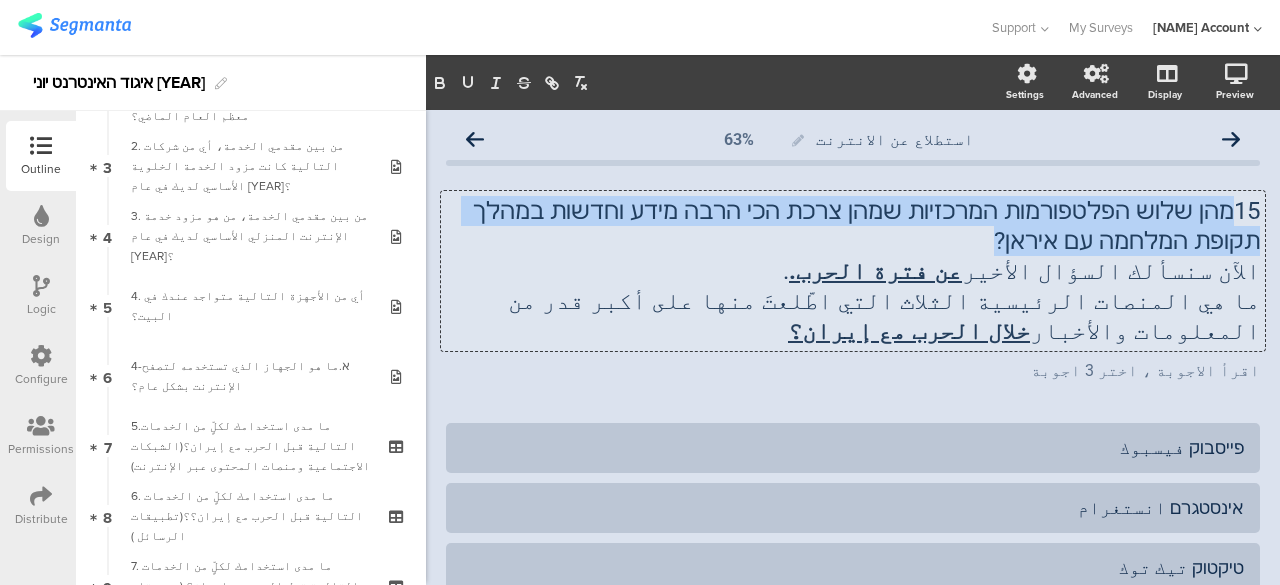 drag, startPoint x: 1160, startPoint y: 249, endPoint x: 1216, endPoint y: 215, distance: 65.51336 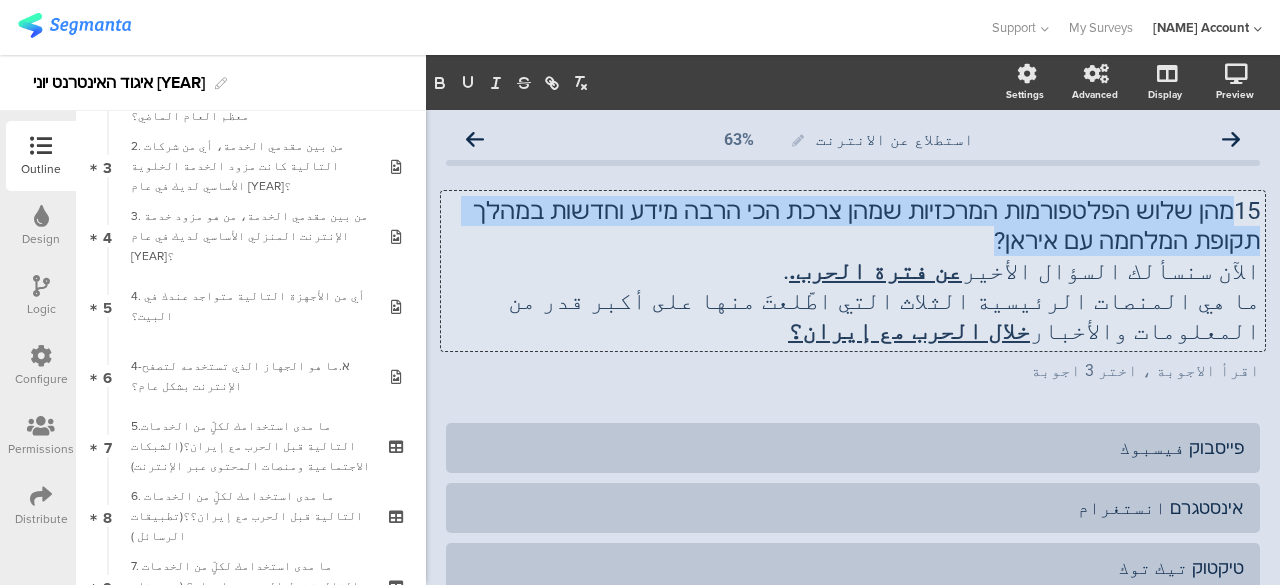 click on "15מהן שלוש הפלטפורמות המרכזיות שמהן צרכת הכי הרבה מידע וחדשות במהלך תקופת המלחמה עם איראן?" at bounding box center (853, 226) 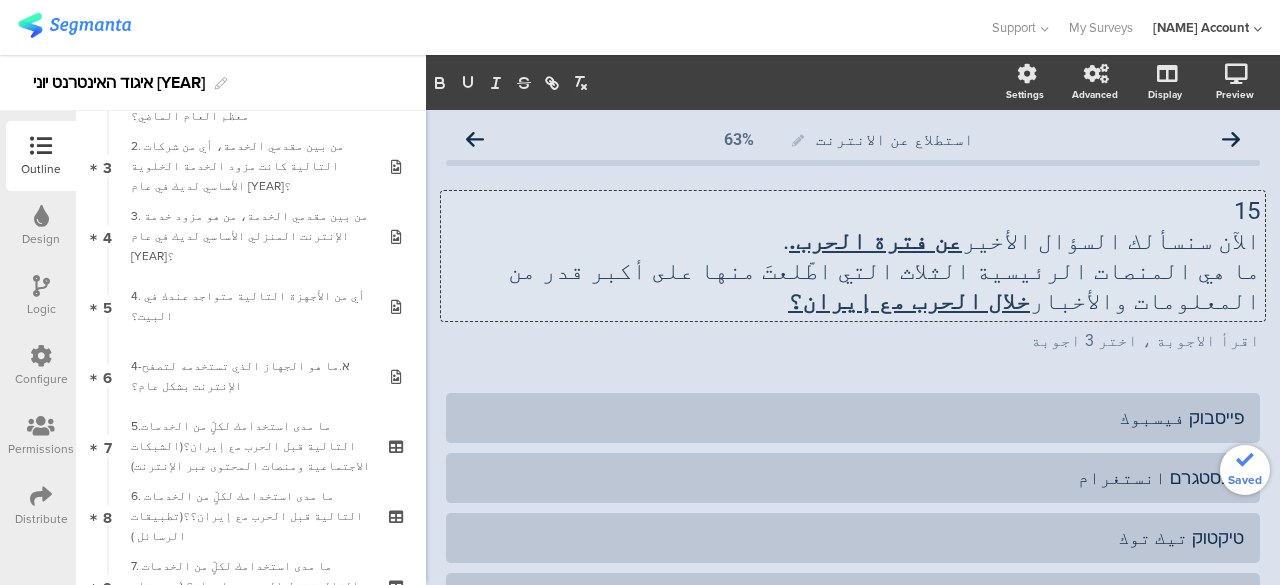click on "ما هي المنصات الرئيسية الثلاث التي اطّلعتَ منها على أكبر قدر من المعلومات والأخبار  خلال الحرب مع إيران؟" at bounding box center [853, 286] 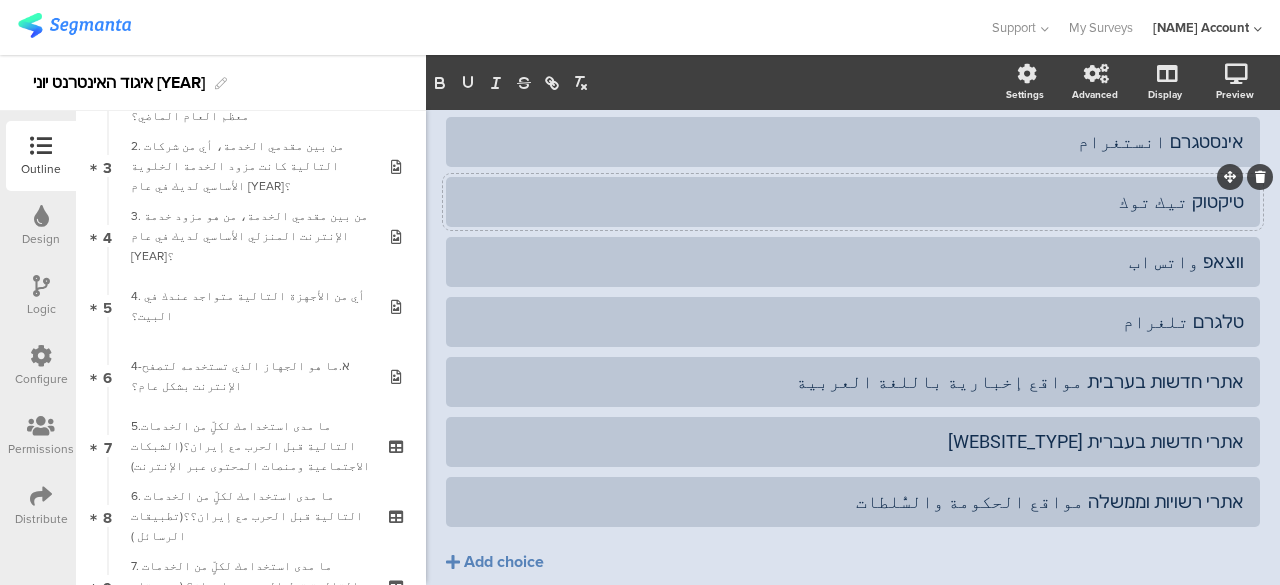 scroll, scrollTop: 400, scrollLeft: 0, axis: vertical 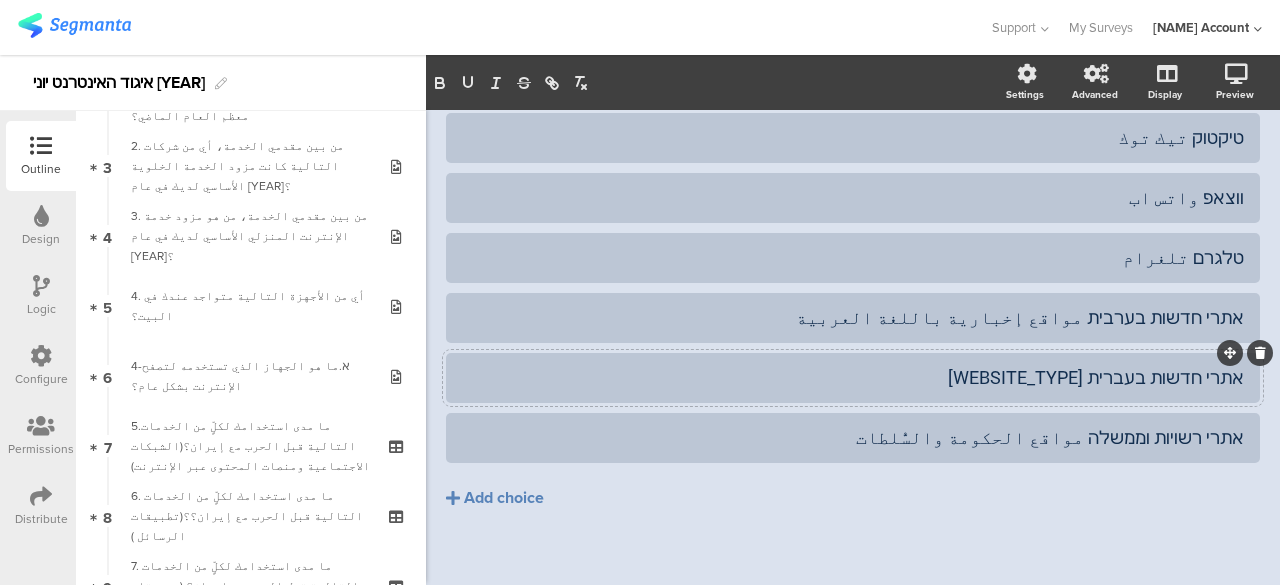 click on "אתרי חדשות בעברית  مواقع إخبارية باللغة العبريّة" at bounding box center (853, 17) 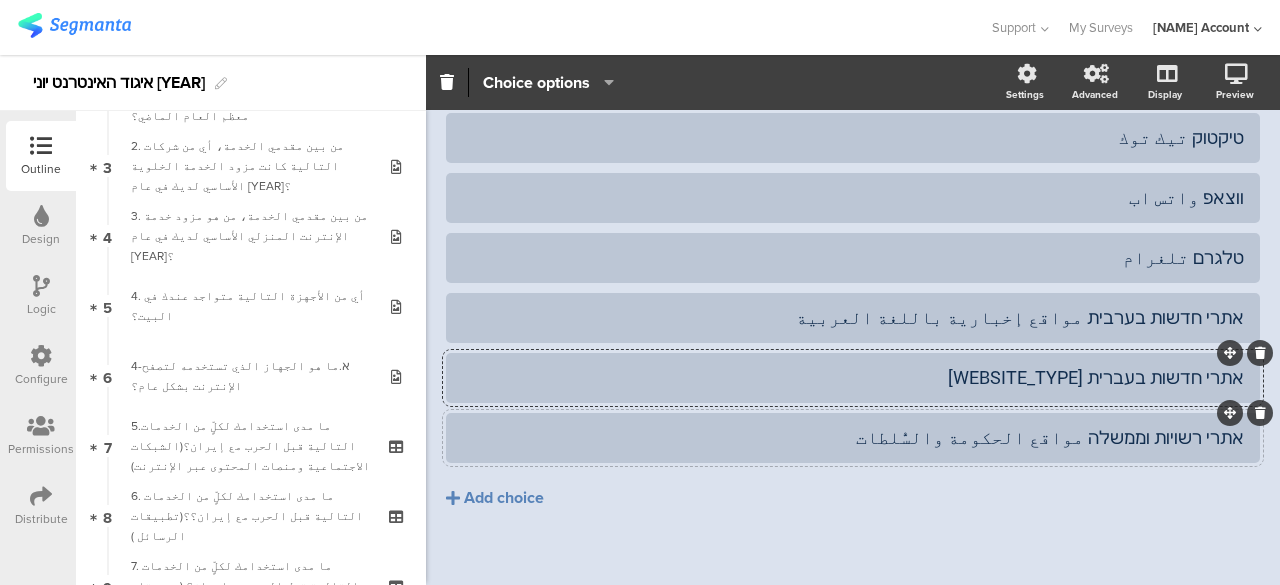 click on "אתרי רשויות וממשלה مواقع الحكومة والسُّلطات" at bounding box center (853, 17) 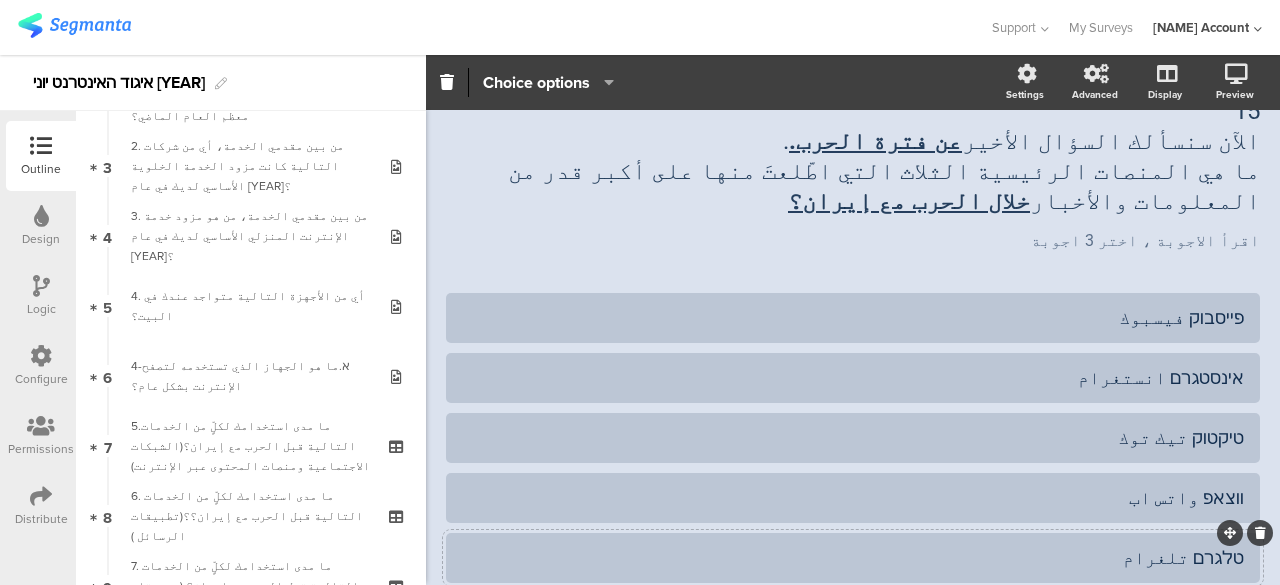 scroll, scrollTop: 0, scrollLeft: 0, axis: both 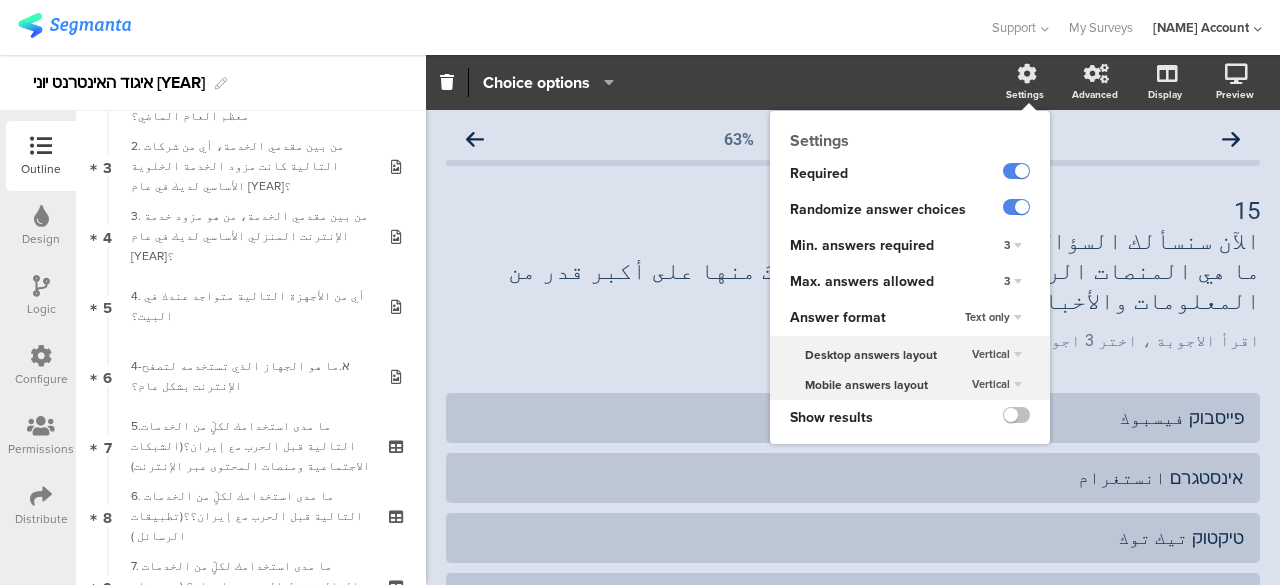 click on "3" at bounding box center [1013, 246] 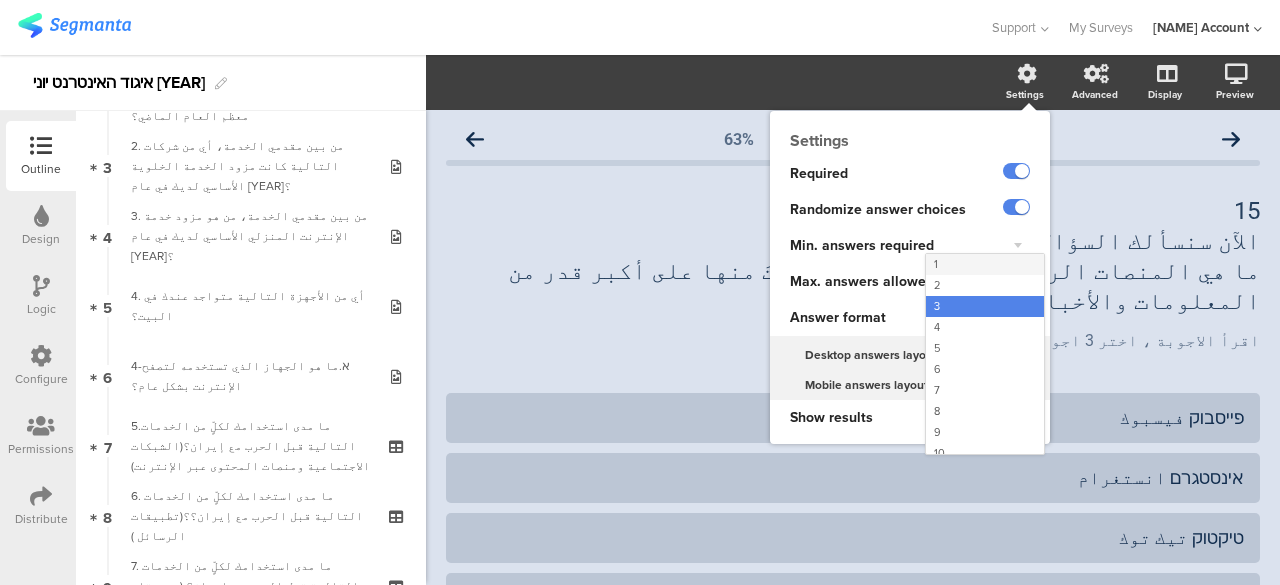 click on "1" at bounding box center [985, 264] 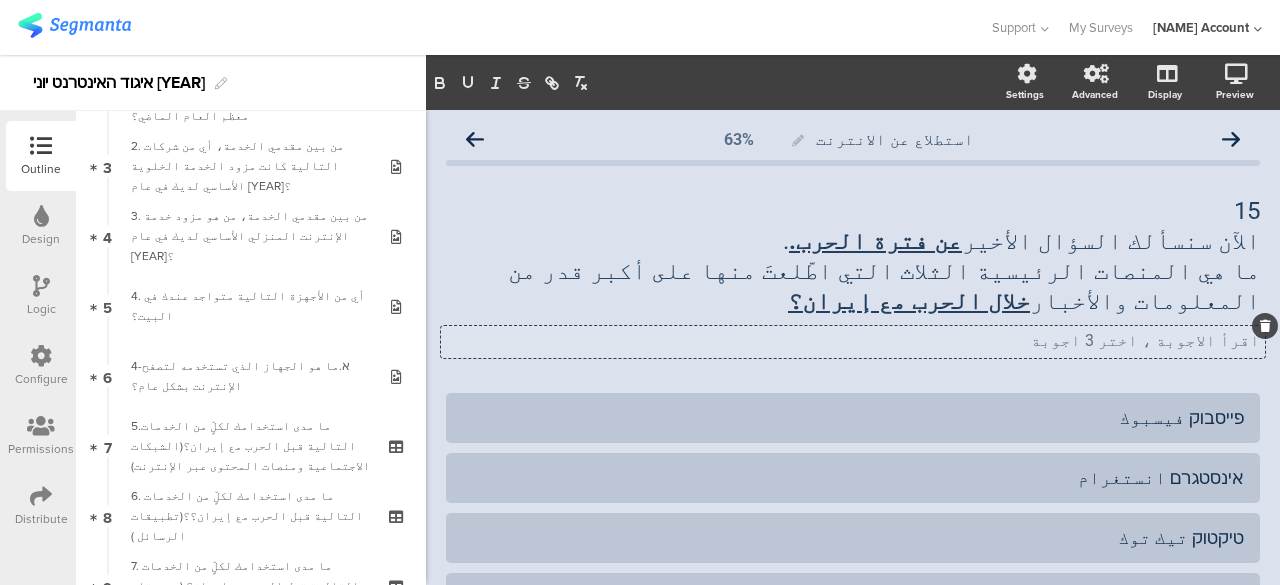click on "اقرأ الاجوبة ، اختر 3 اجوبة
اقرأ الاجوبة ، اختر 3 اجوبة
اقرأ الاجوبة ، اختر 3 اجوبة" at bounding box center (853, 342) 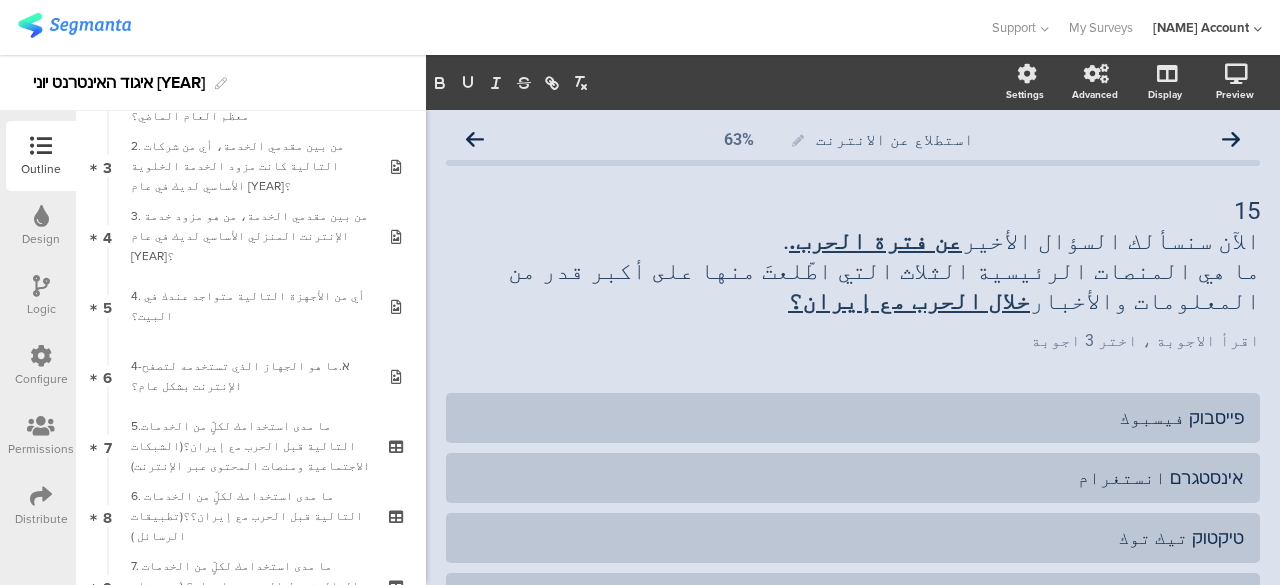 click on "استطلاع عن الانترنت
63%
15 الآن سنسألك السؤال الأخير  عن فترة الحرب. . ما هي المنصات الرئيسية الثلاث التي اطّلعتَ منها على أكبر قدر من المعلومات والأخبار  خلال الحرب مع إيران؟
15 الآن سنسألك السؤال الأخير  عن فترة الحرب. . ما هي المنصات الرئيسية الثلاث التي اطّلعتَ منها على أكبر قدر من المعلومات والأخبار  خلال الحرب مع إيران؟" at bounding box center [853, 556] 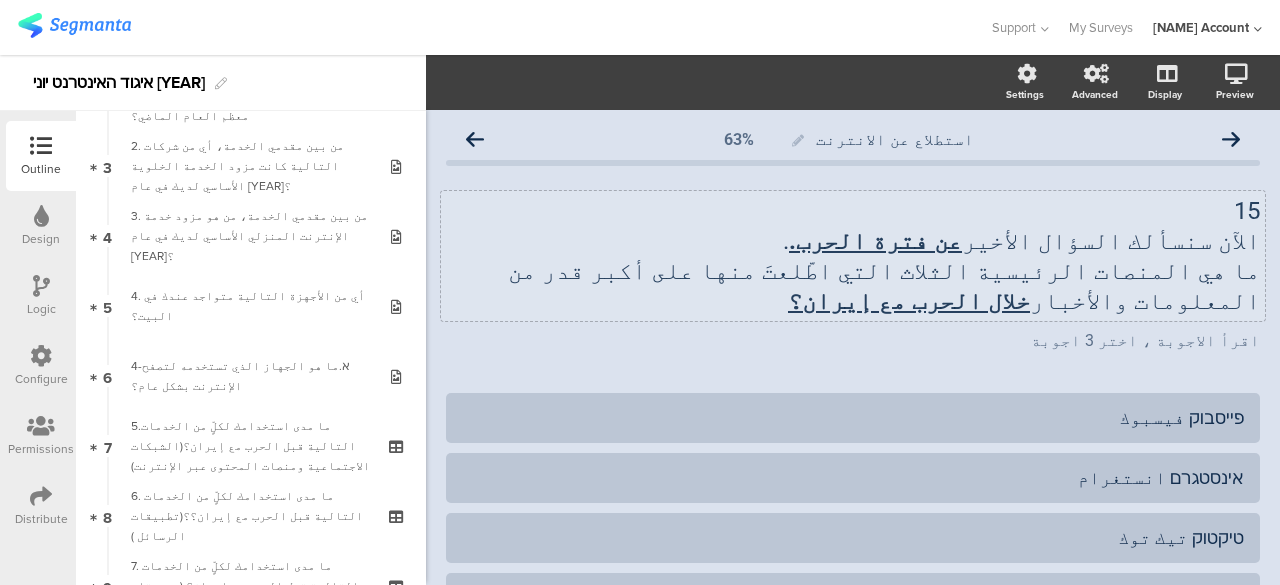 click on "15 الآن سنسألك السؤال الأخير  عن فترة الحرب. . ما هي المنصات الرئيسية الثلاث التي اطّلعتَ منها على أكبر قدر من المعلومات والأخبار  خلال الحرب مع إيران؟
15 الآن سنسألك السؤال الأخير  عن فترة الحرب. . ما هي المنصات الرئيسية الثلاث التي اطّلعتَ منها على أكبر قدر من المعلومات والأخبار  خلال الحرب مع إيران؟" at bounding box center (853, 256) 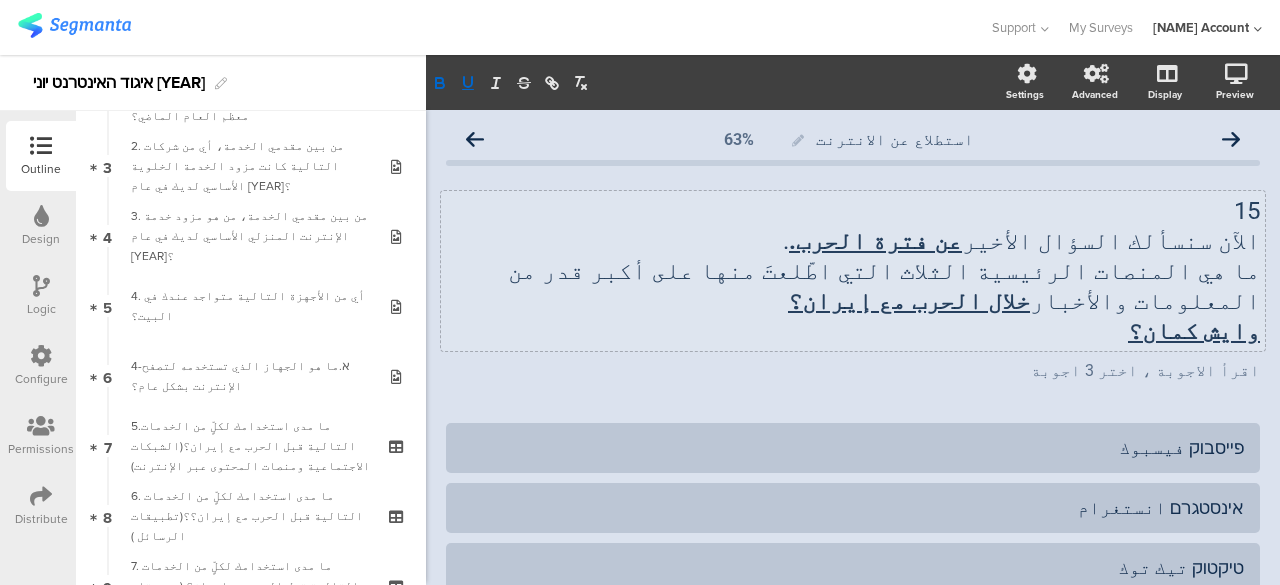 click on "استطلاع عن الانترنت
63%
15 الآن سنسألك السؤال الأخير  عن فترة الحرب. . ما هي المنصات الرئيسية الثلاث التي اطّلعتَ منها على أكبر قدر من المعلومات والأخبار  خلال الحرب مع إيران؟ وايش كمان؟
15 الآن سنسألك السؤال الأخير  عن فترة الحرب. . ما هي المنصات الرئيسية الثلاث التي اطّلعتَ منها على أكبر قدر من المعلومات والأخبار  وايش كمان؟" at bounding box center (853, 571) 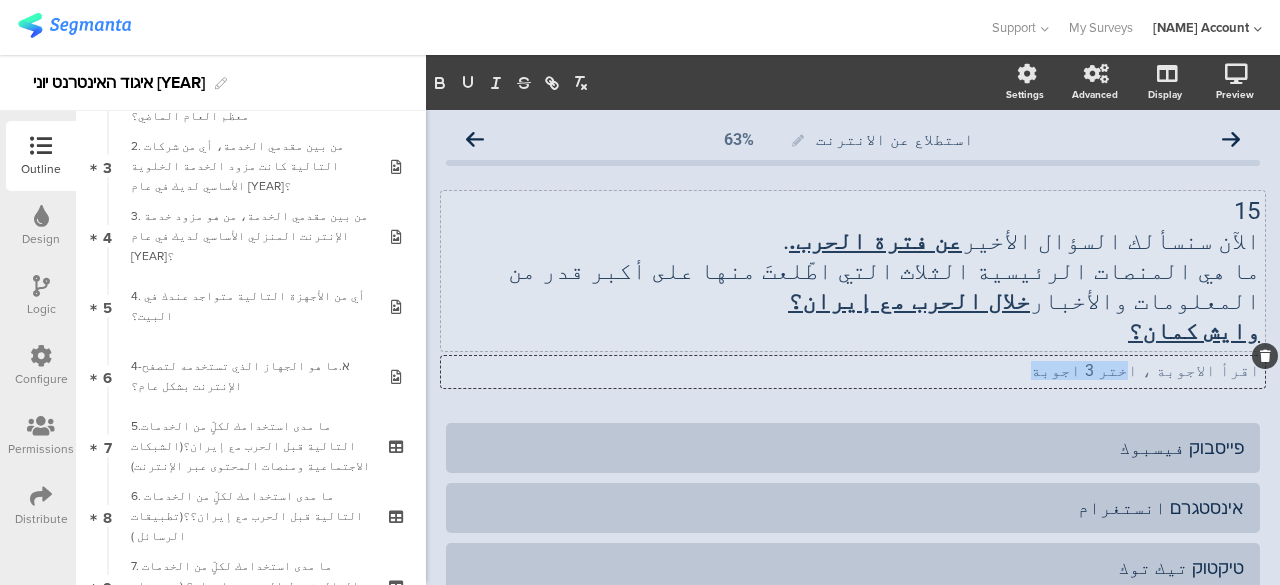 drag, startPoint x: 1100, startPoint y: 369, endPoint x: 1164, endPoint y: 365, distance: 64.12488 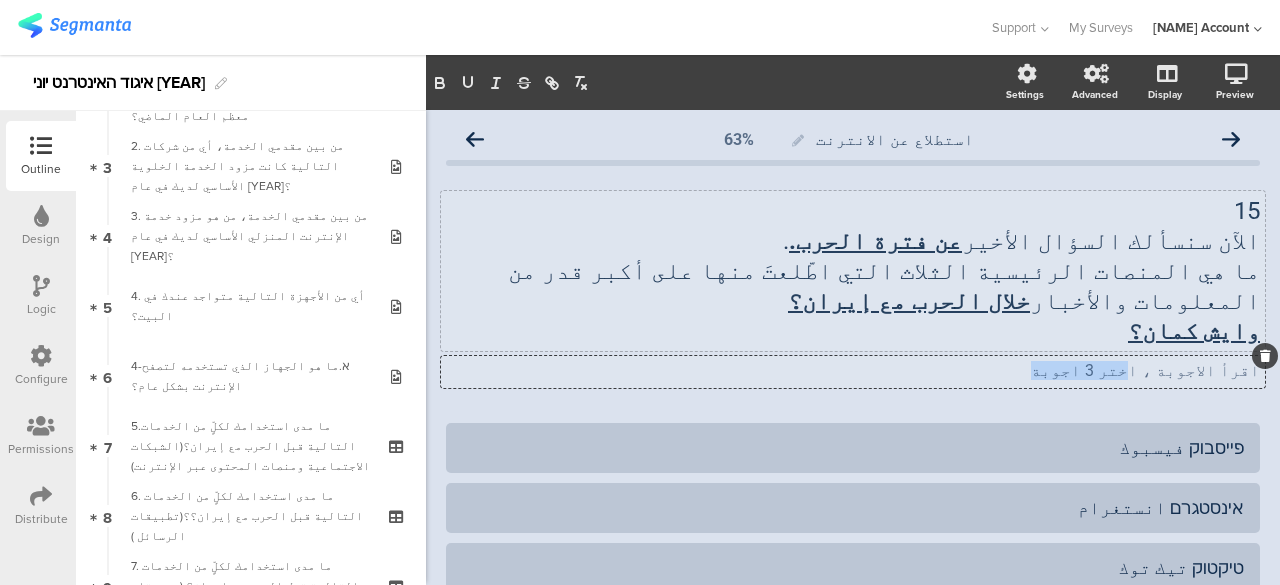 click on "اقرأ الاجوبة ، اختر 3 اجوبة
اقرأ الاجوبة ، اختر 3 اجوبة
اقرأ الاجوبة ، اختر 3 اجوبة" at bounding box center [853, 372] 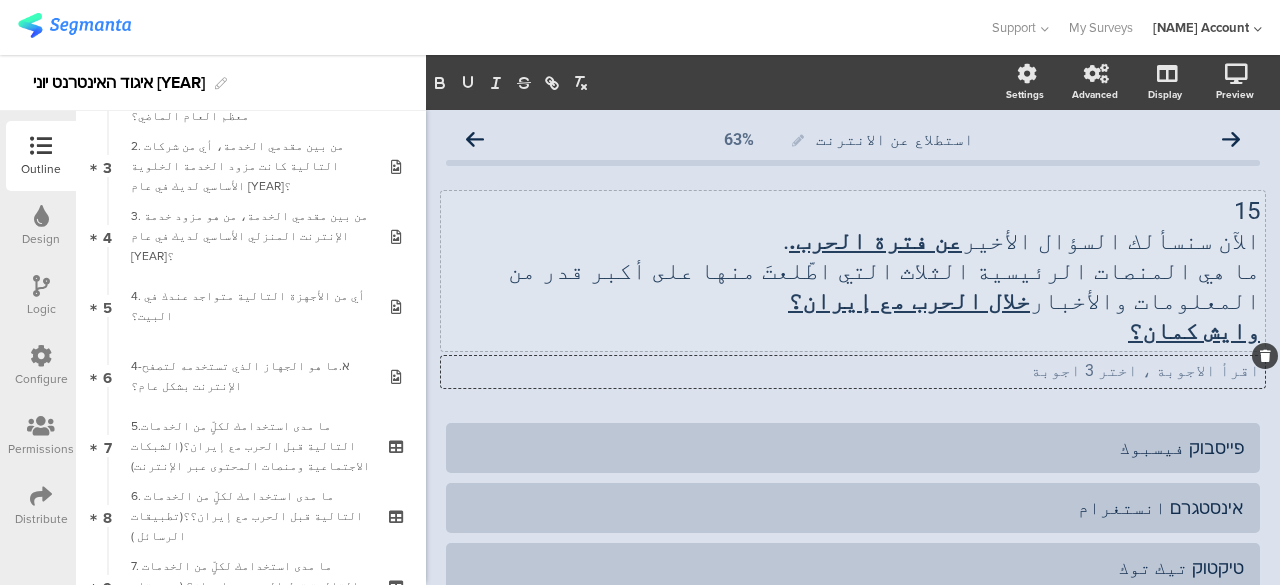 click on "استطلاع عن الانترنت
63%
15 الآن سنسألك السؤال الأخير  عن فترة الحرب. . ما هي المنصات الرئيسية الثلاث التي اطّلعتَ منها على أكبر قدر من المعلومات والأخبار  خلال الحرب مع إيران؟ وايش كمان؟
15 الآن سنسألك السؤال الأخير  عن فترة الحرب. . ما هي المنصات الرئيسية الثلاث التي اطّلعتَ منها على أكبر قدر من المعلومات والأخبار  وايش كمان؟" at bounding box center [853, 571] 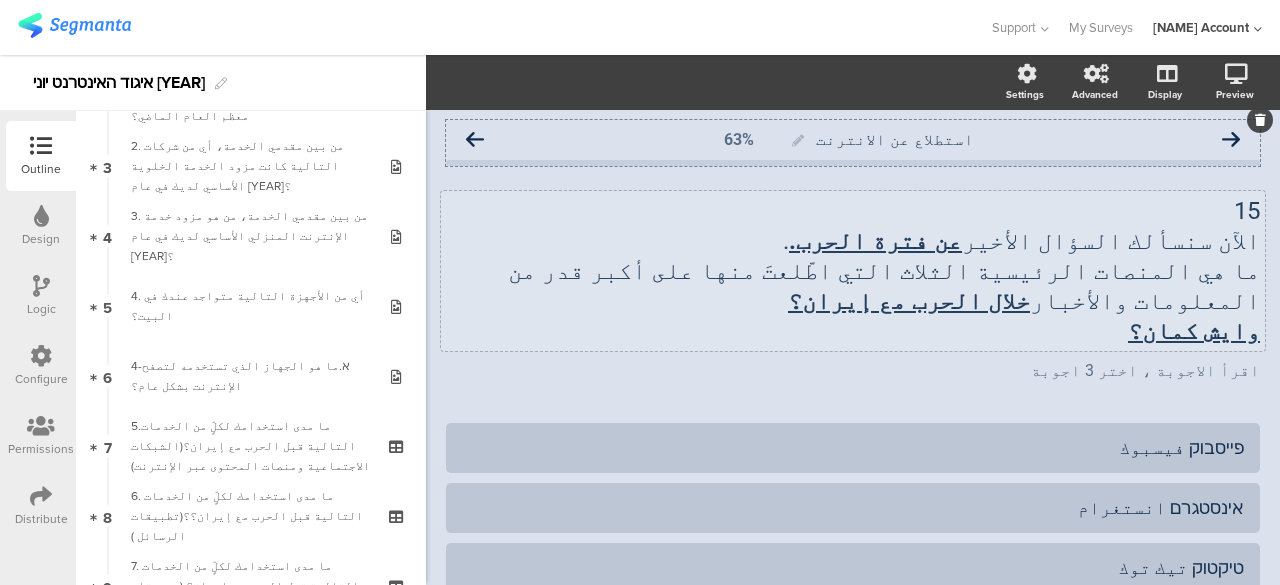 click at bounding box center (475, 140) 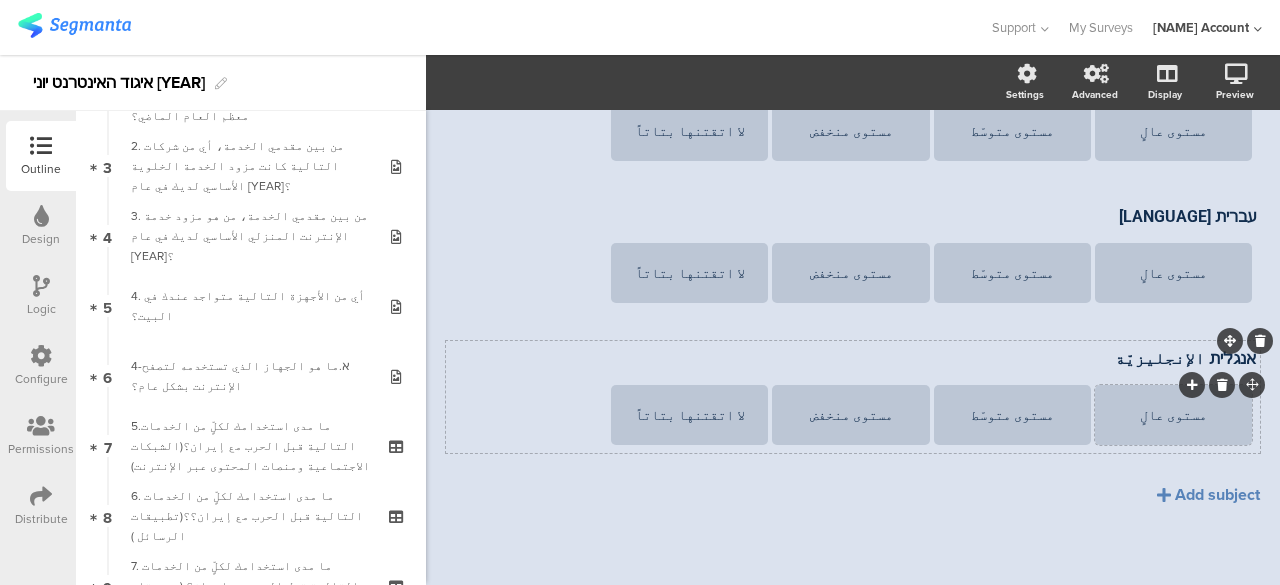 scroll, scrollTop: 46, scrollLeft: 0, axis: vertical 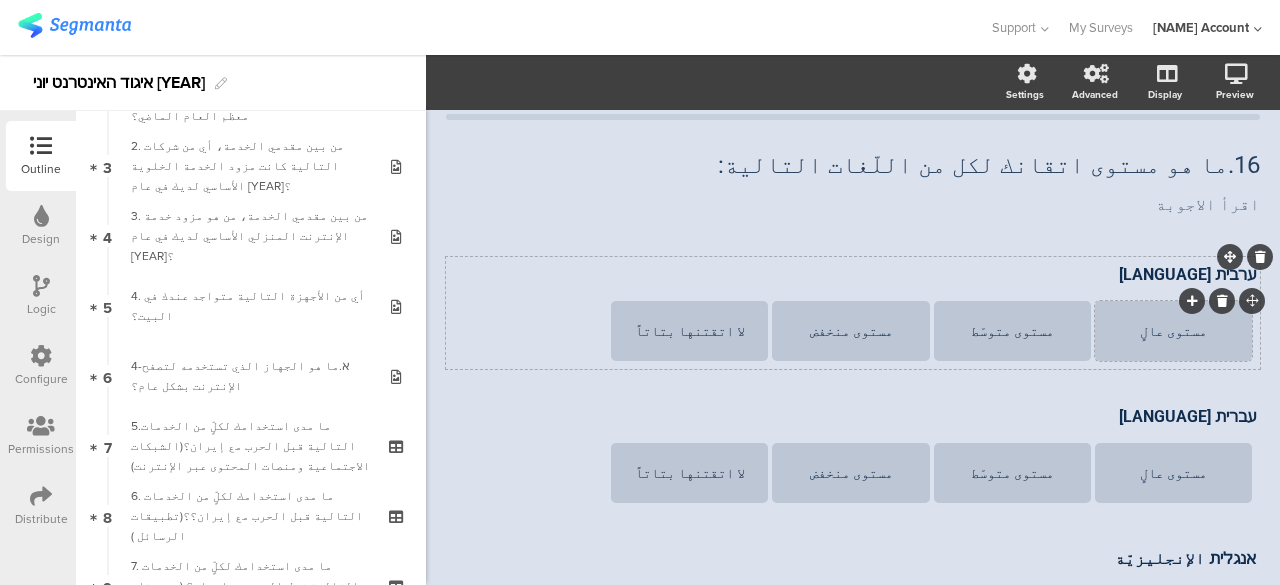 click on "مستوى عالٍ" at bounding box center (1173, 331) 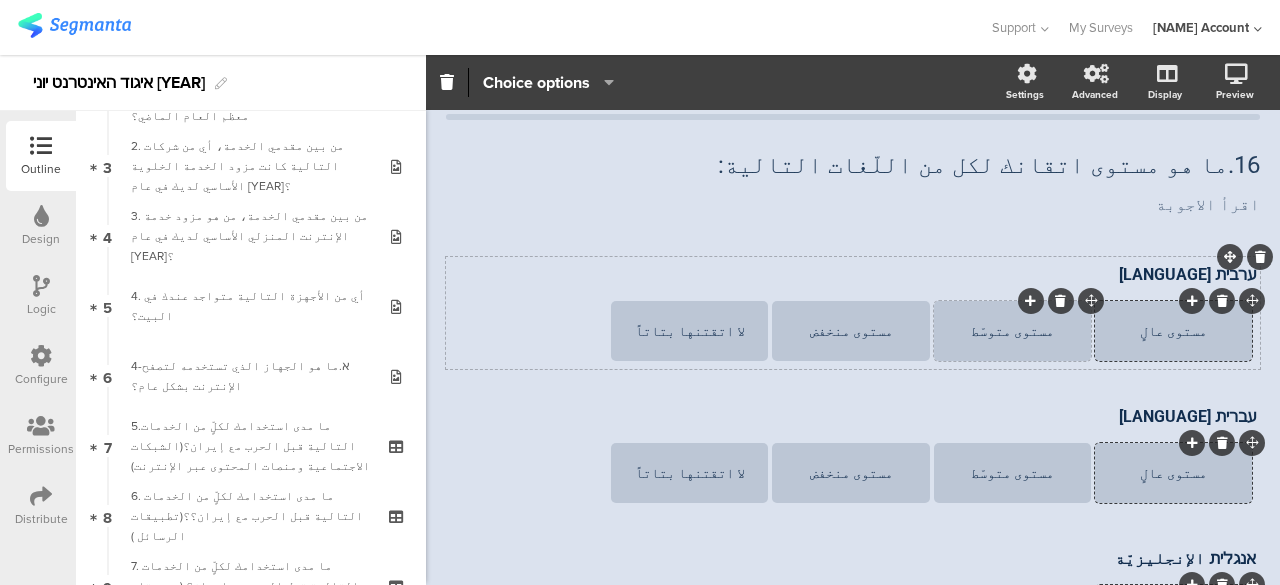 click on "مستوى متوسّط" at bounding box center (1012, 331) 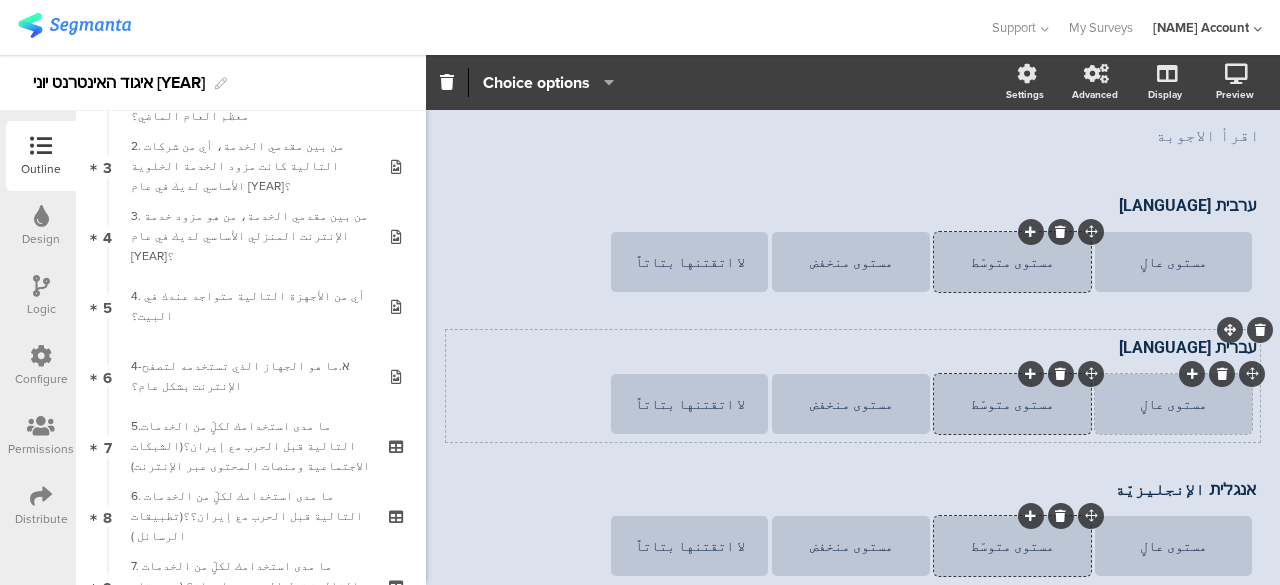 scroll, scrollTop: 146, scrollLeft: 0, axis: vertical 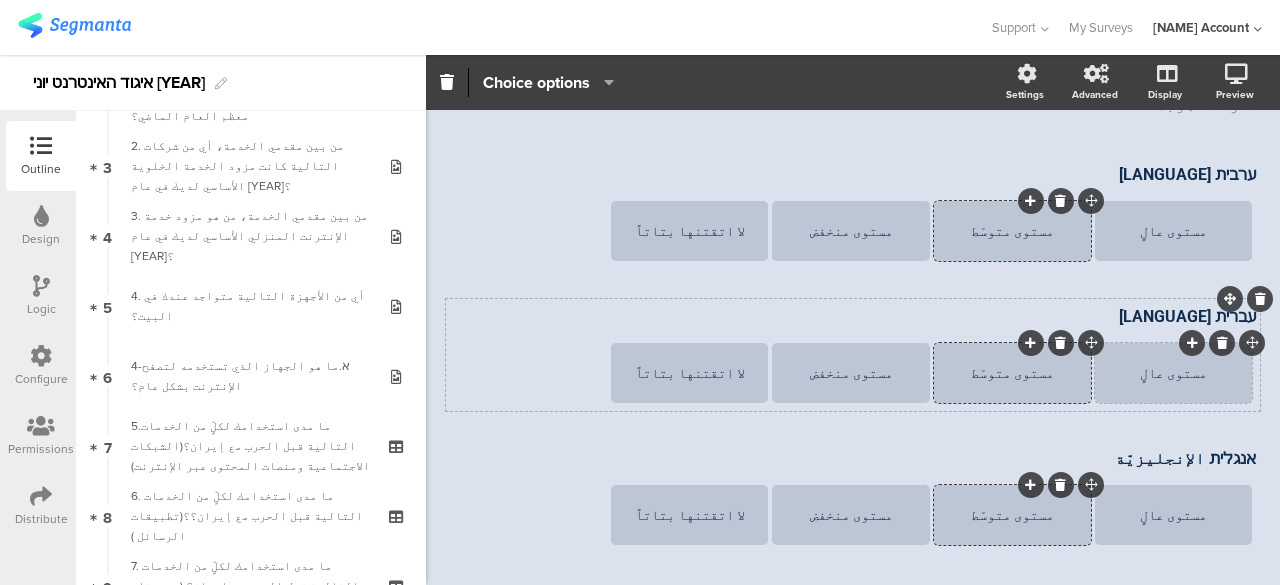 click on "مستوى عالٍ" at bounding box center (1173, 373) 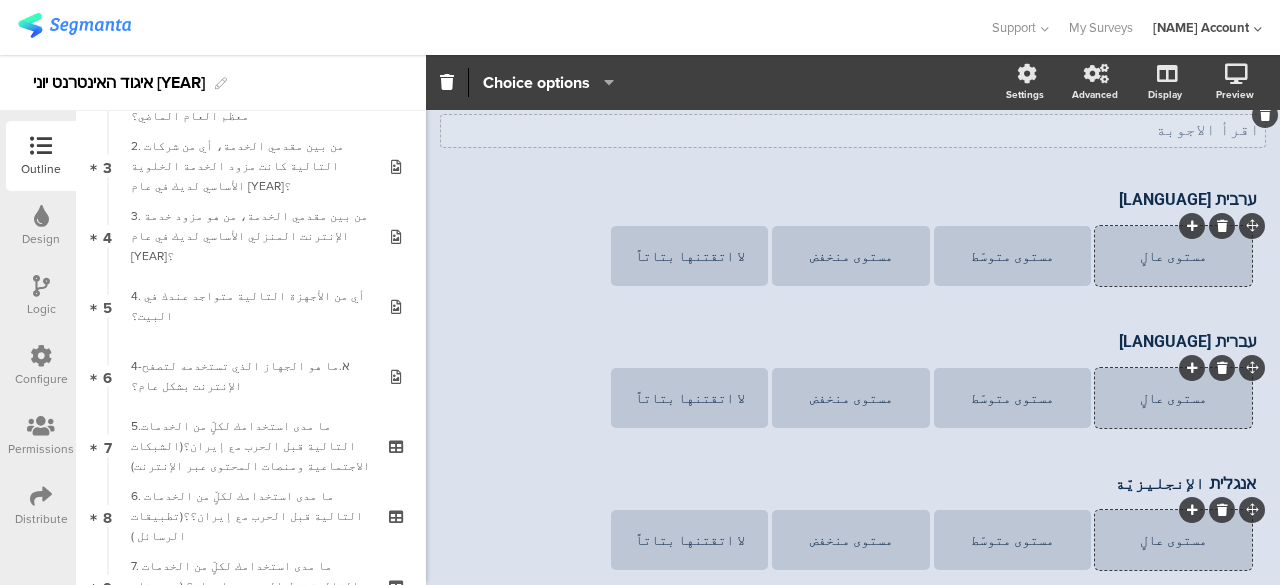 scroll, scrollTop: 0, scrollLeft: 0, axis: both 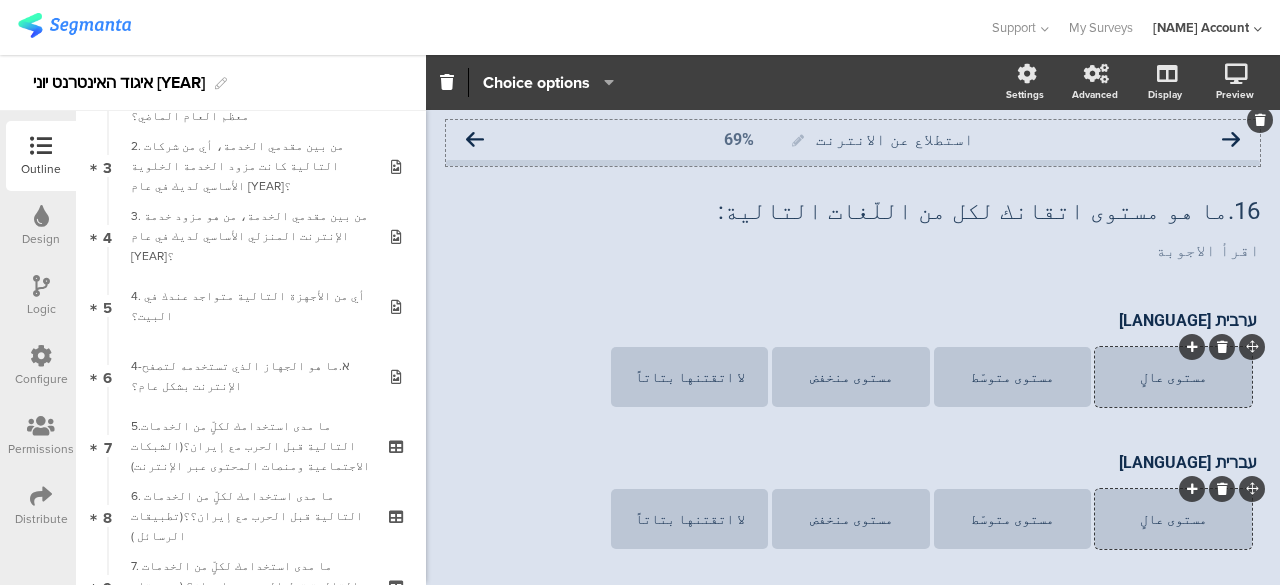 click at bounding box center [475, 140] 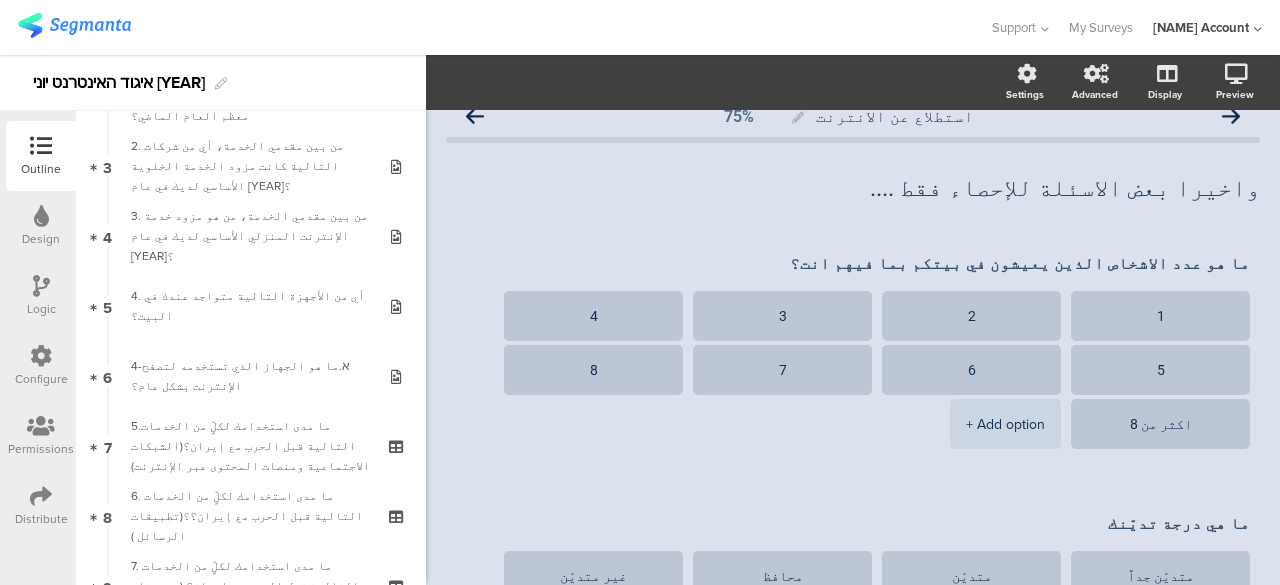 scroll, scrollTop: 0, scrollLeft: 0, axis: both 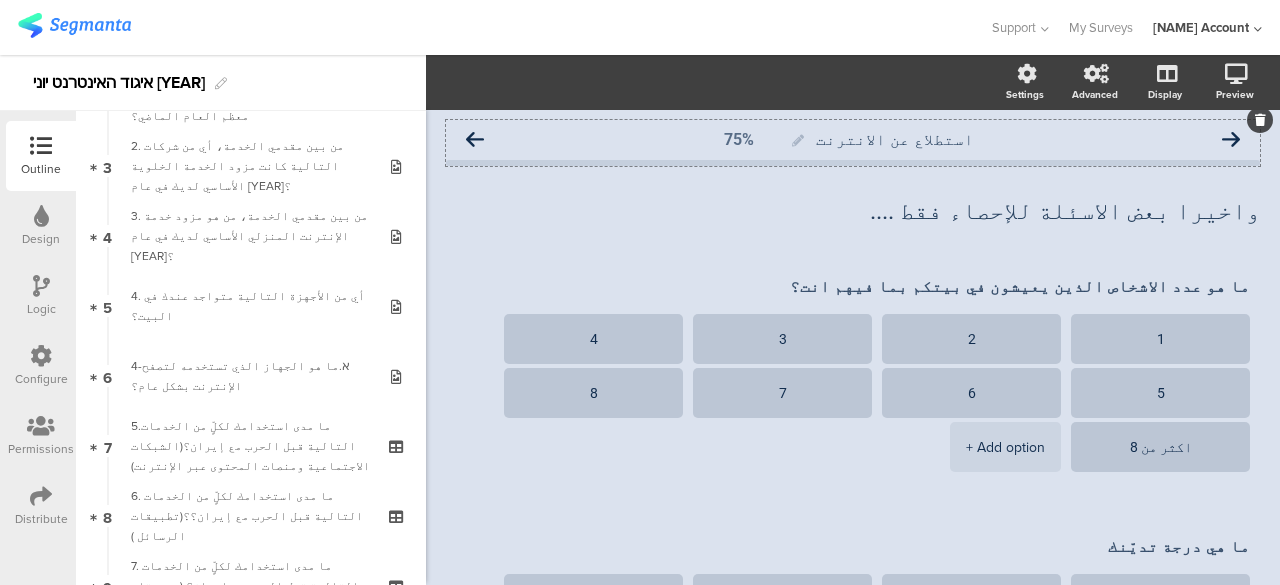 click at bounding box center [475, 140] 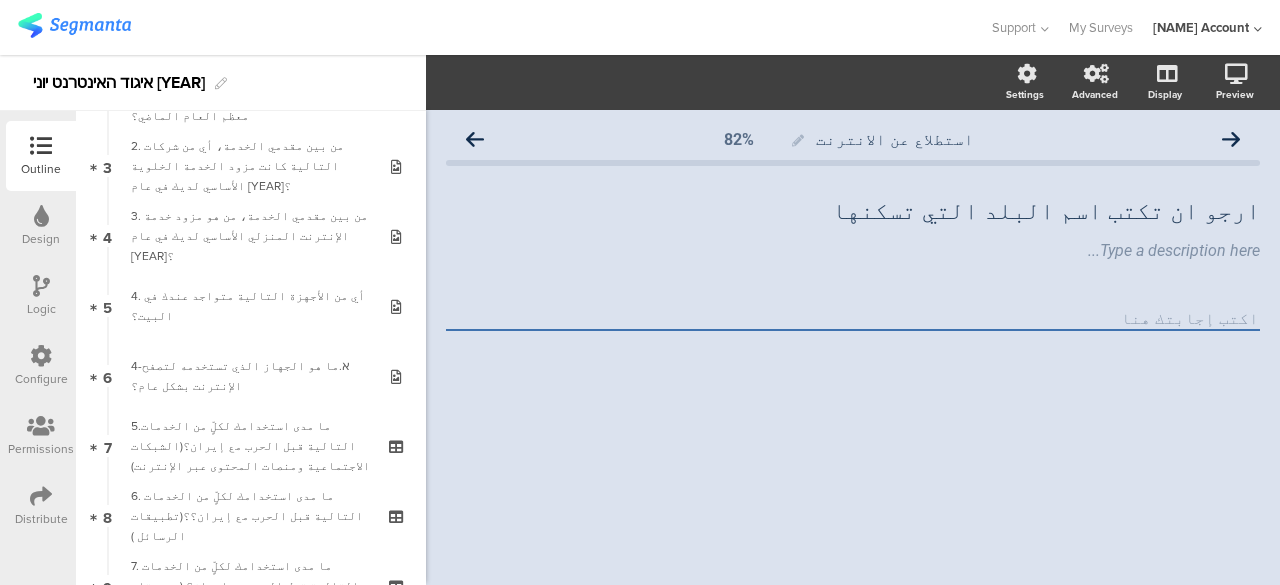 click at bounding box center (853, 319) 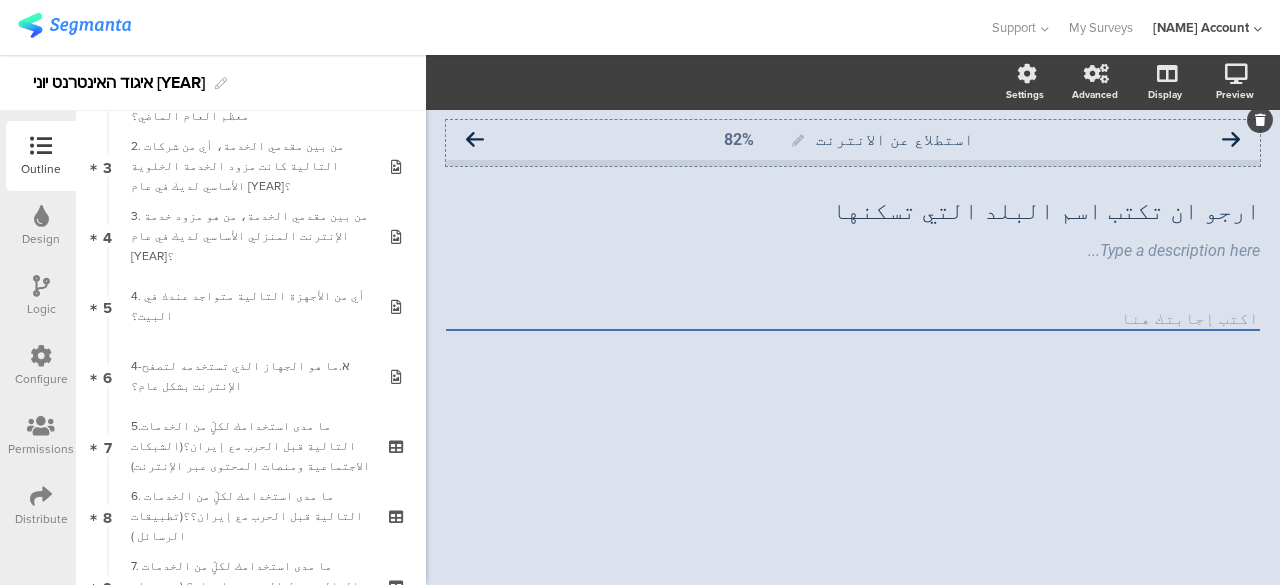 click at bounding box center [475, 140] 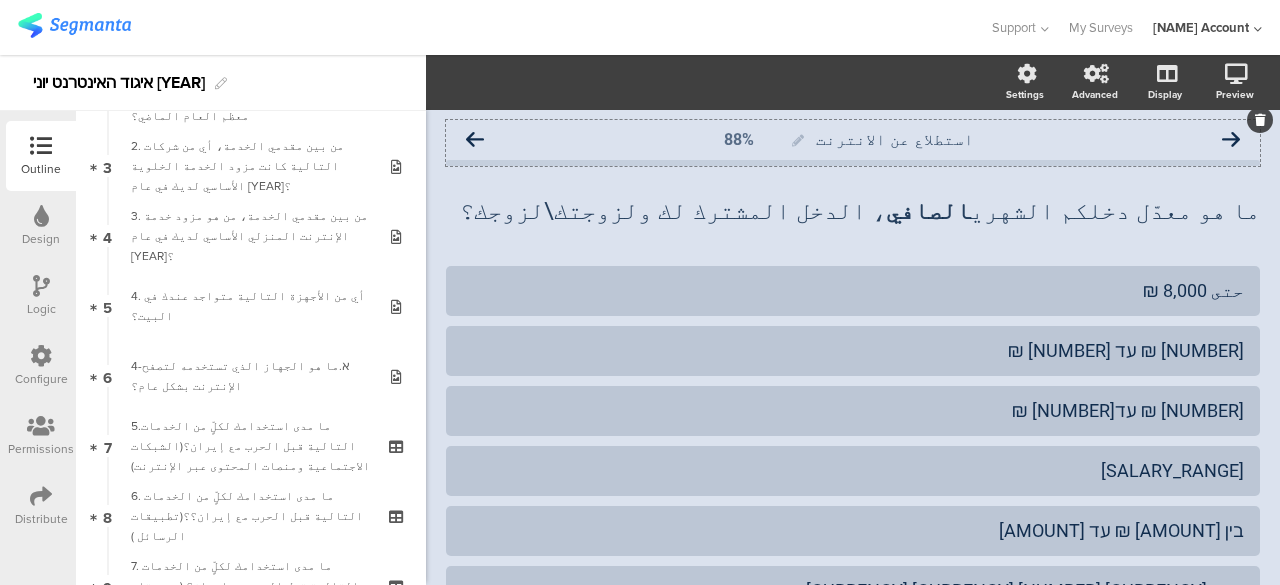 click at bounding box center [475, 140] 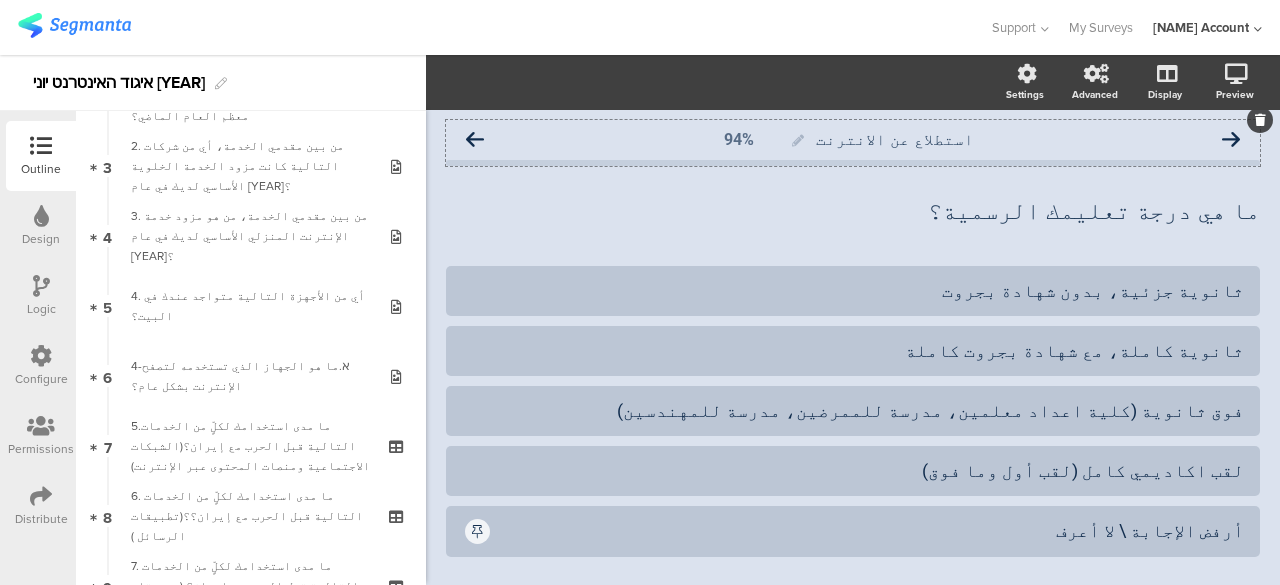 click at bounding box center [475, 140] 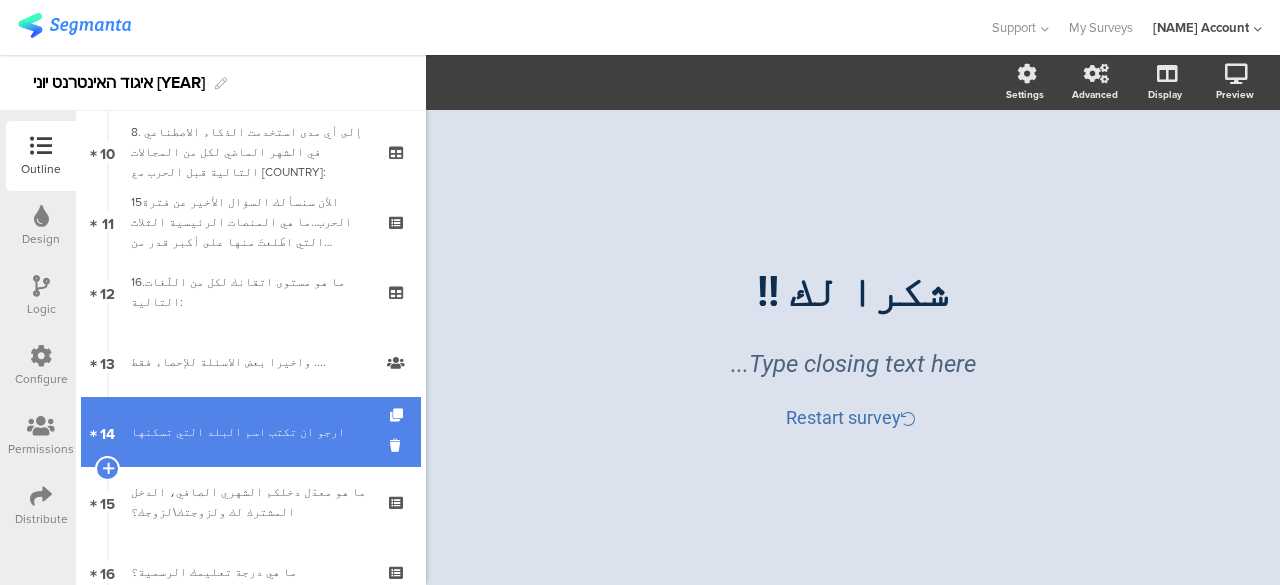 scroll, scrollTop: 700, scrollLeft: 0, axis: vertical 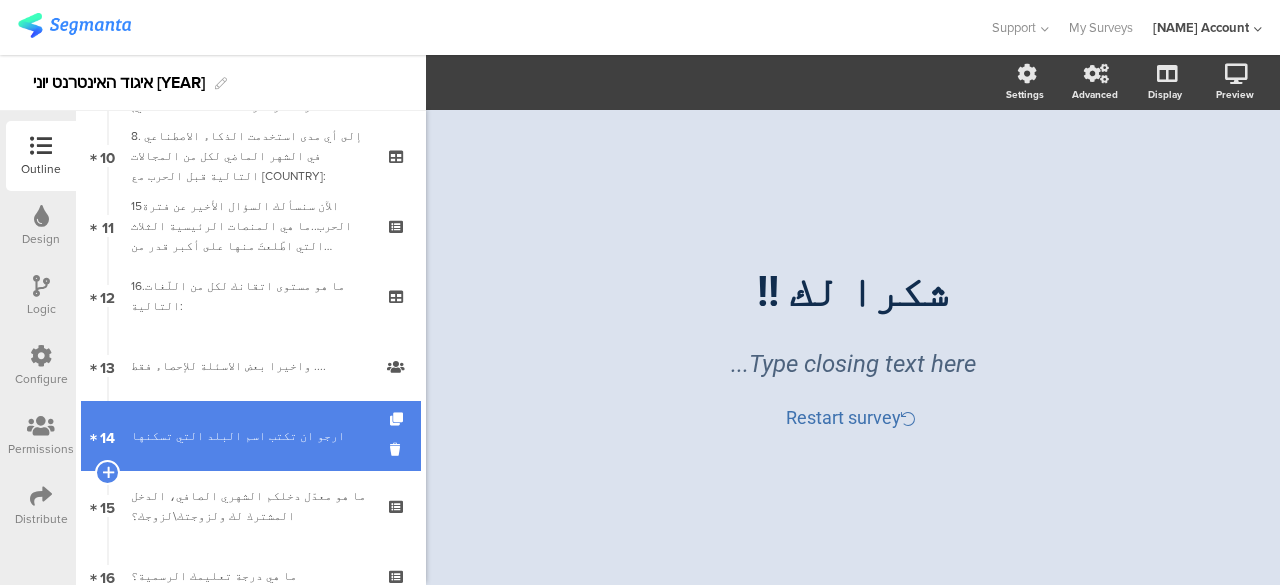 click on "ارجو ان تكتب اسم البلد التي تسكنها" at bounding box center (254, 436) 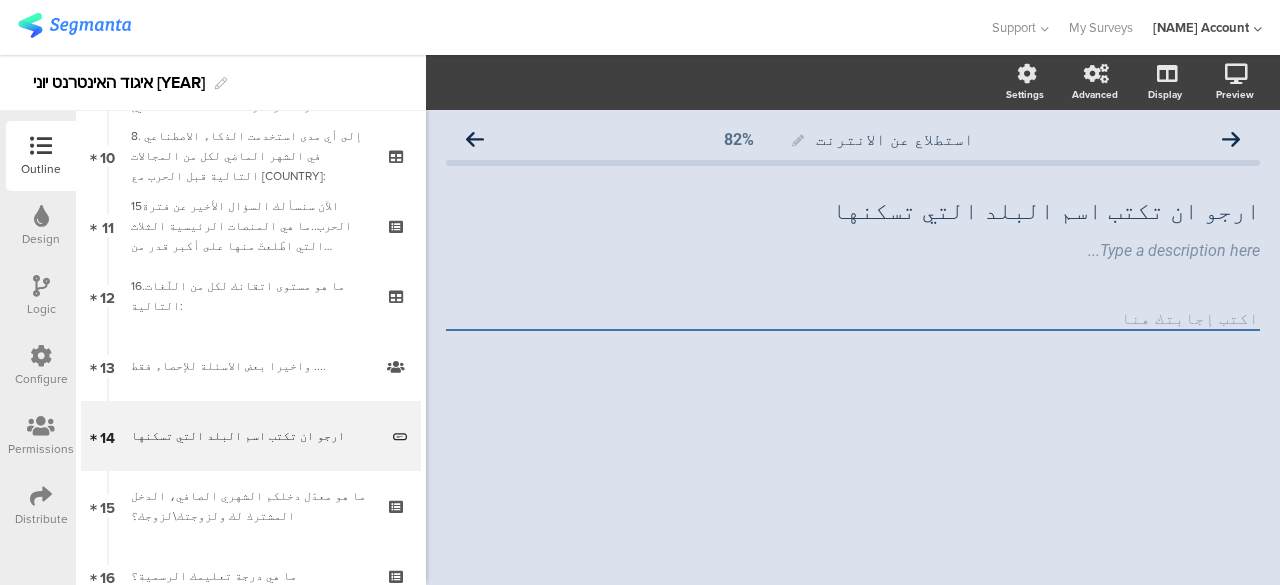 click at bounding box center (853, 319) 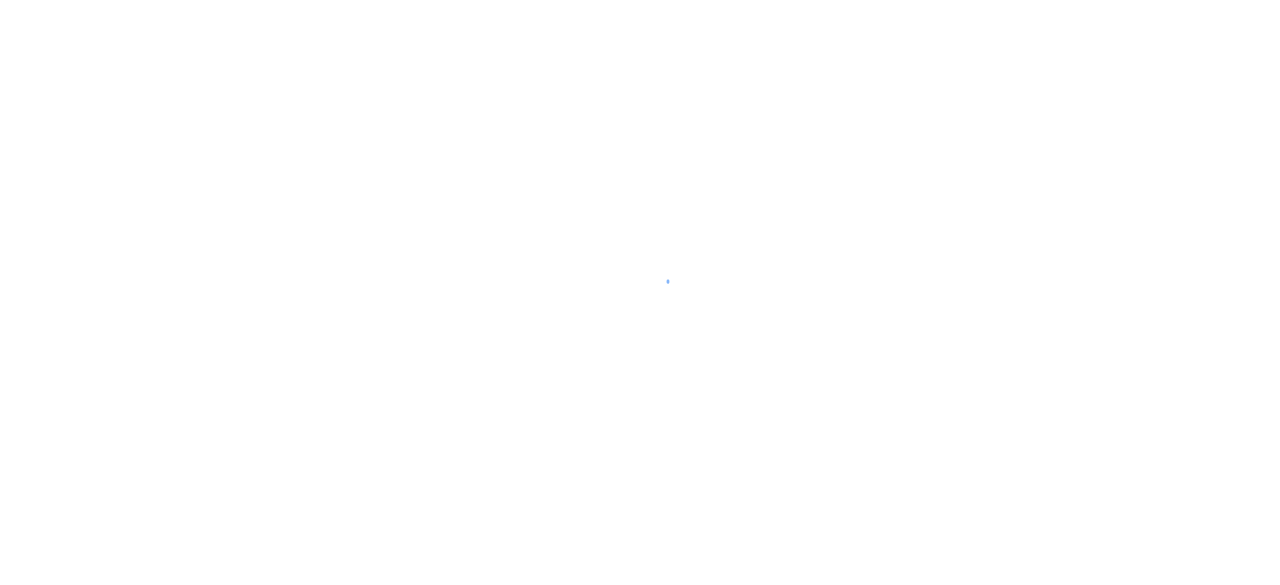 scroll, scrollTop: 0, scrollLeft: 0, axis: both 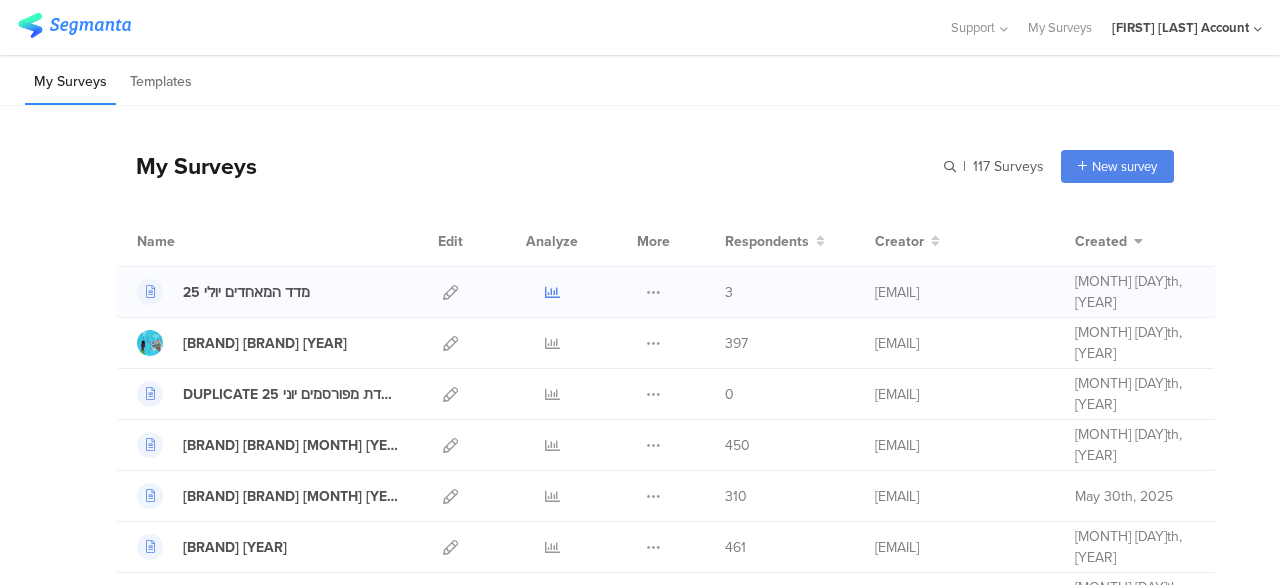 click at bounding box center (552, 292) 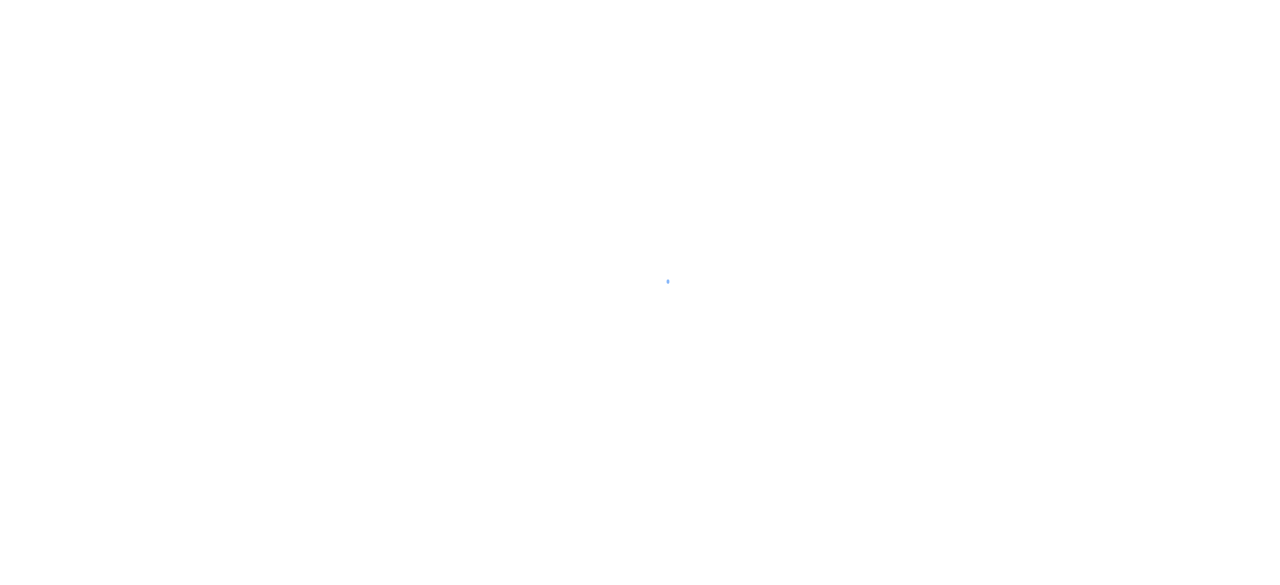 scroll, scrollTop: 0, scrollLeft: 0, axis: both 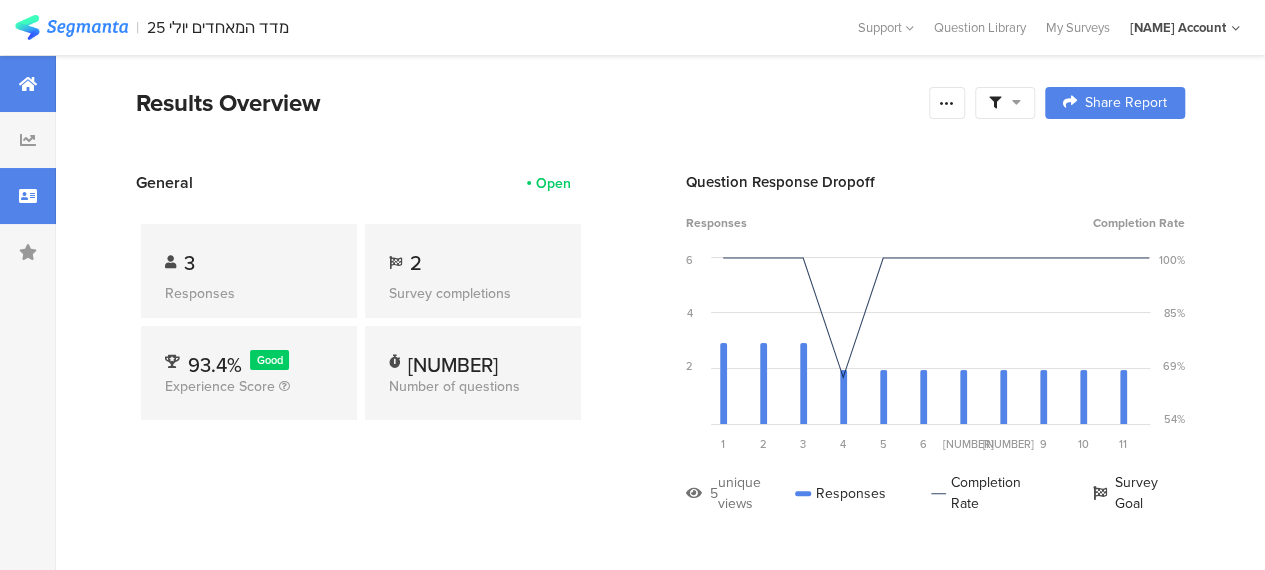 click at bounding box center (28, 196) 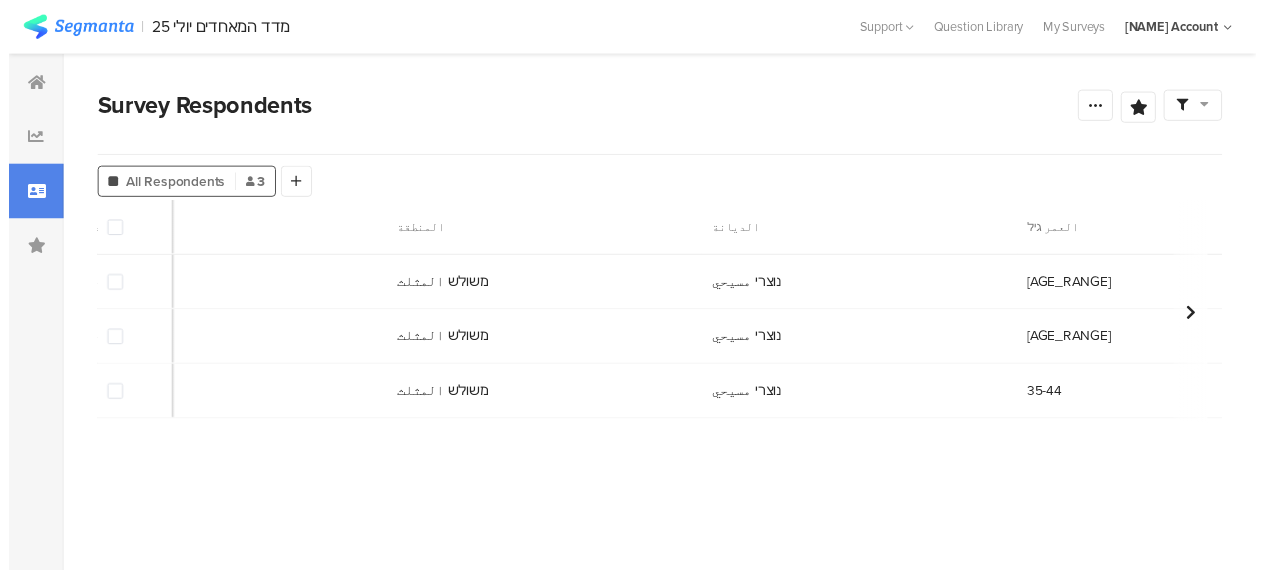scroll, scrollTop: 0, scrollLeft: 0, axis: both 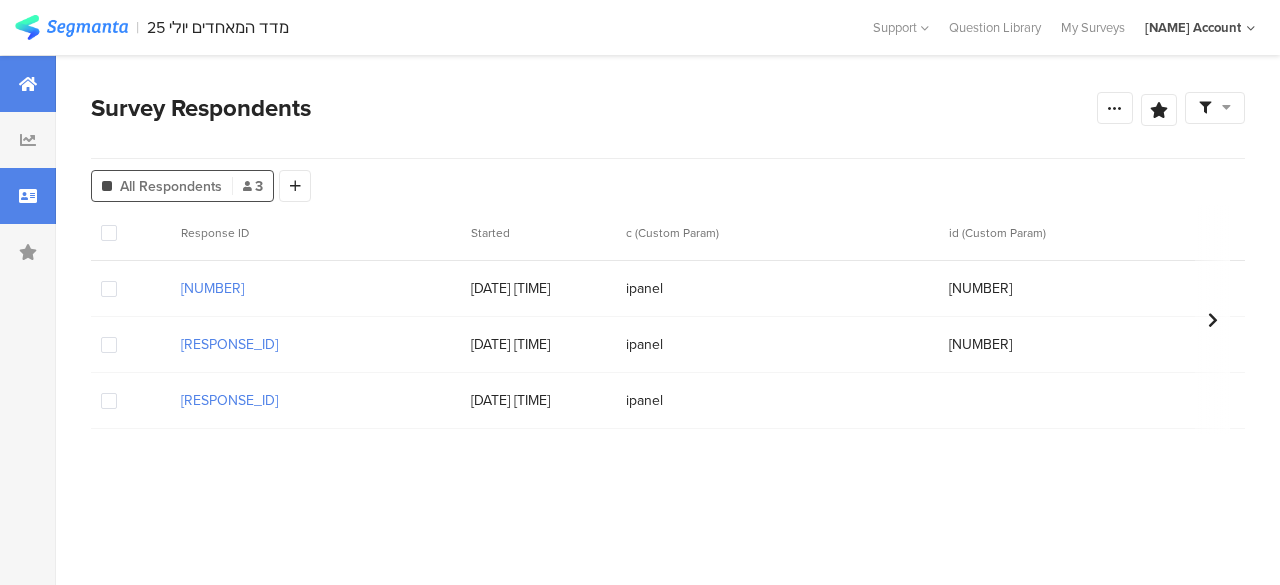 click at bounding box center (28, 84) 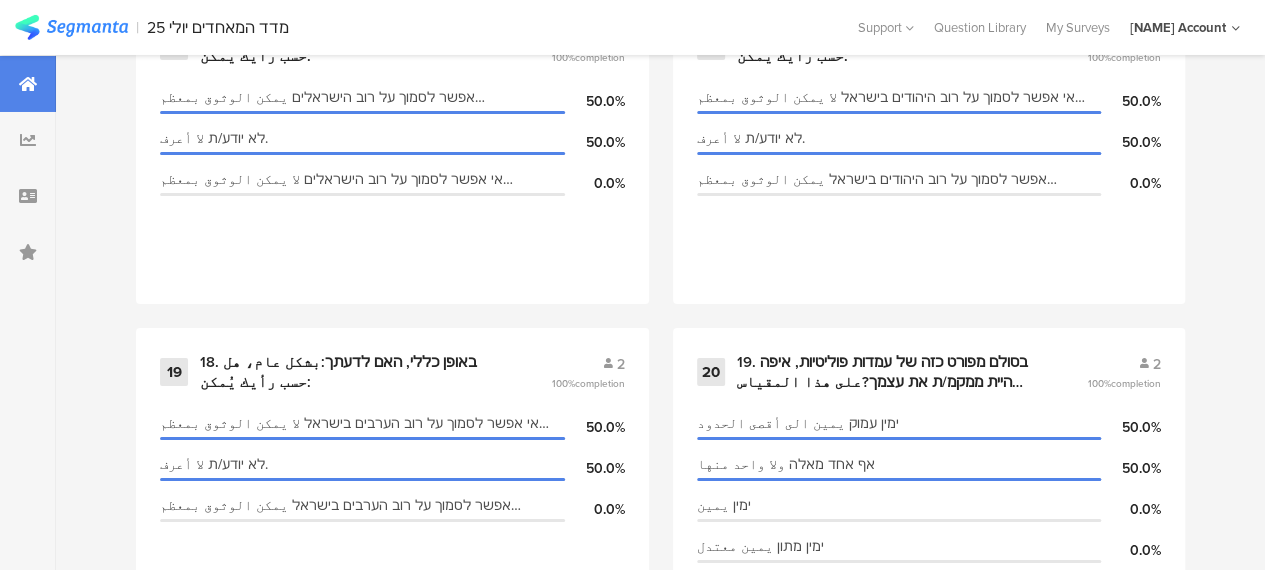 scroll, scrollTop: 3387, scrollLeft: 0, axis: vertical 